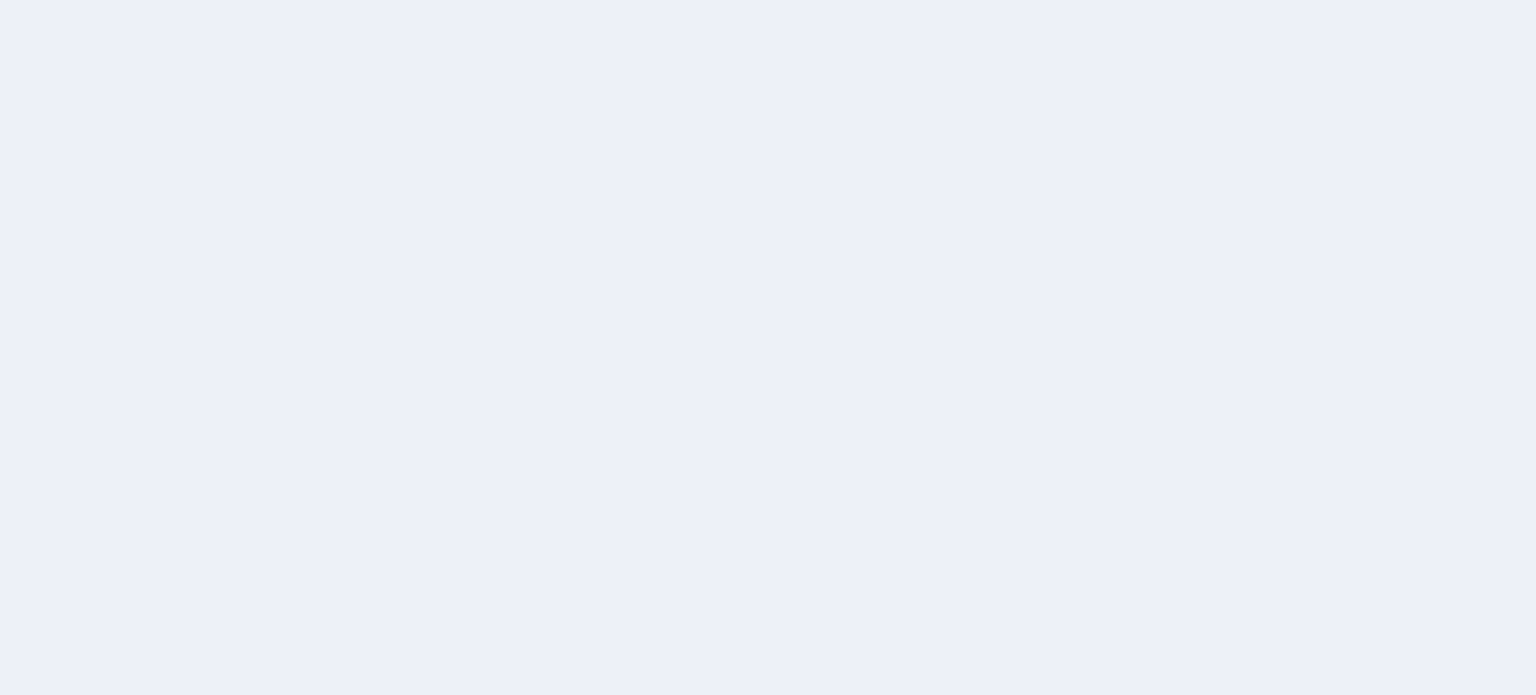 scroll, scrollTop: 0, scrollLeft: 0, axis: both 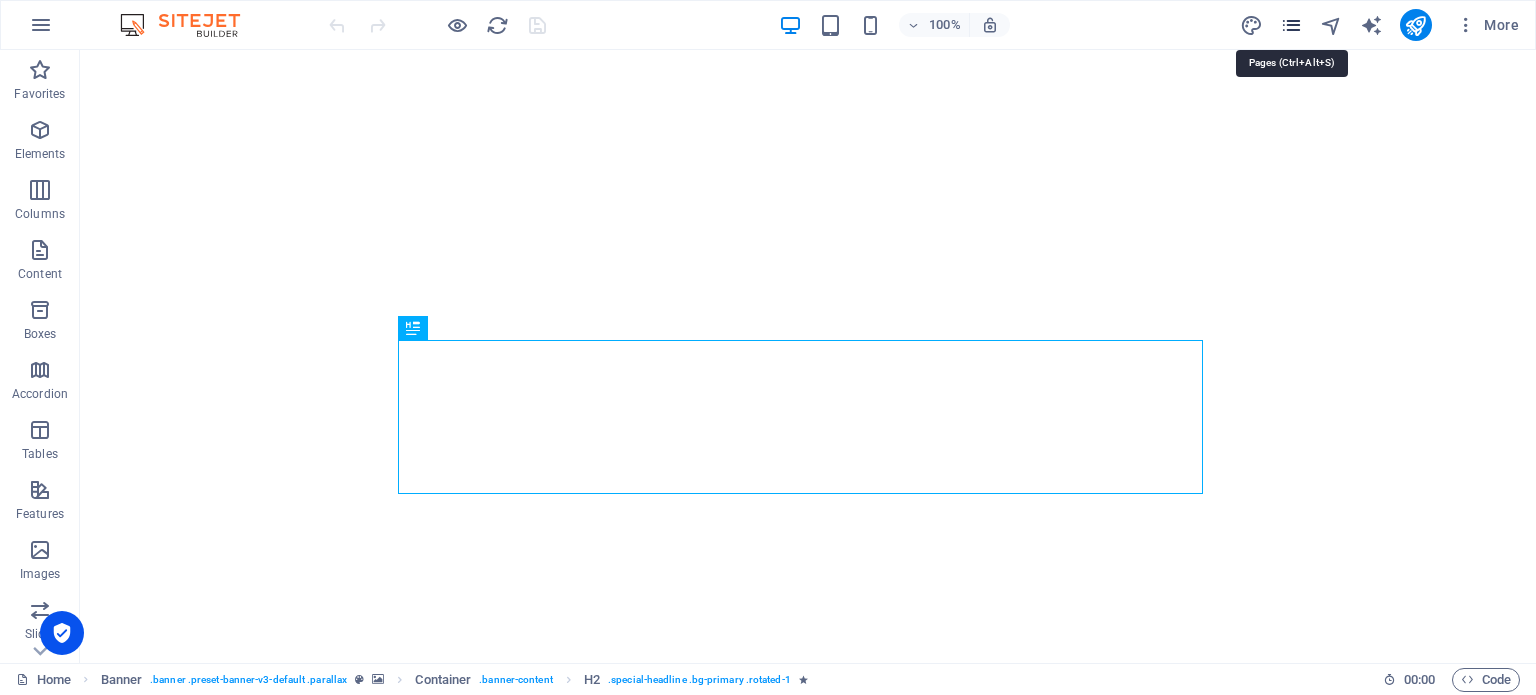 click at bounding box center (1291, 25) 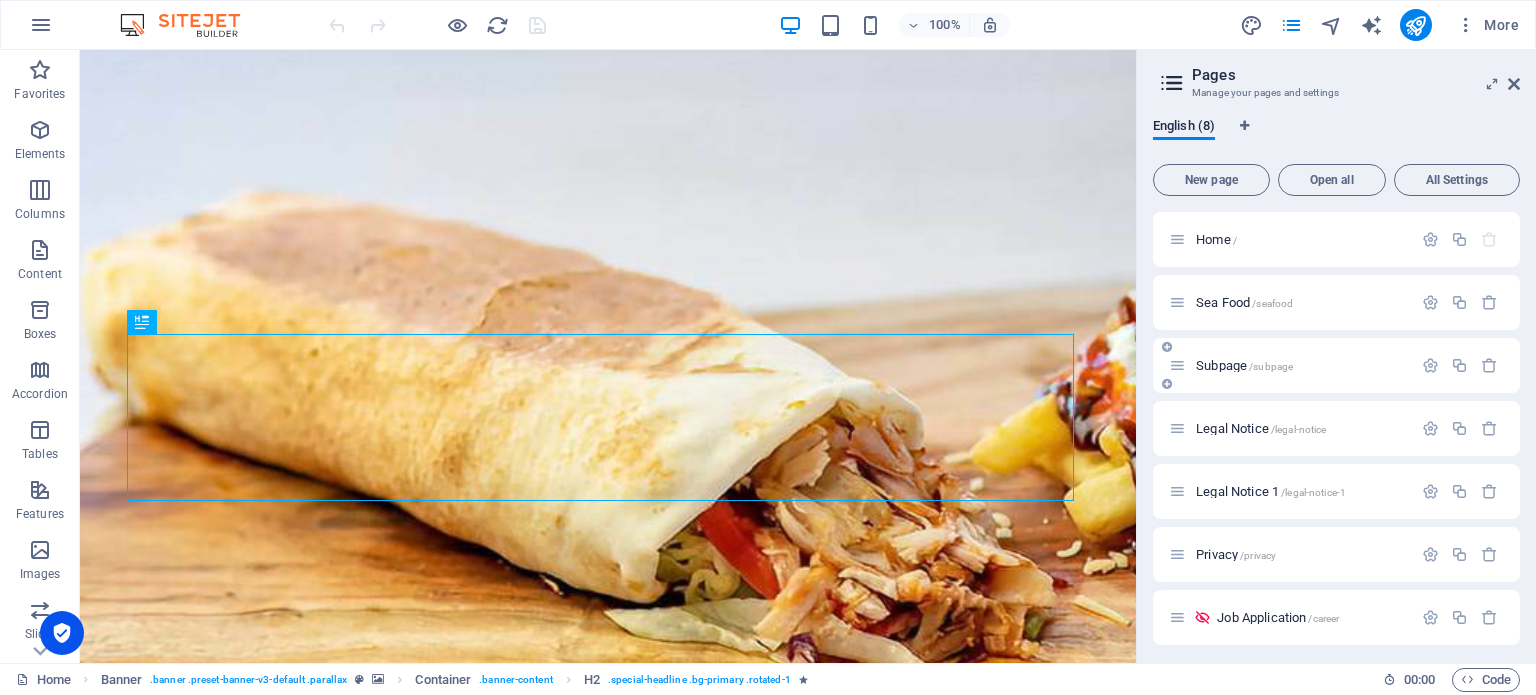 click on "Subpage /subpage" at bounding box center (1244, 365) 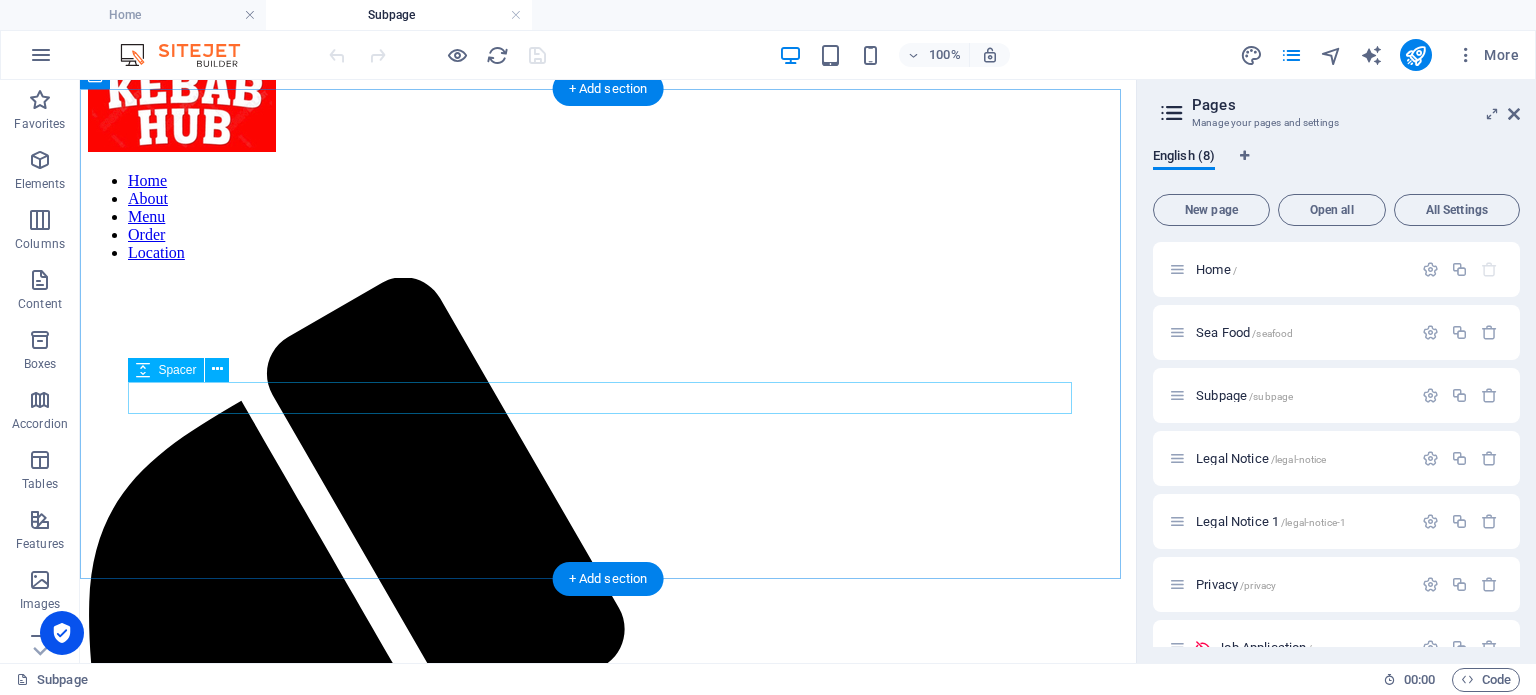 scroll, scrollTop: 0, scrollLeft: 0, axis: both 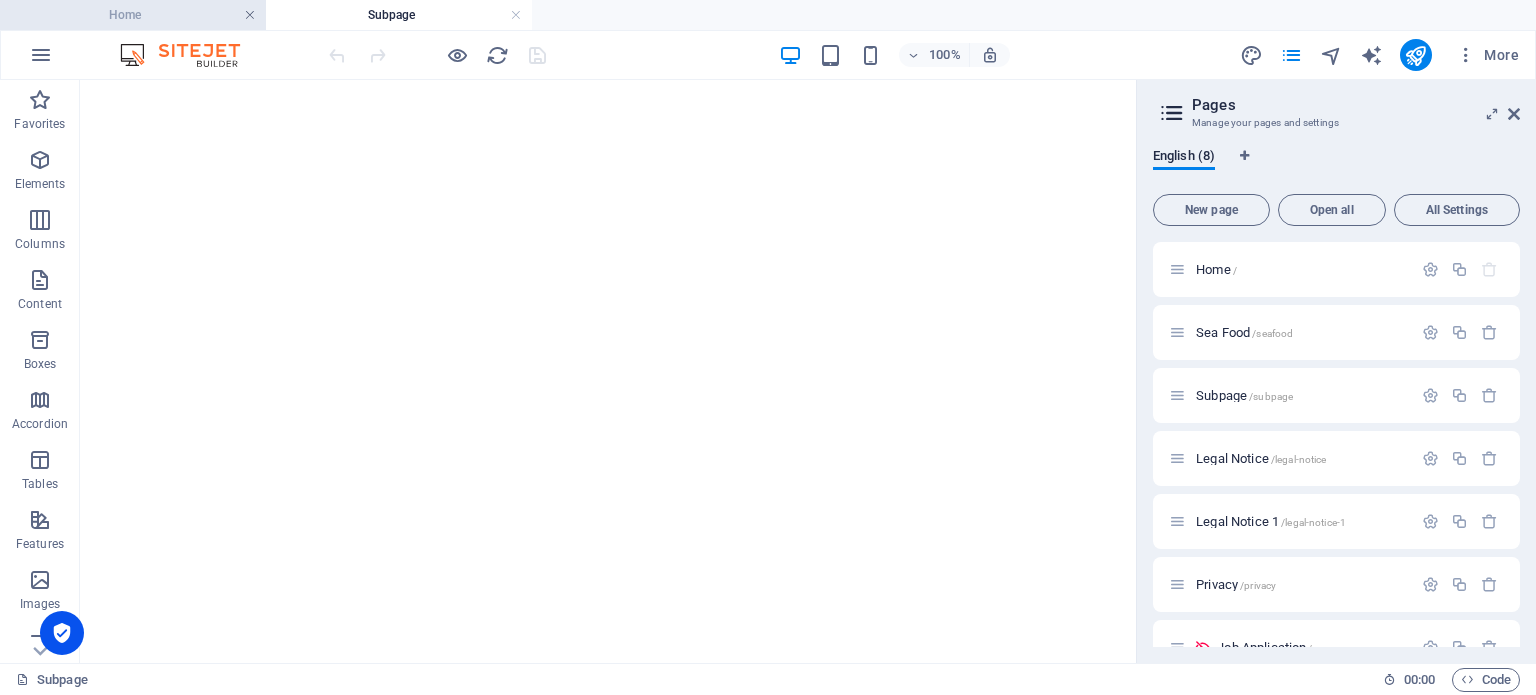 click at bounding box center [250, 15] 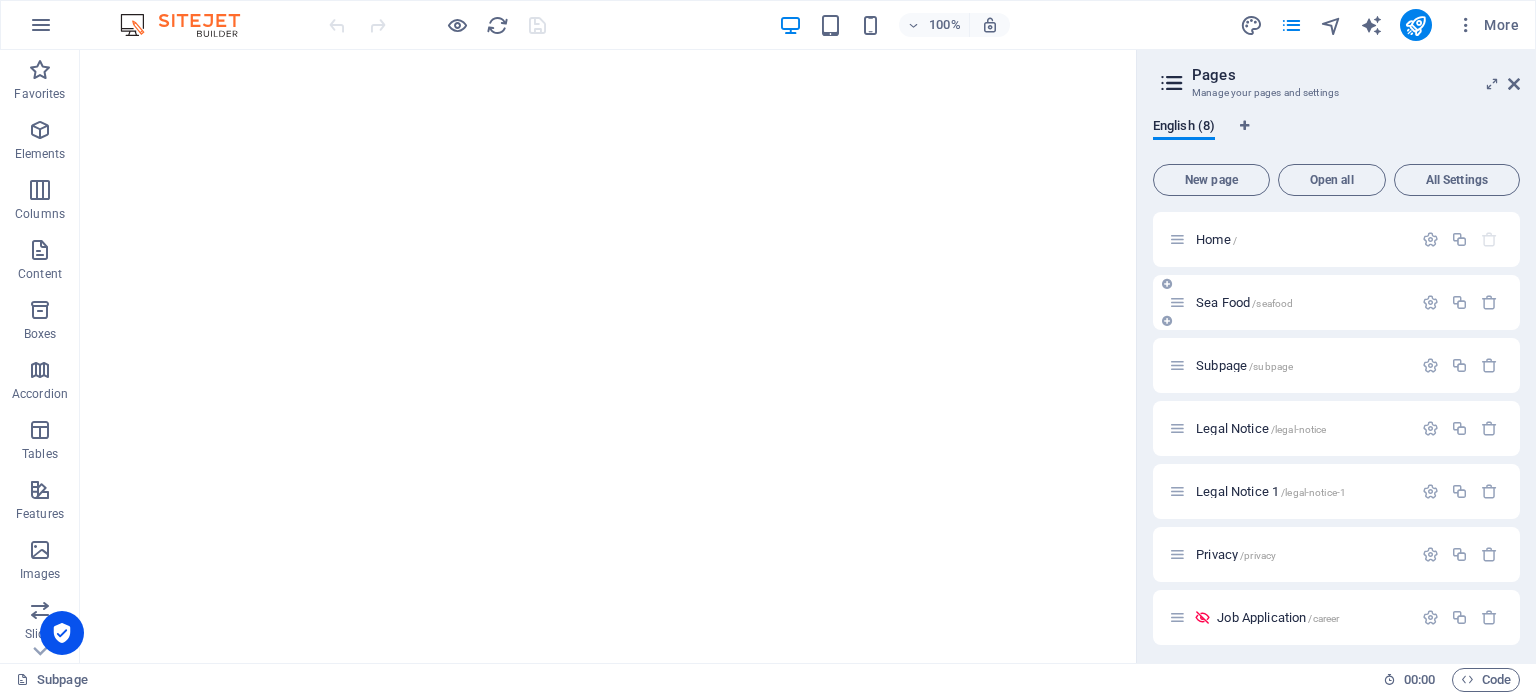click on "Sea Food /seafood" at bounding box center [1244, 302] 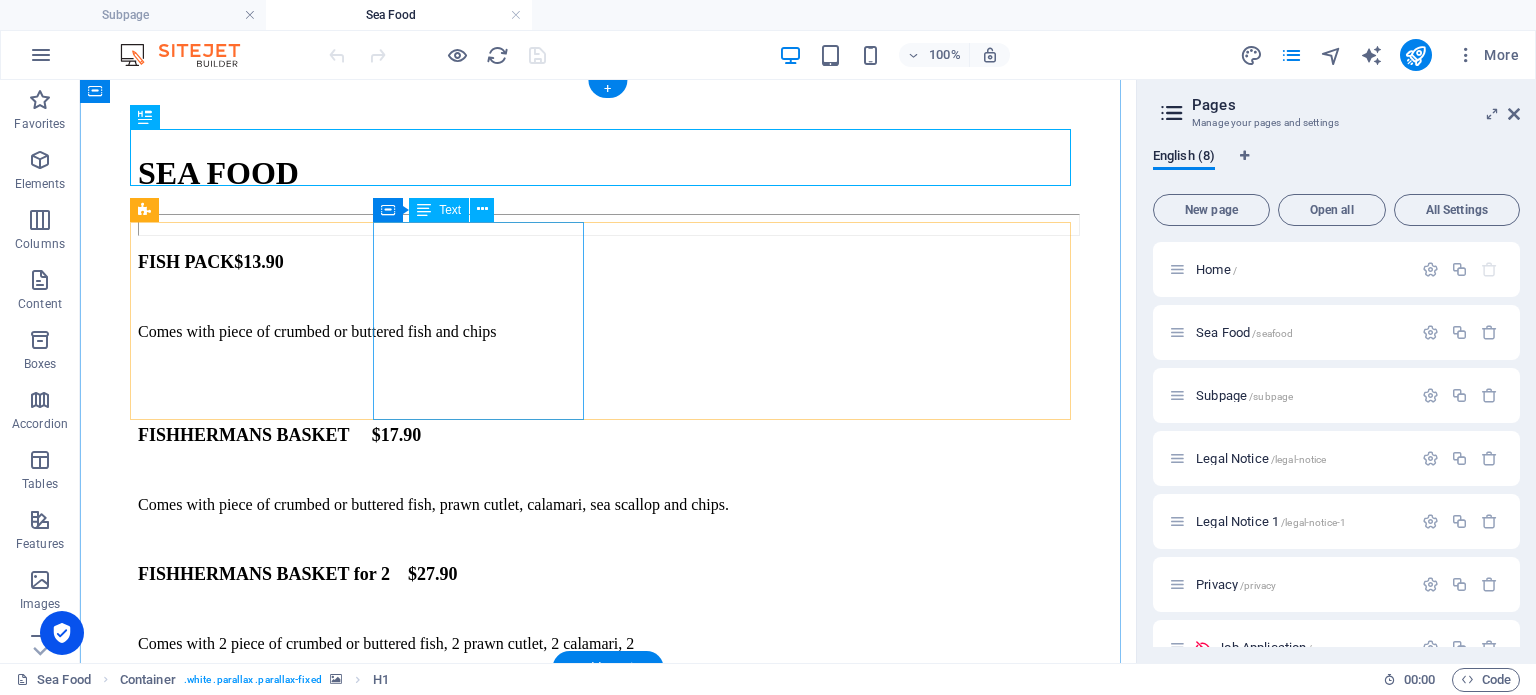 scroll, scrollTop: 5, scrollLeft: 0, axis: vertical 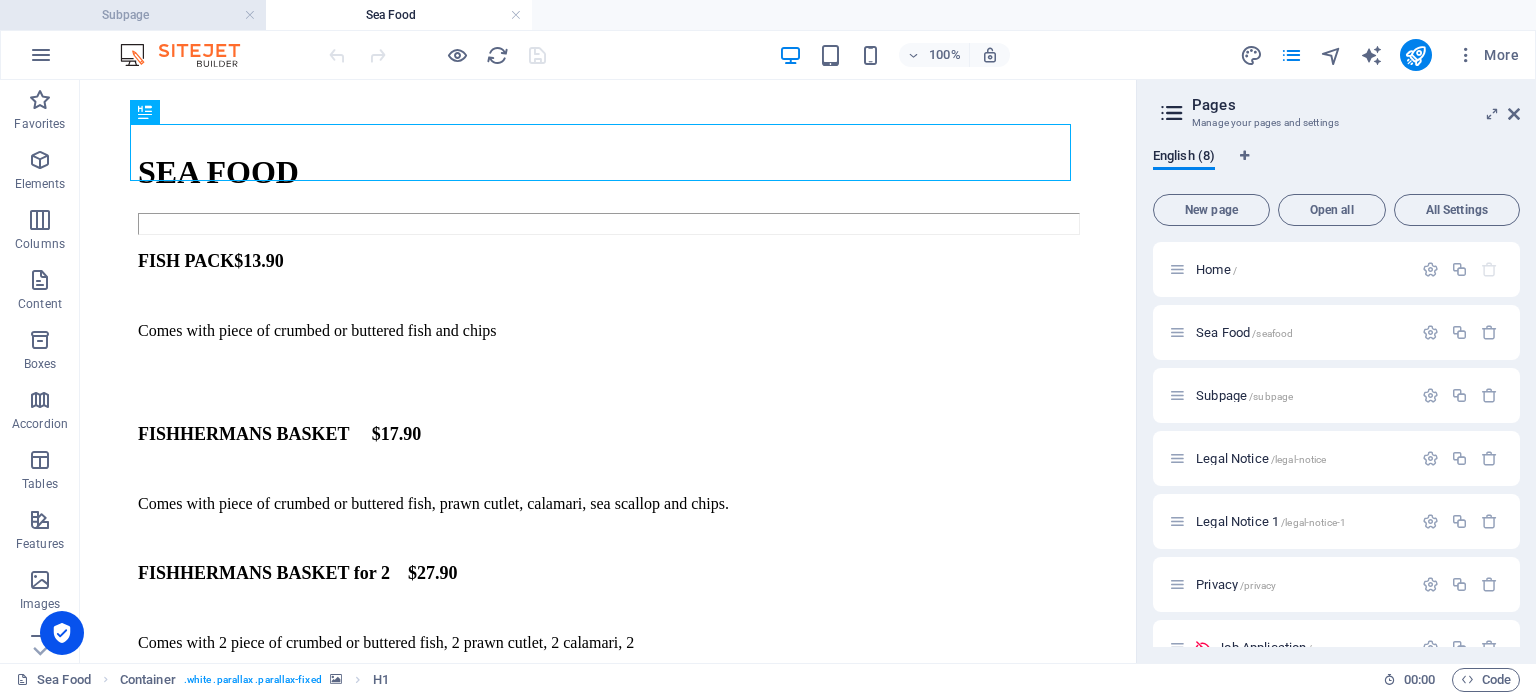 click on "Subpage" at bounding box center [133, 15] 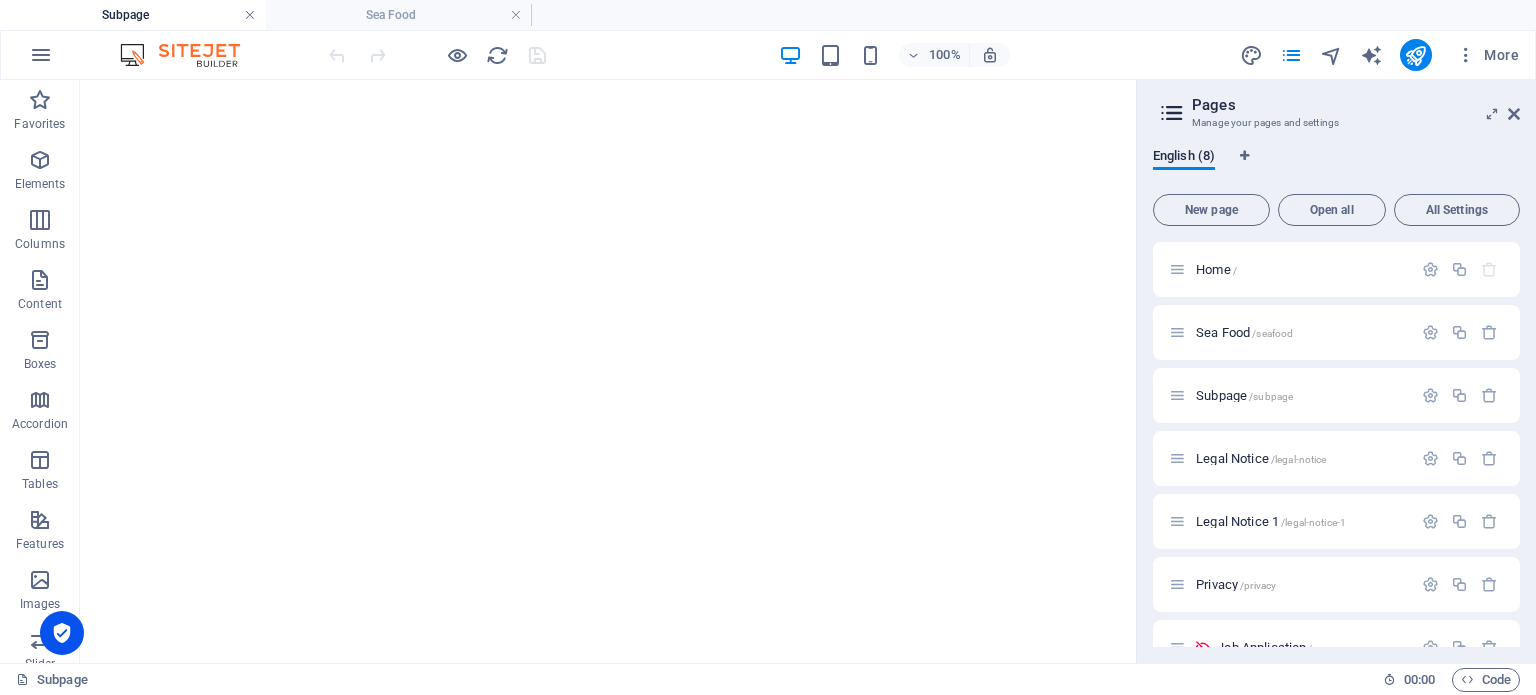 click at bounding box center (250, 15) 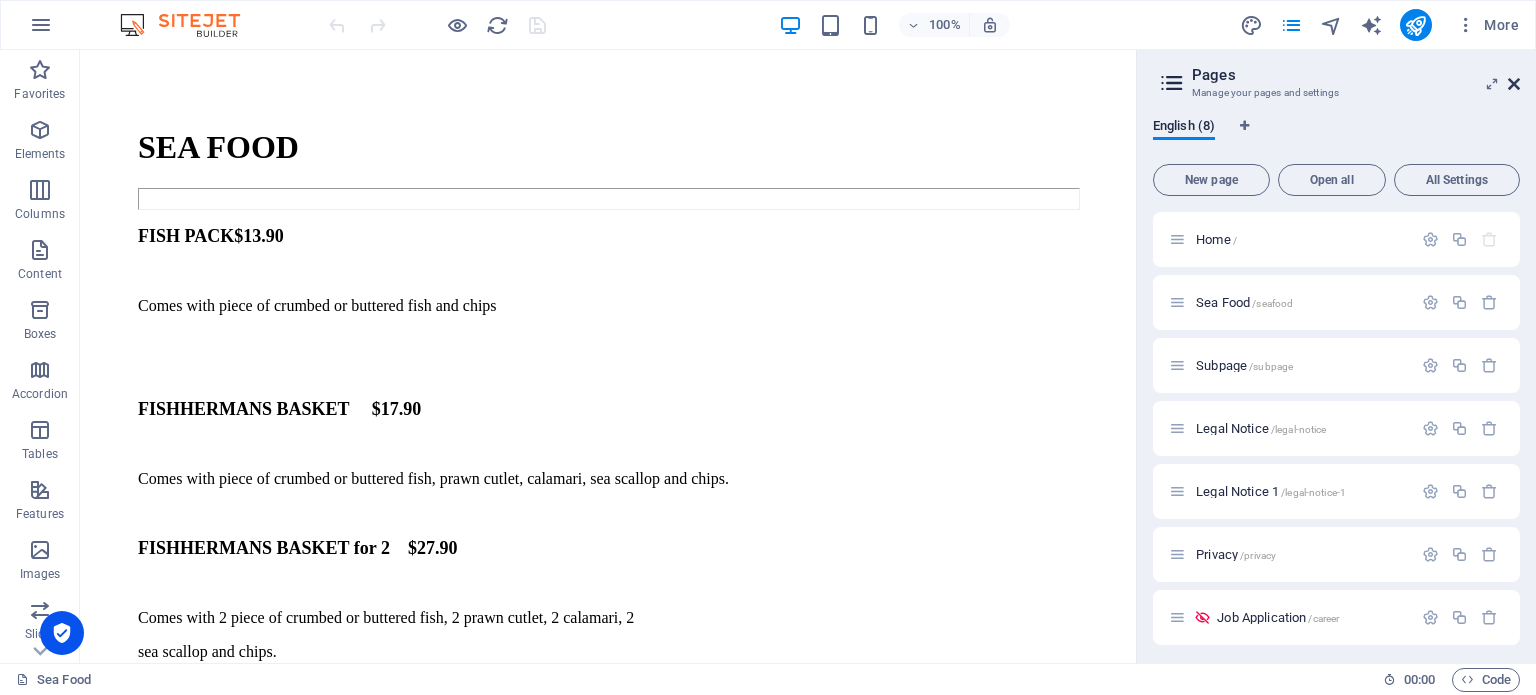 click at bounding box center (1514, 84) 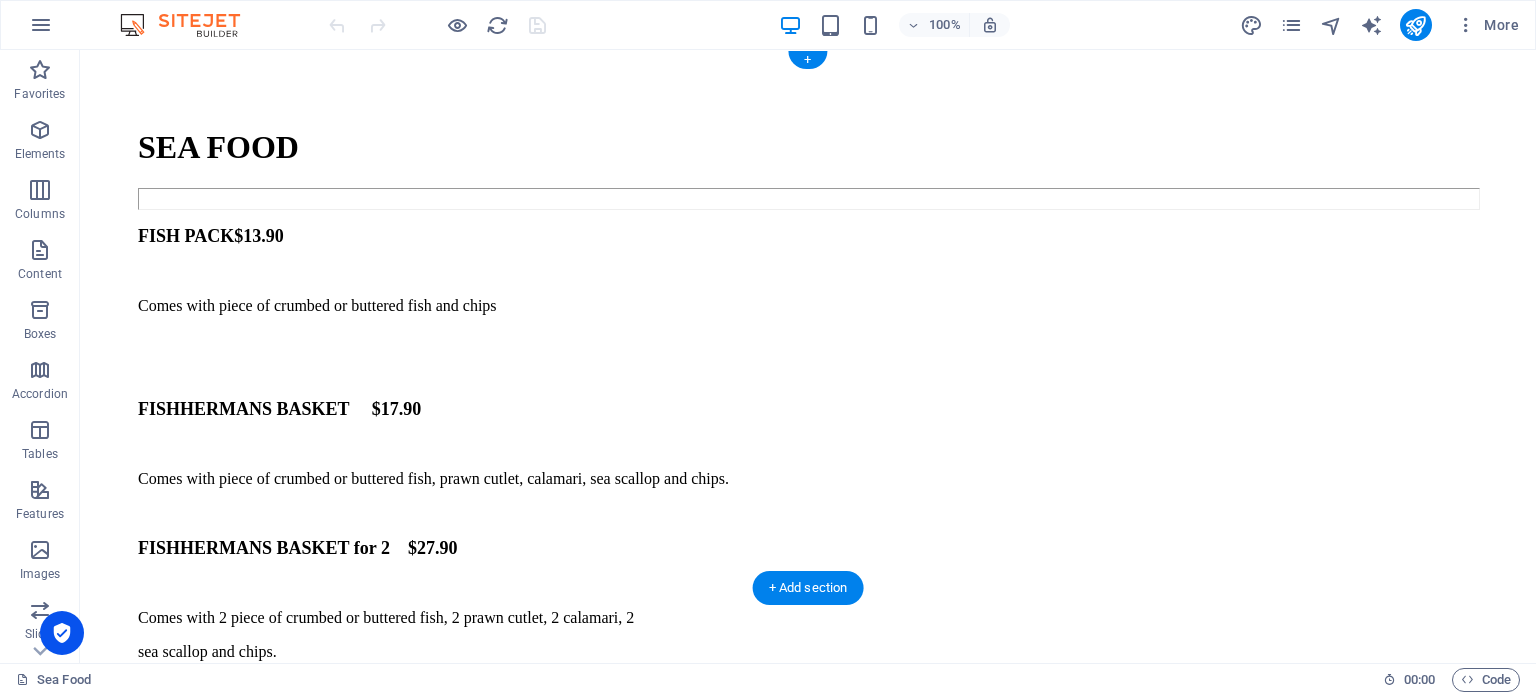 click at bounding box center (808, 58) 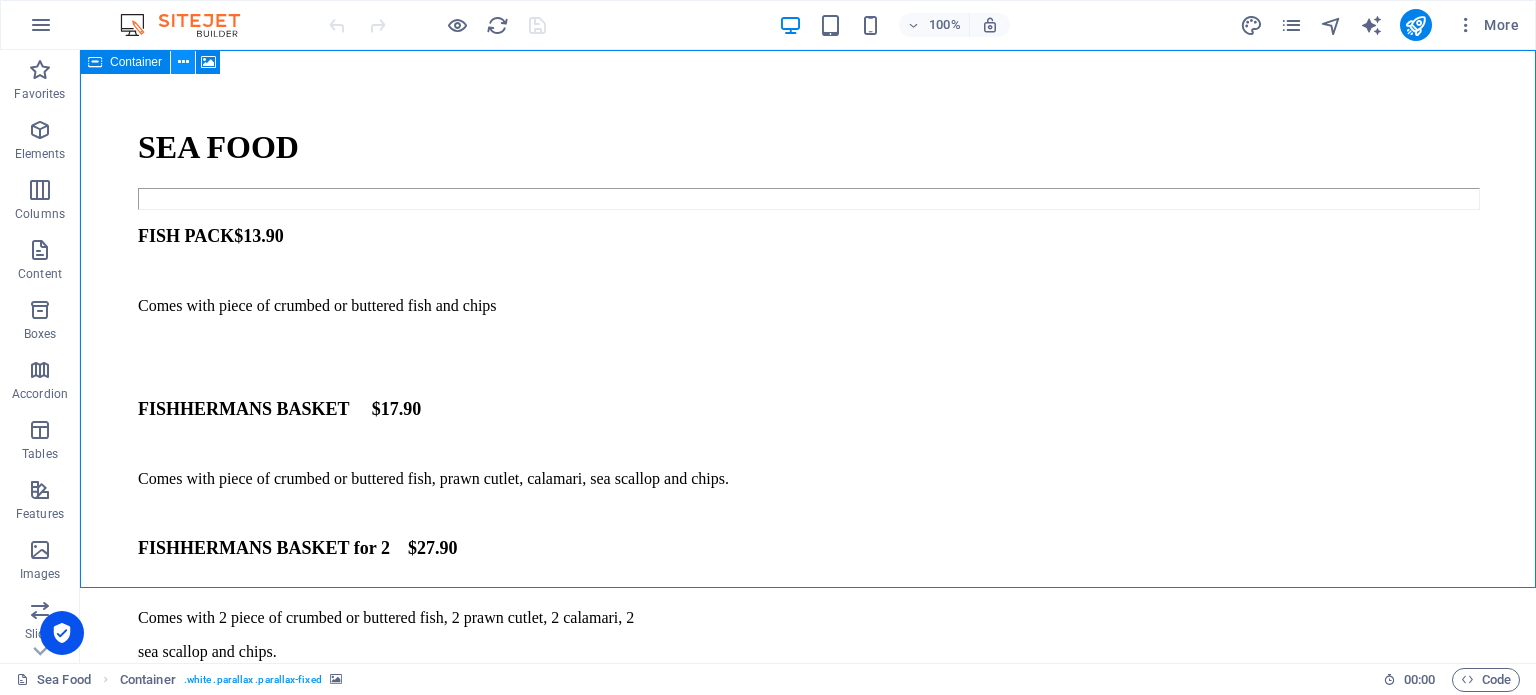 click at bounding box center [183, 62] 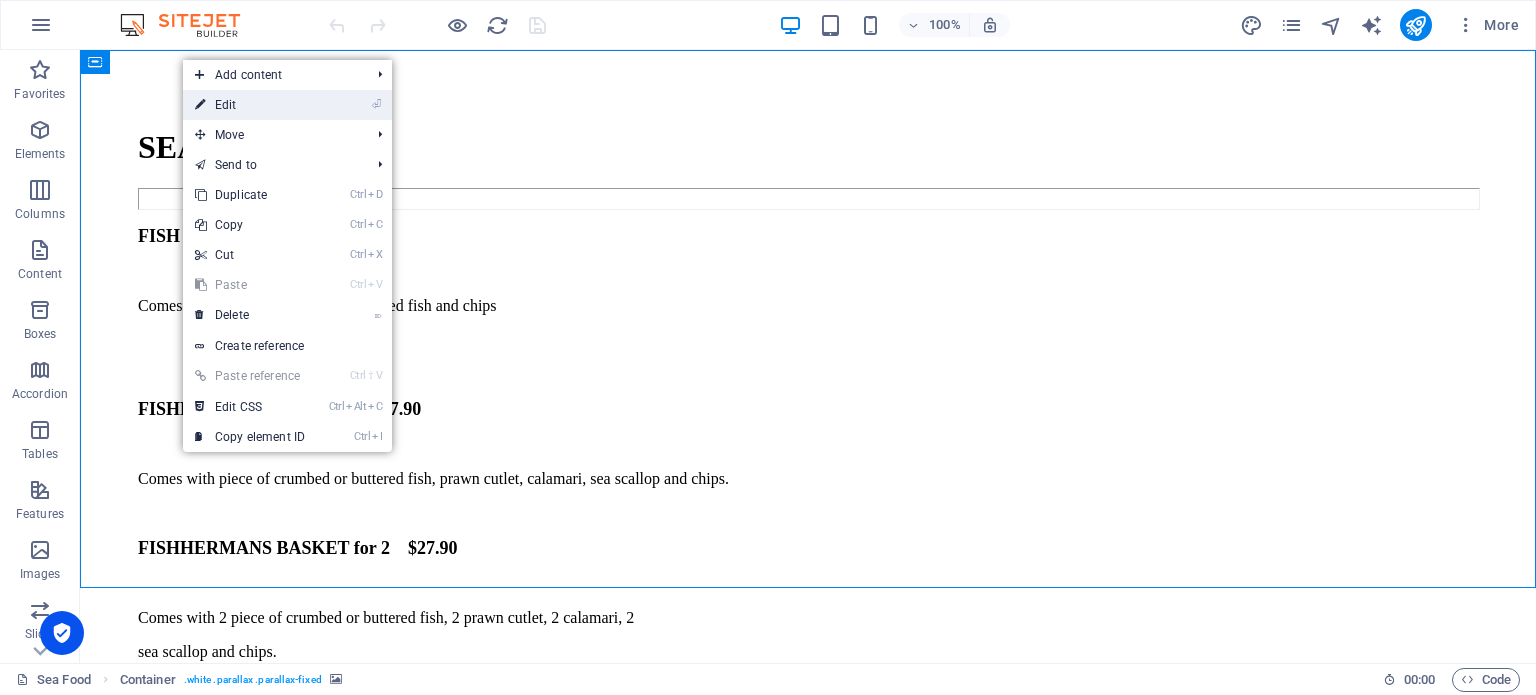 click on "⏎  Edit" at bounding box center (250, 105) 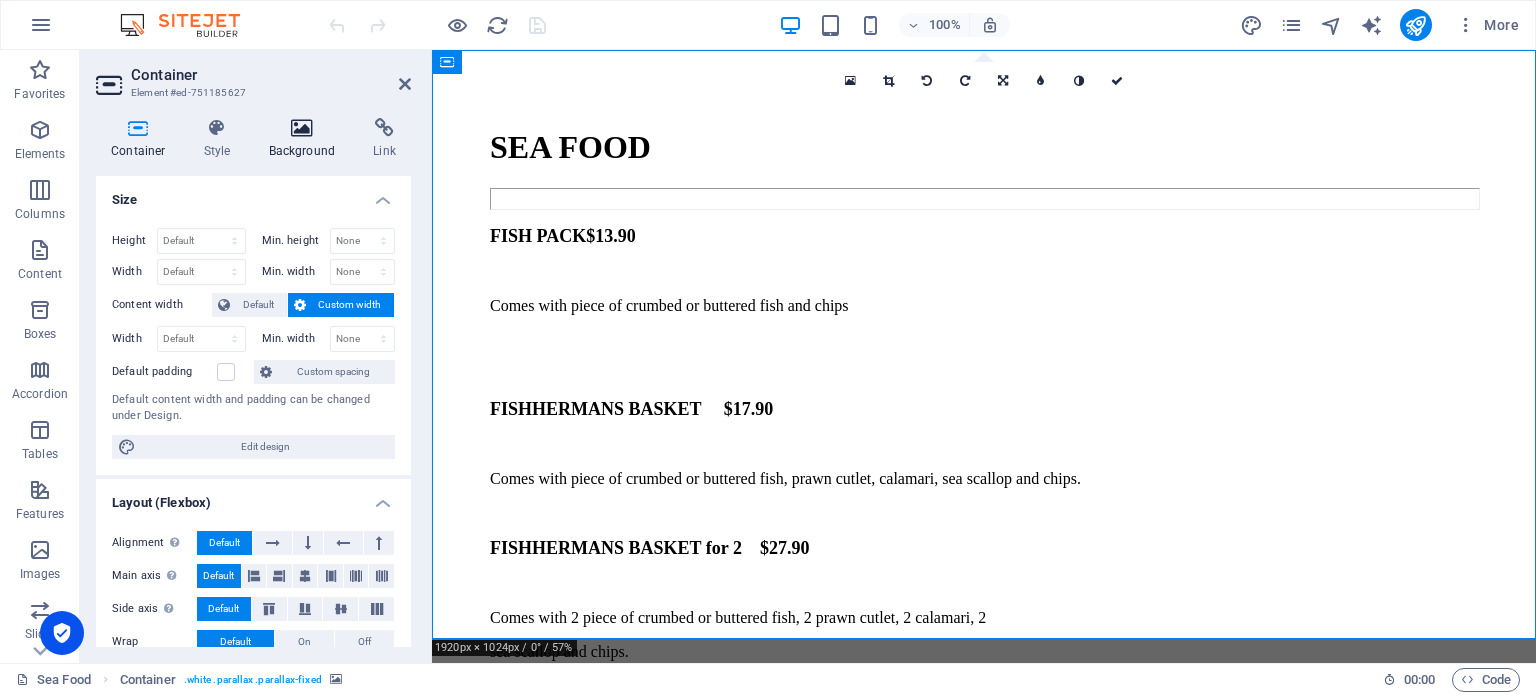 click at bounding box center [302, 128] 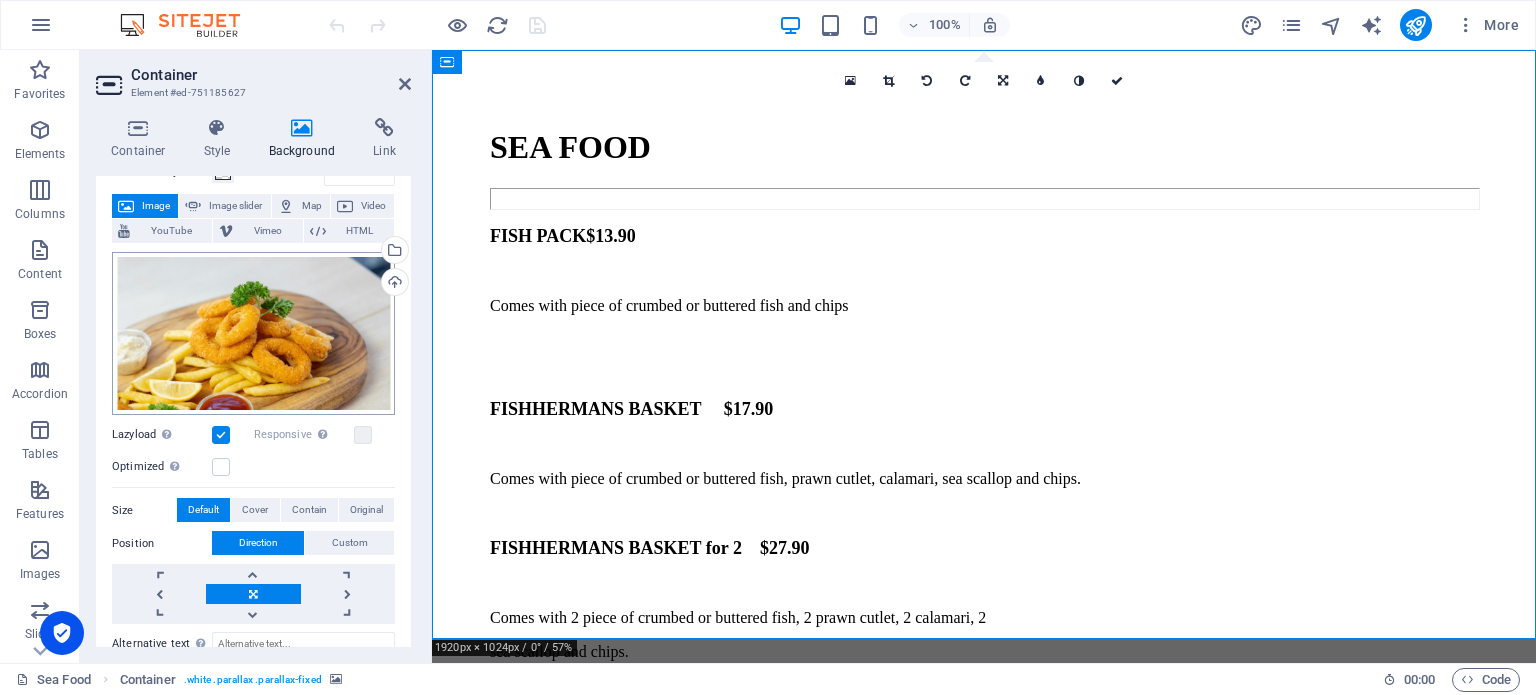 scroll, scrollTop: 100, scrollLeft: 0, axis: vertical 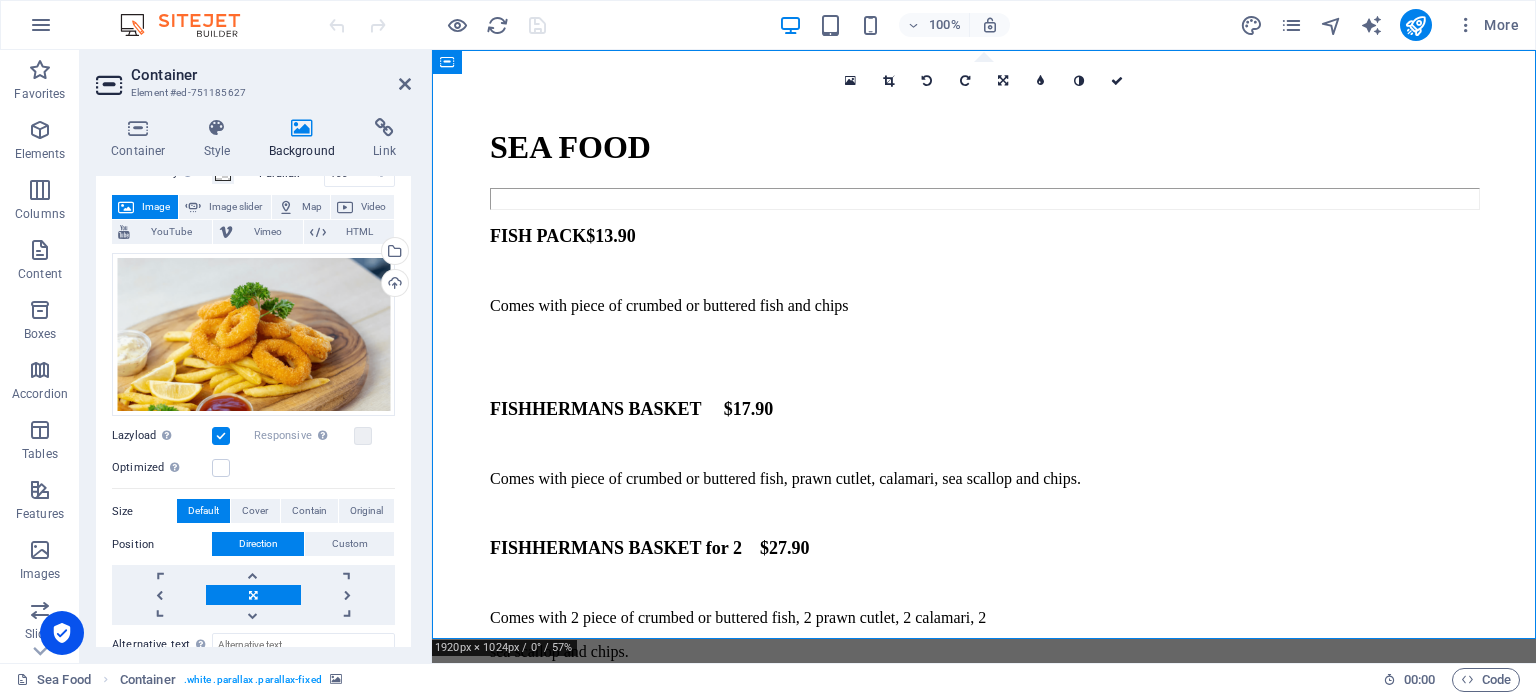 click at bounding box center (221, 436) 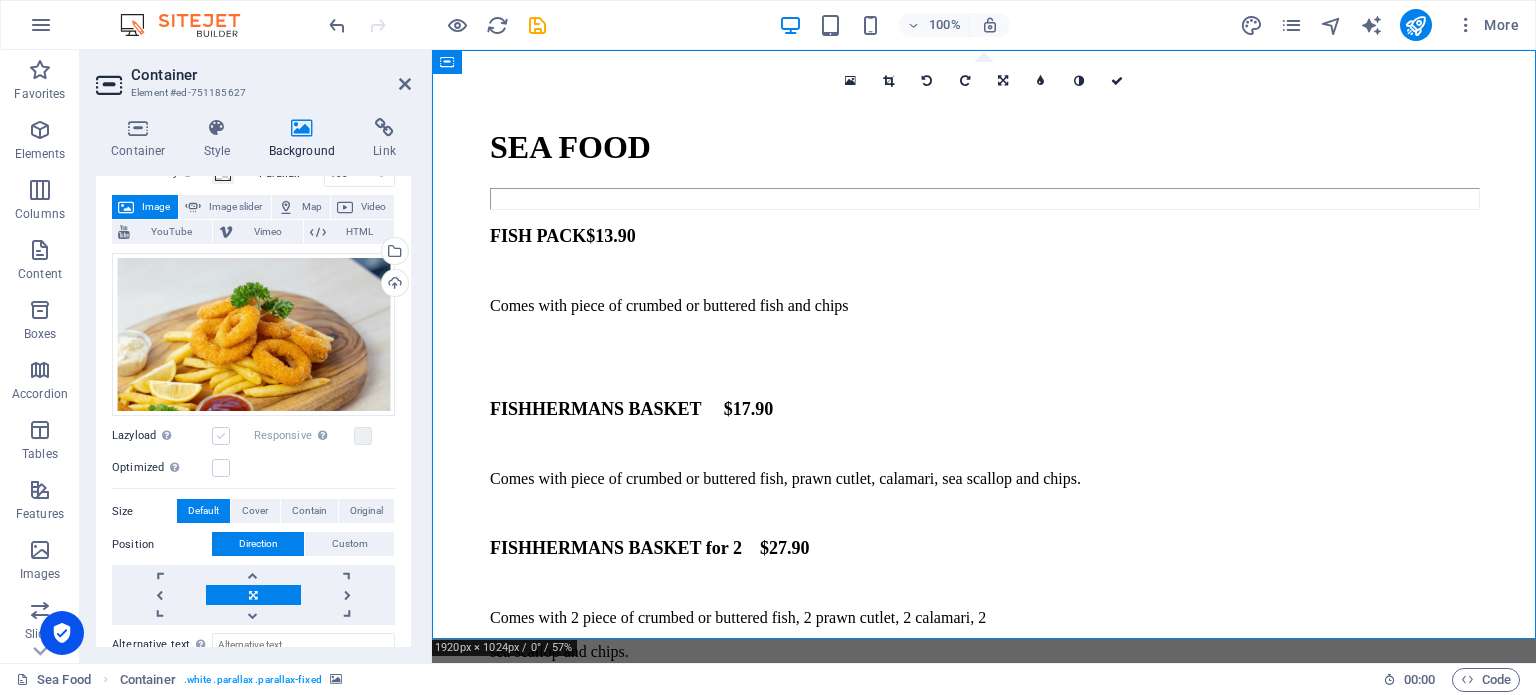 click at bounding box center (221, 436) 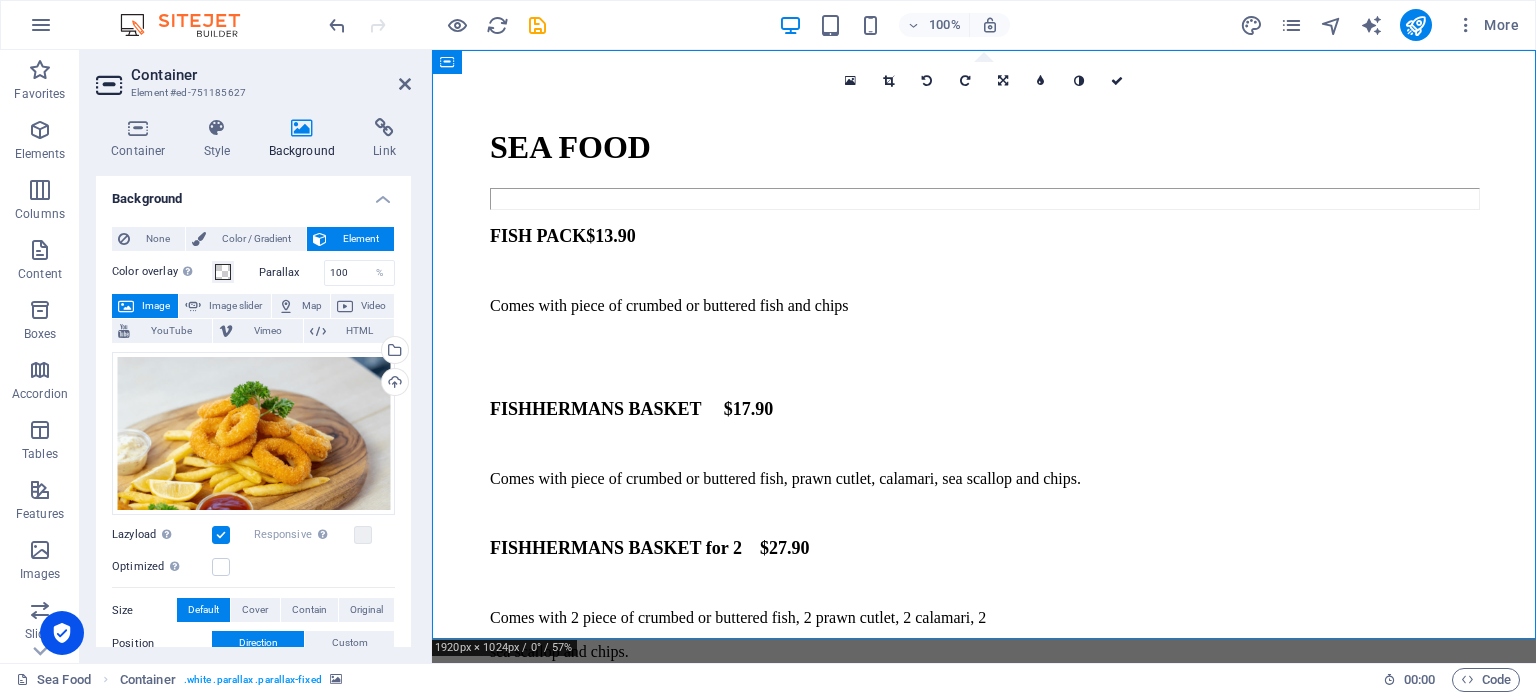scroll, scrollTop: 0, scrollLeft: 0, axis: both 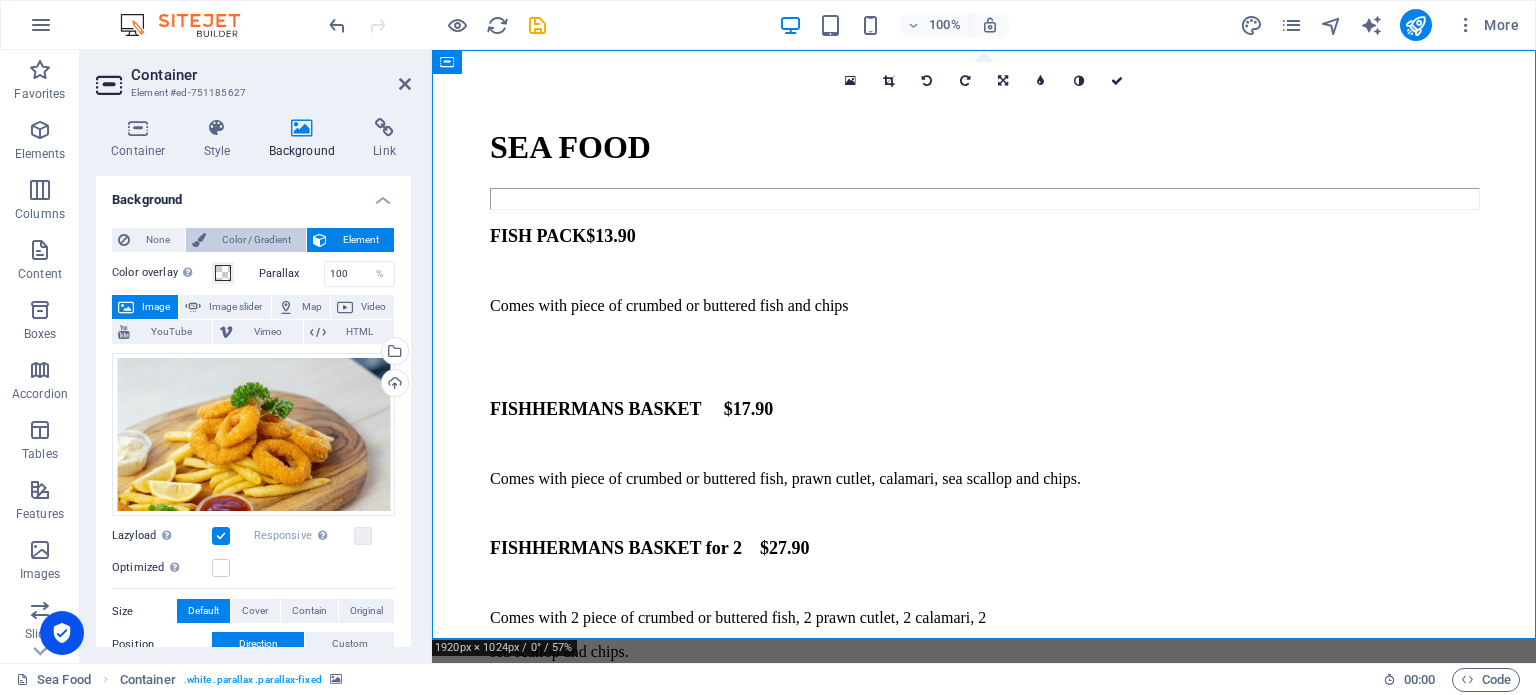 click on "Color / Gradient" at bounding box center [256, 240] 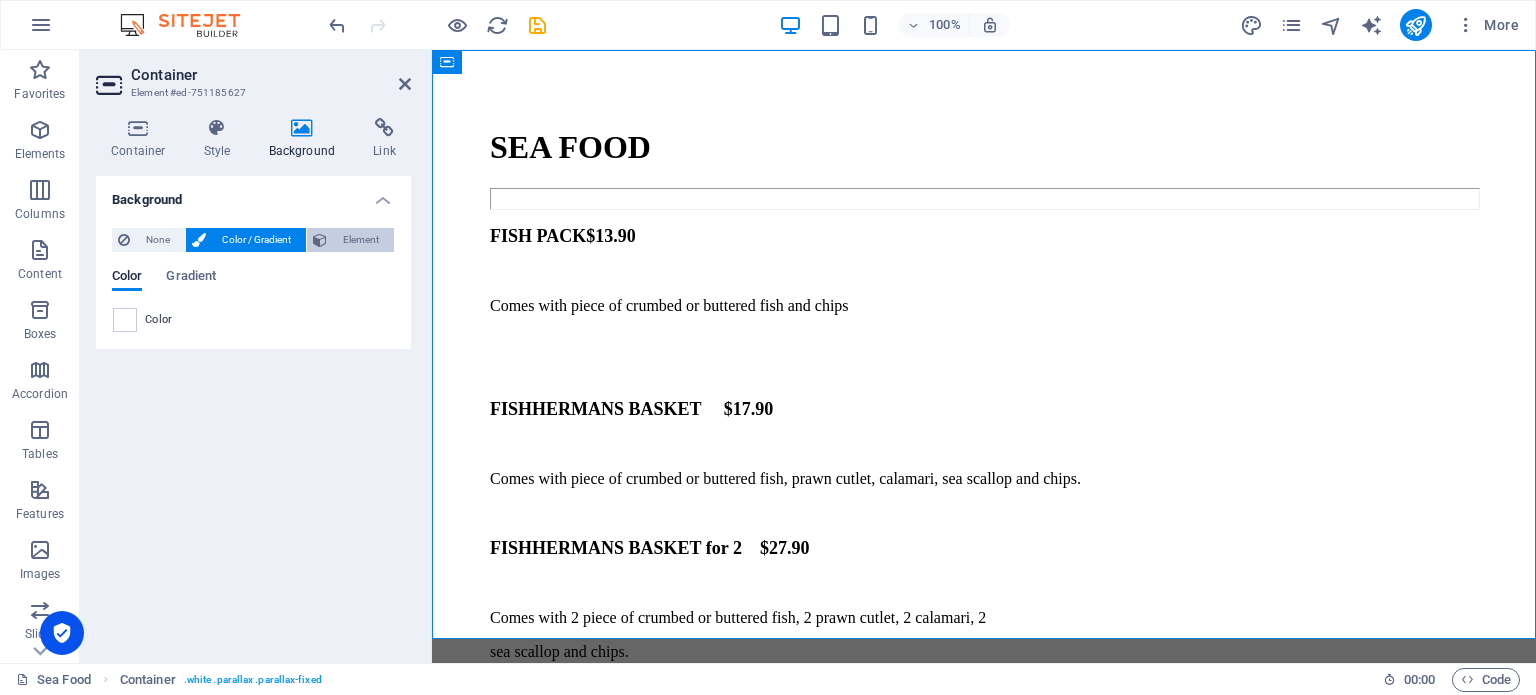 click on "Element" at bounding box center [360, 240] 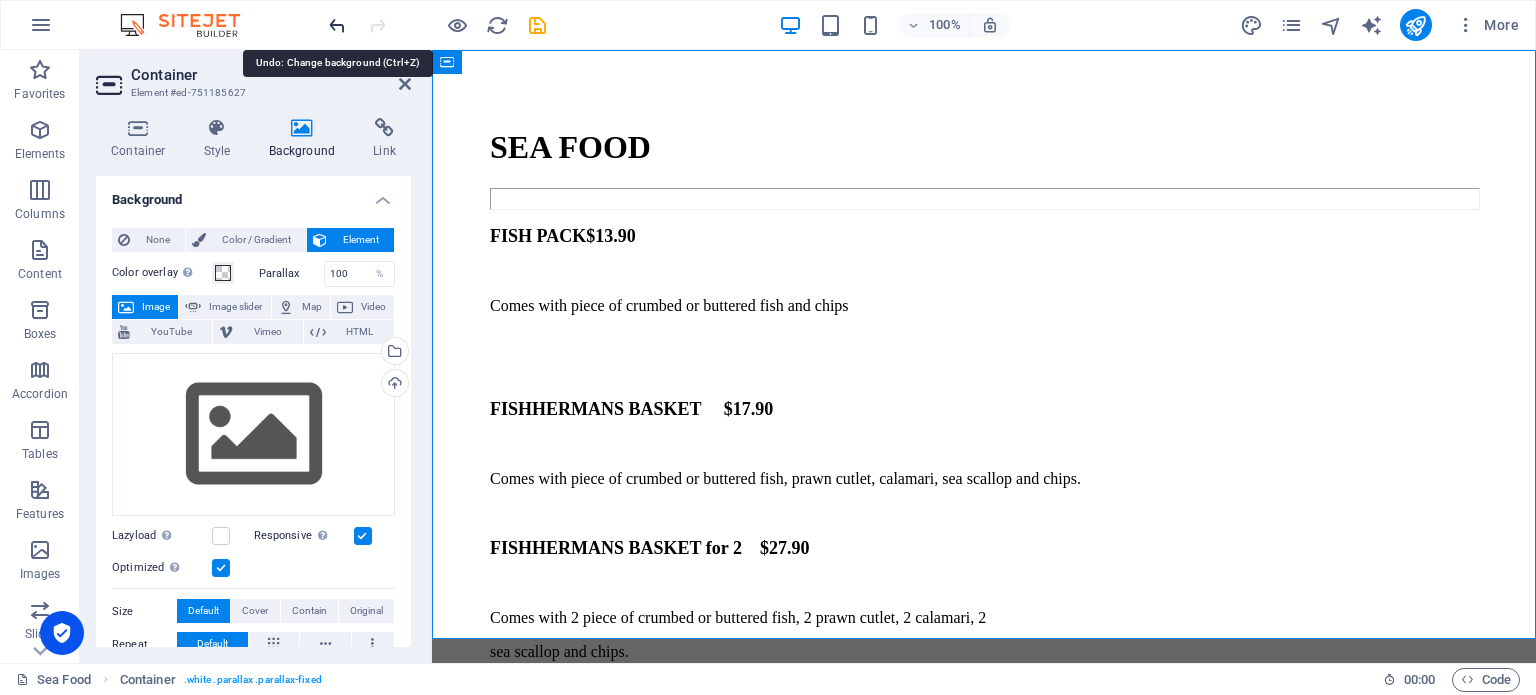 click at bounding box center [337, 25] 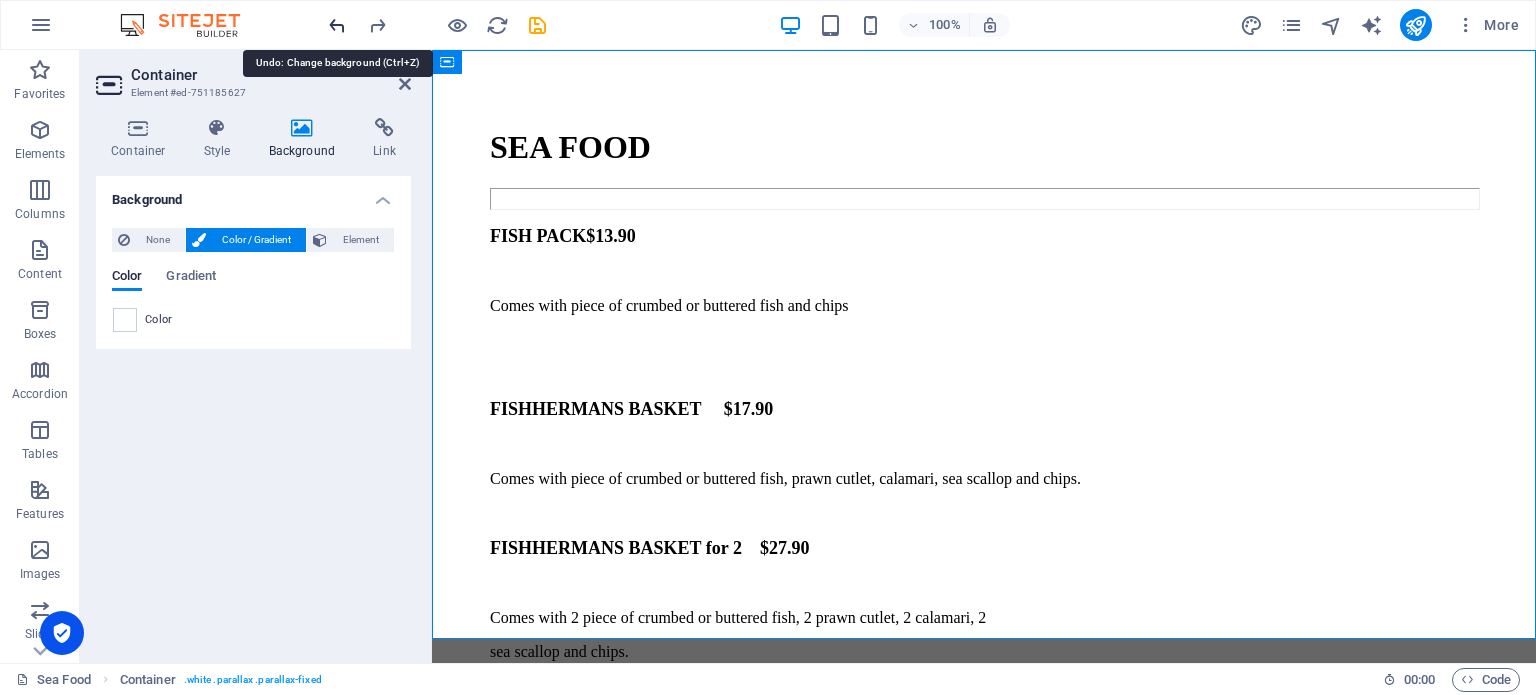 click at bounding box center [337, 25] 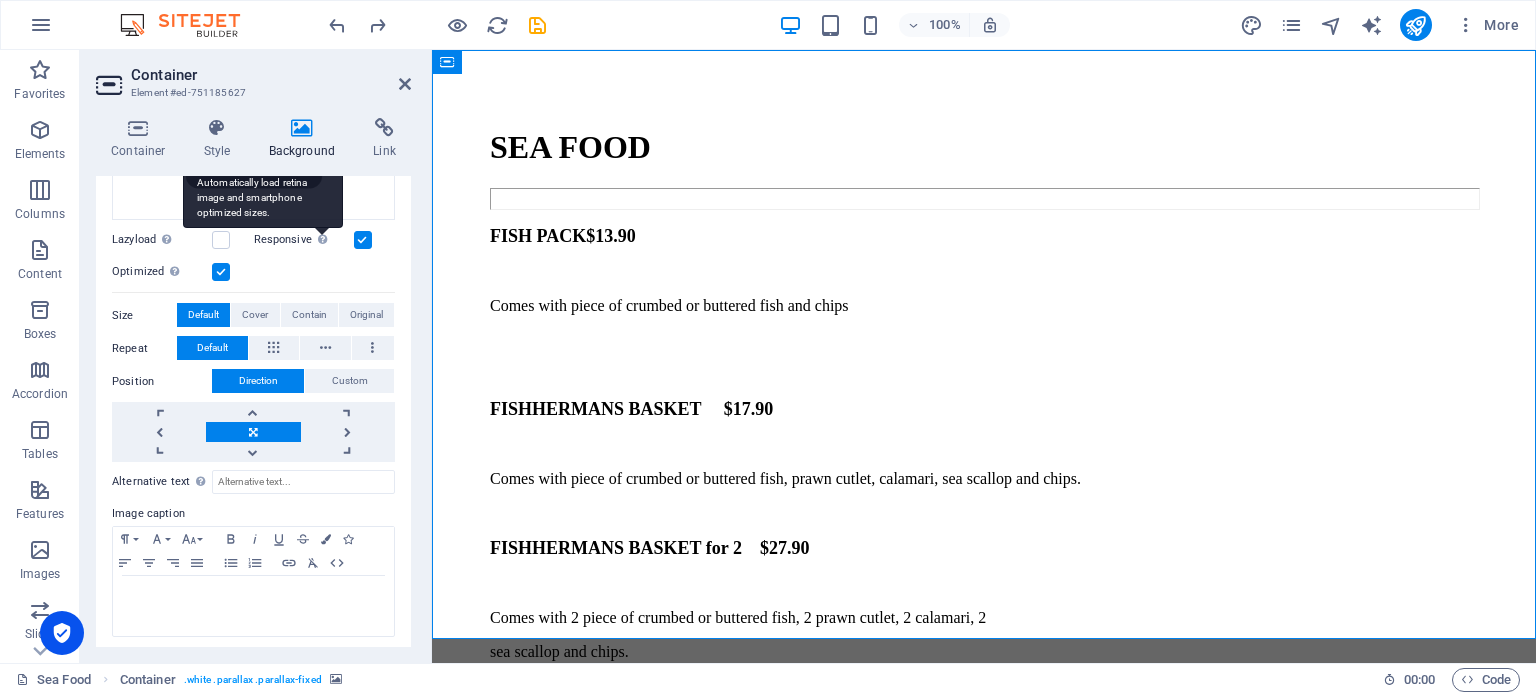 scroll, scrollTop: 300, scrollLeft: 0, axis: vertical 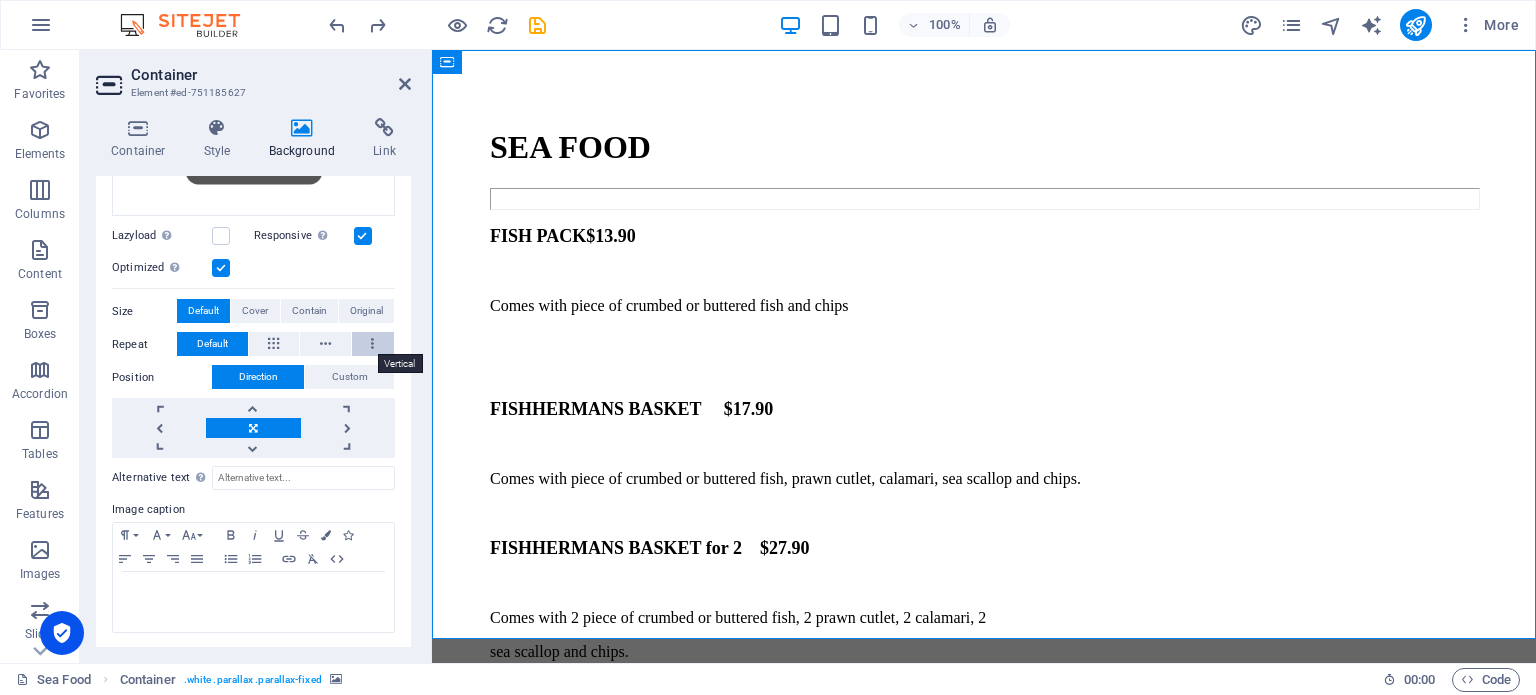 click at bounding box center [373, 344] 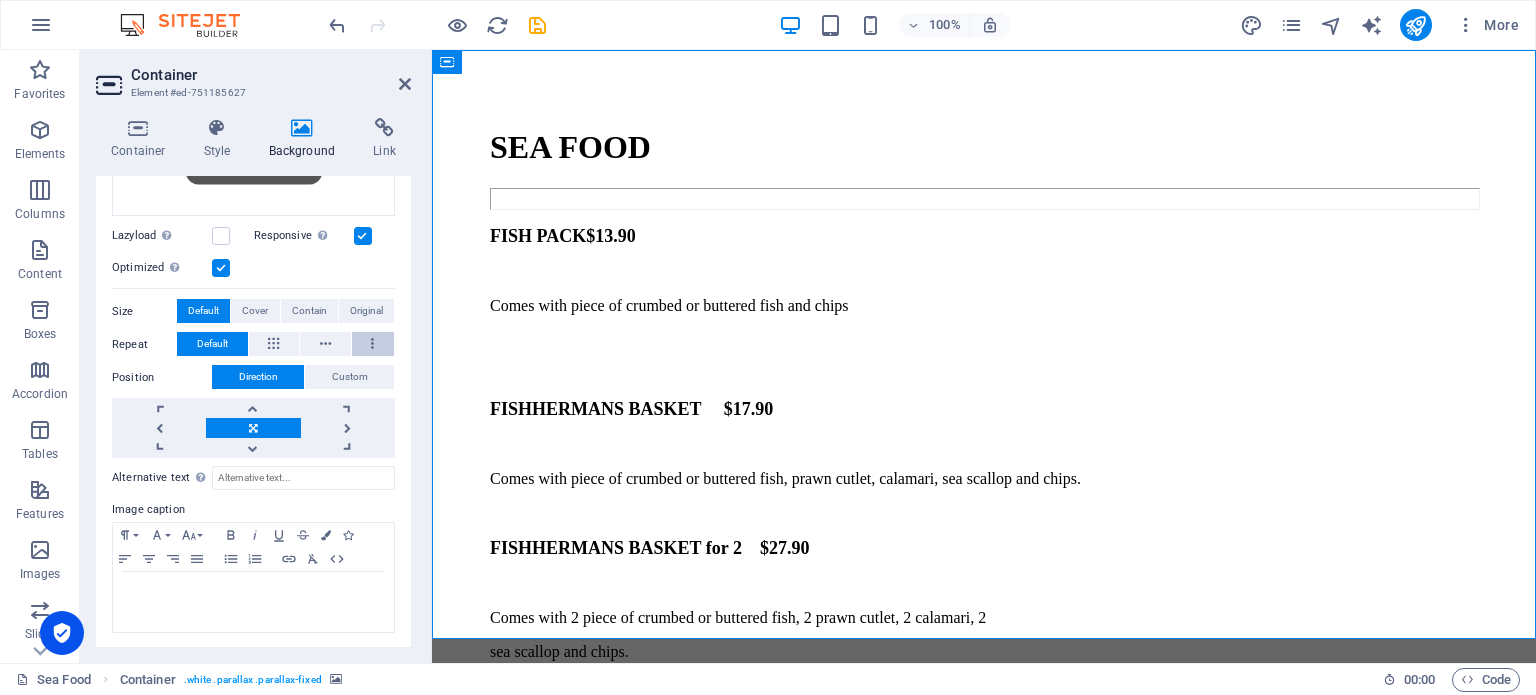 click at bounding box center [372, 344] 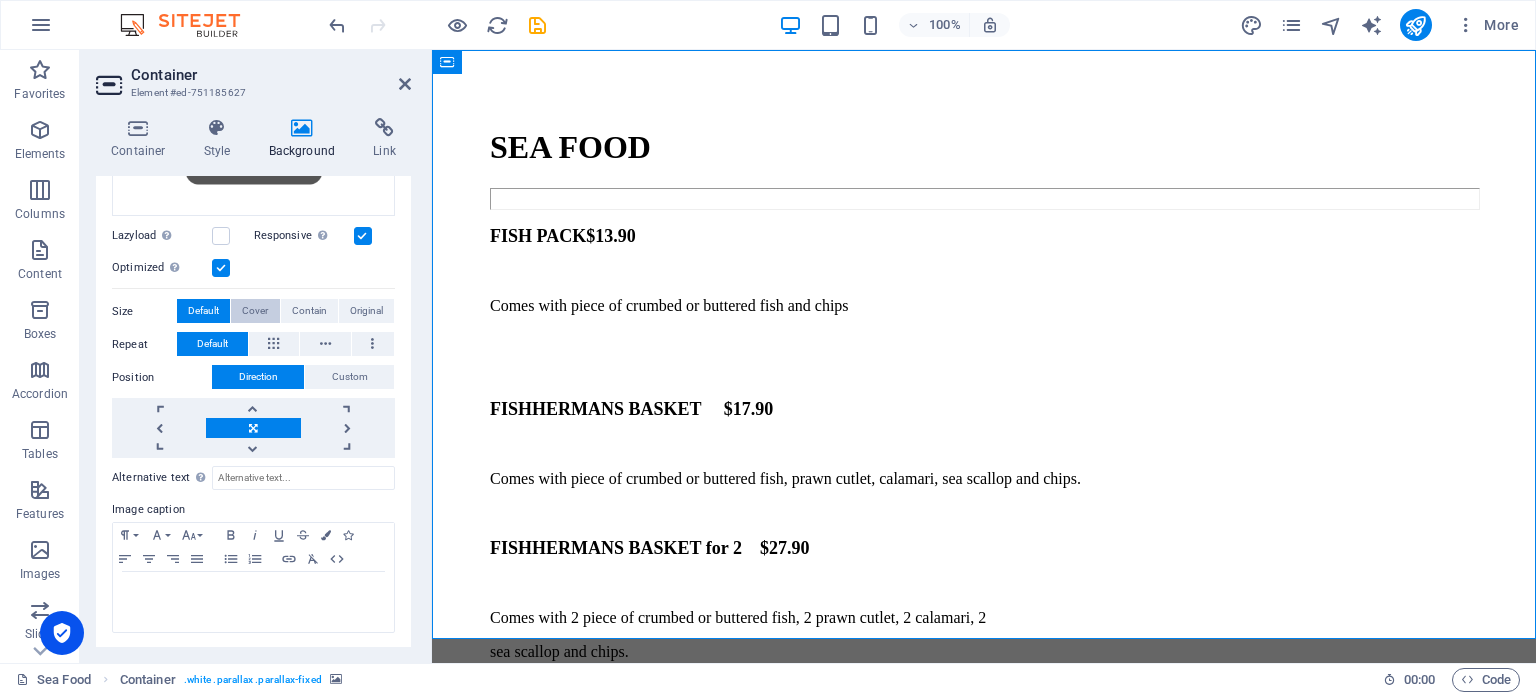 click on "Cover" at bounding box center [255, 311] 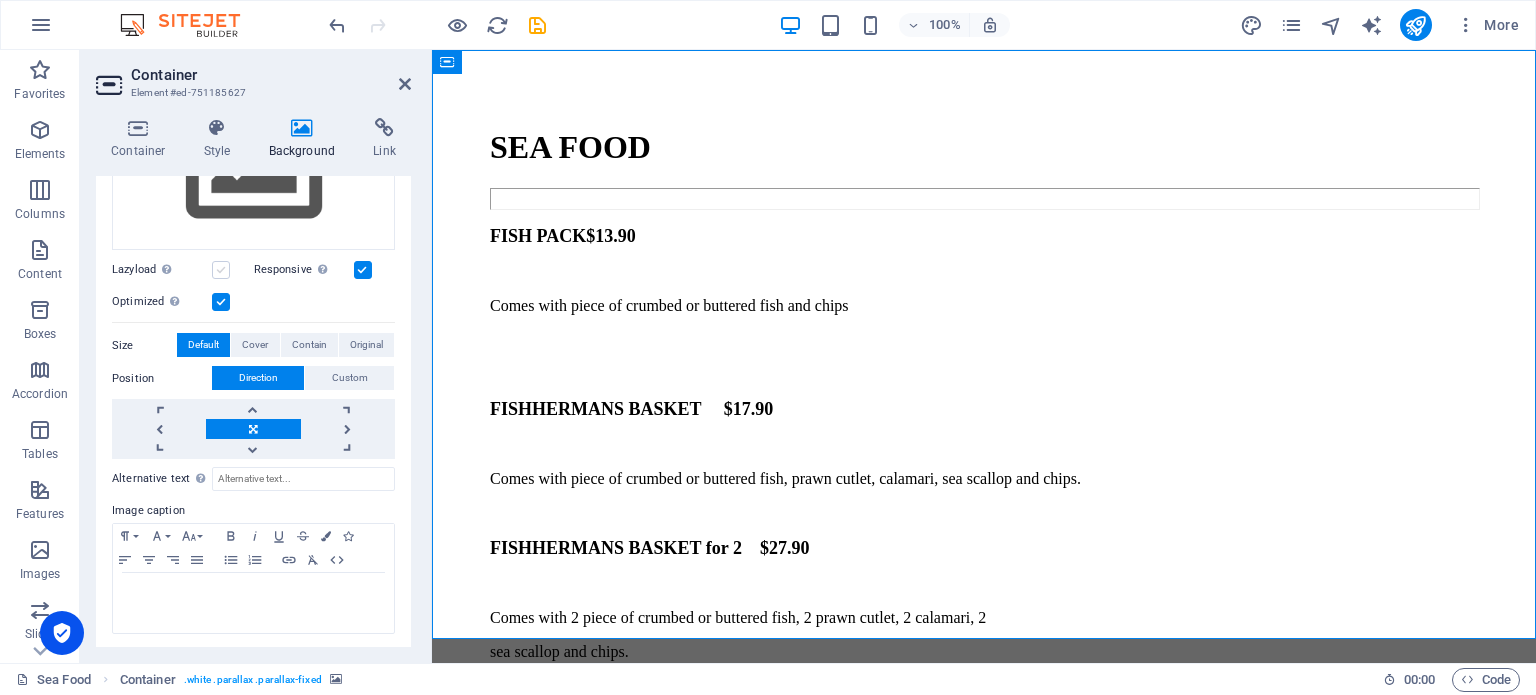 click at bounding box center (221, 270) 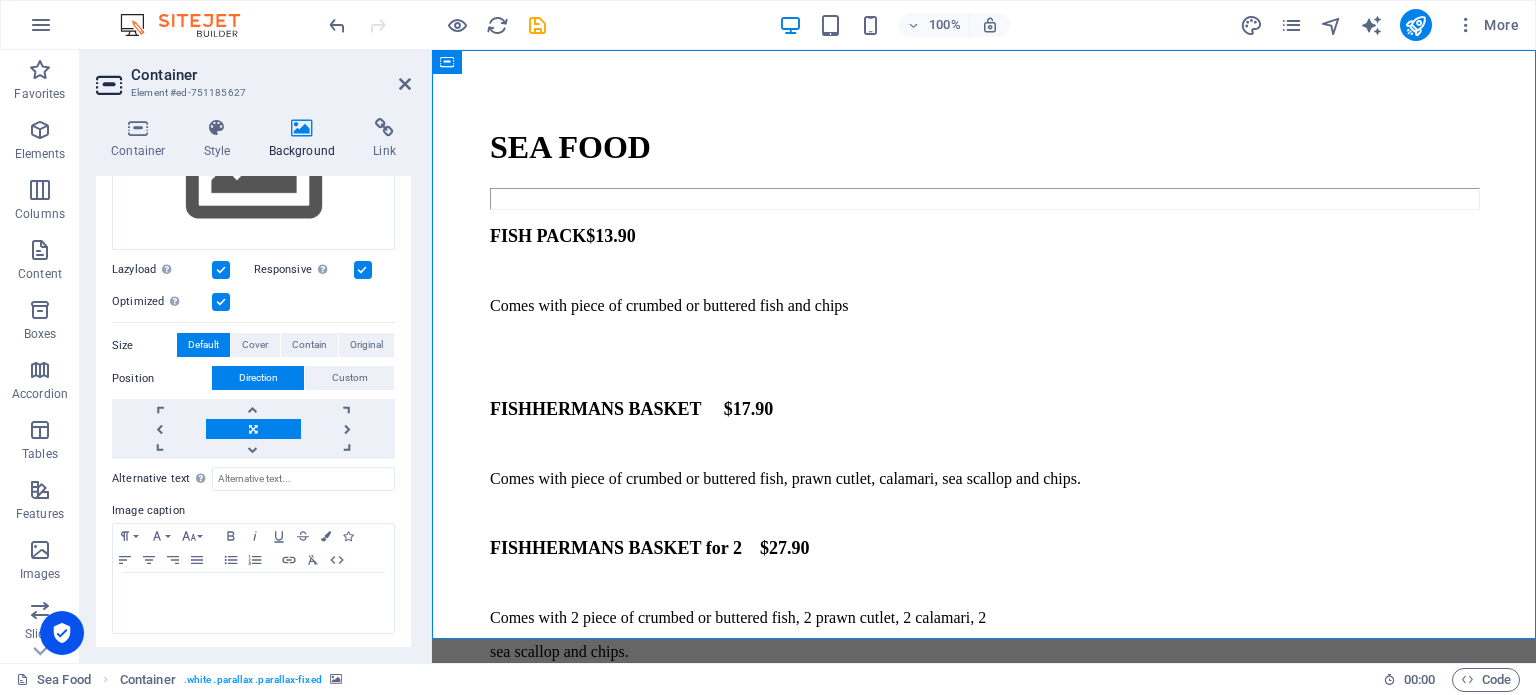 click at bounding box center [221, 302] 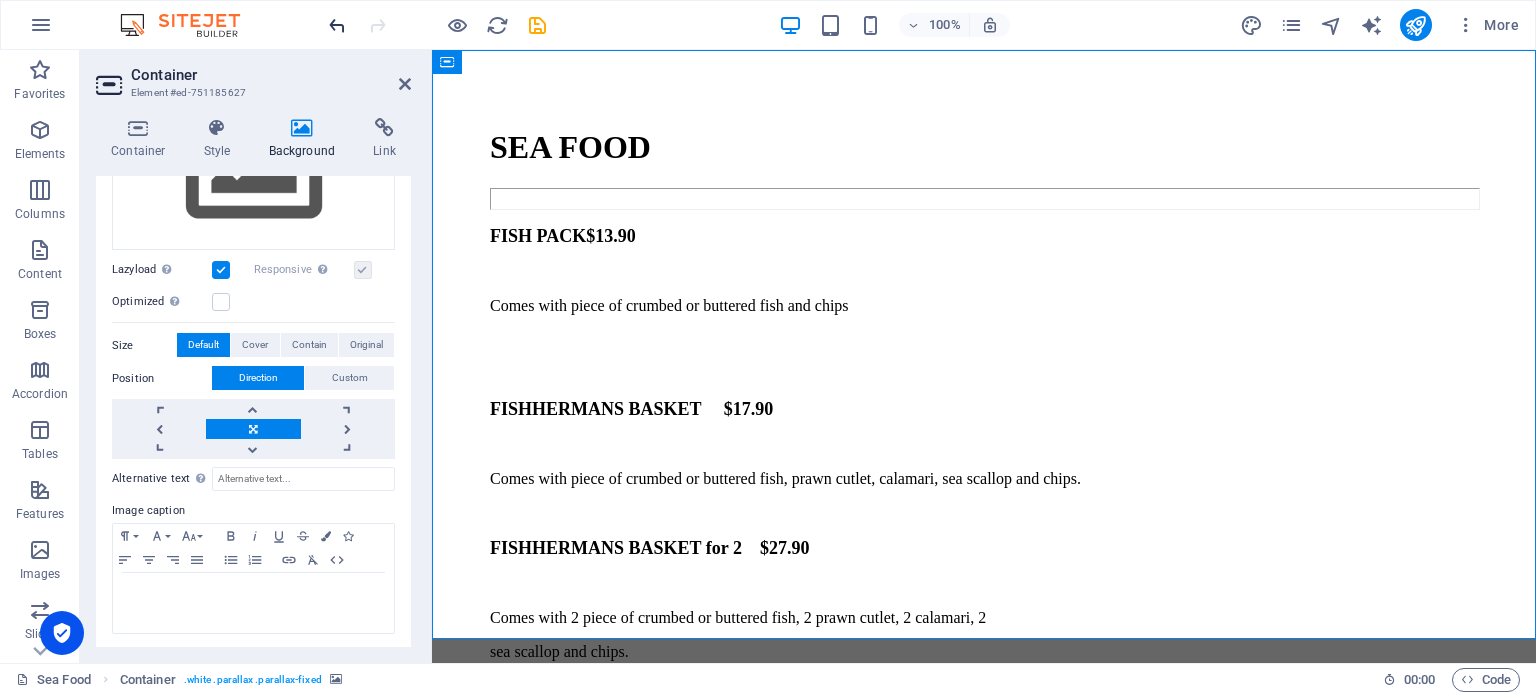 click at bounding box center [337, 25] 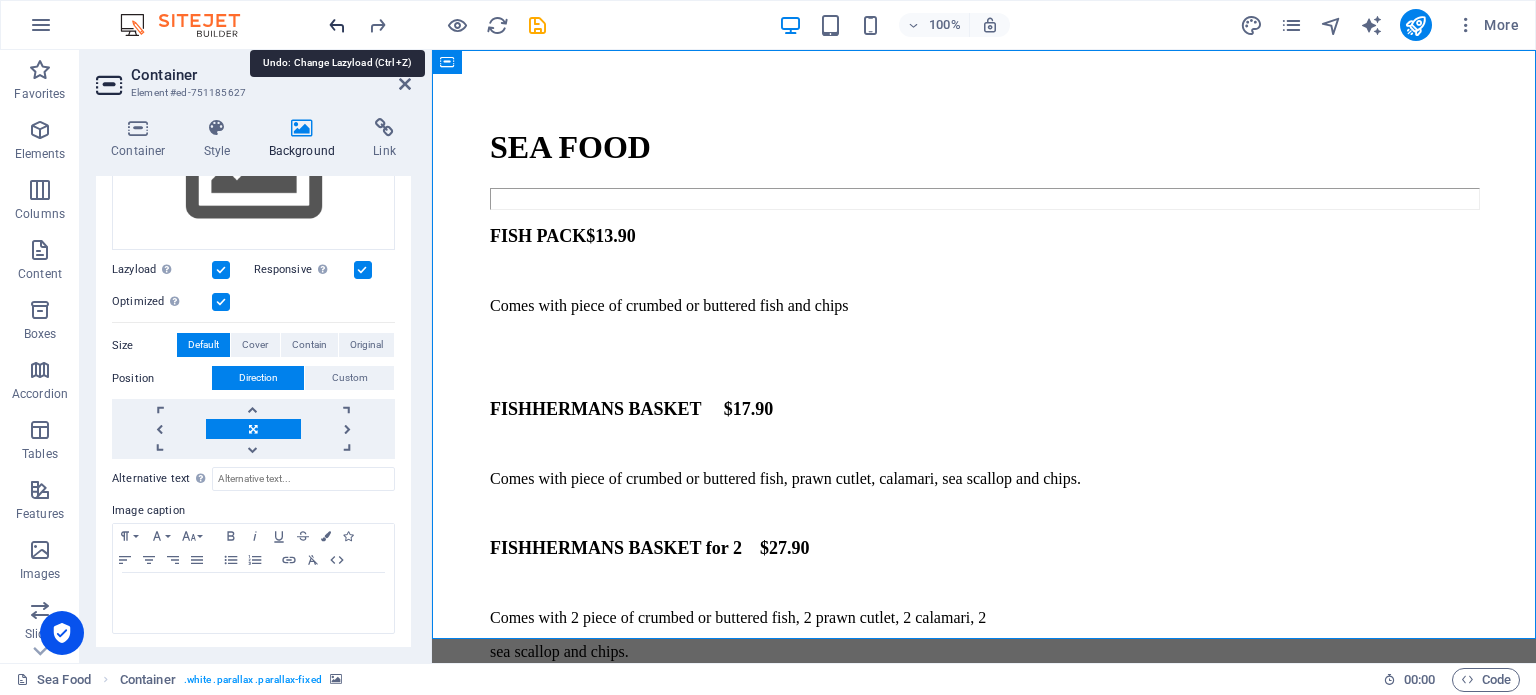 click at bounding box center [337, 25] 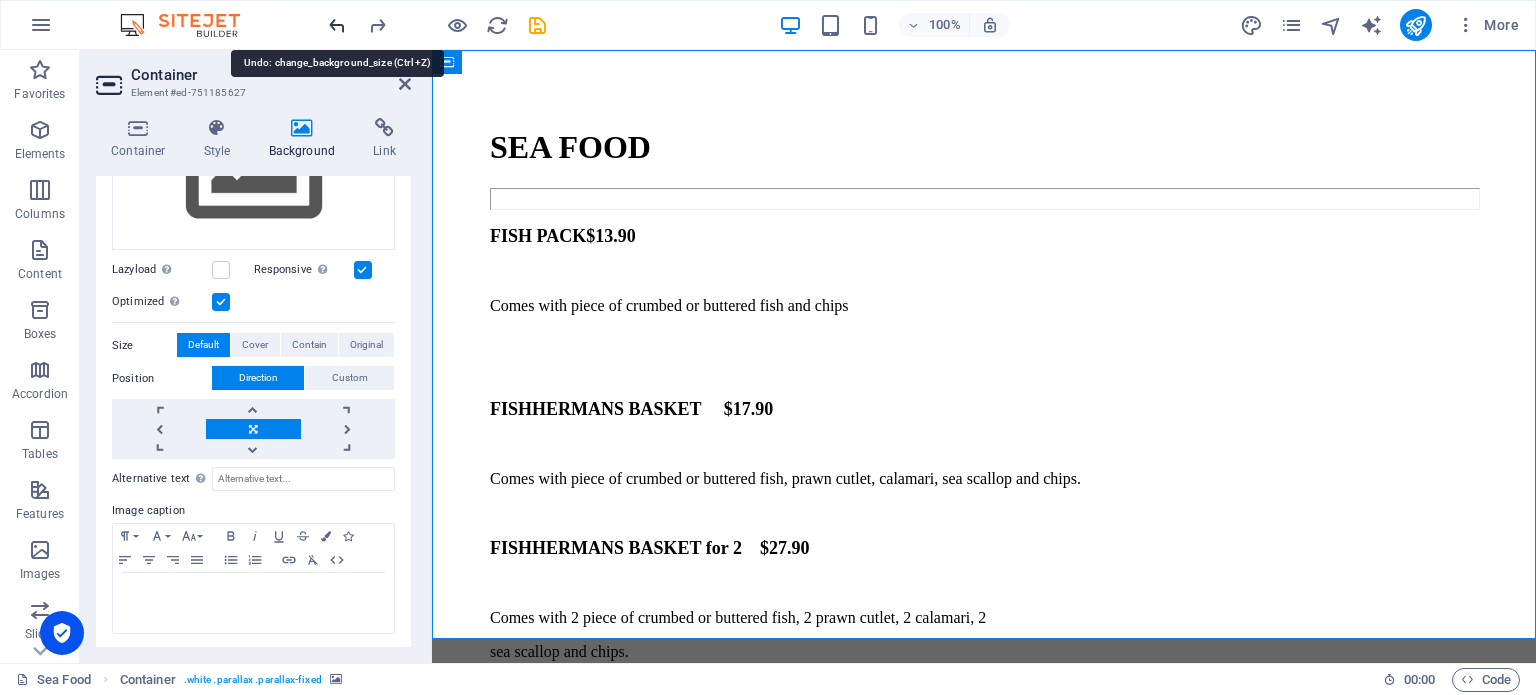 click at bounding box center (337, 25) 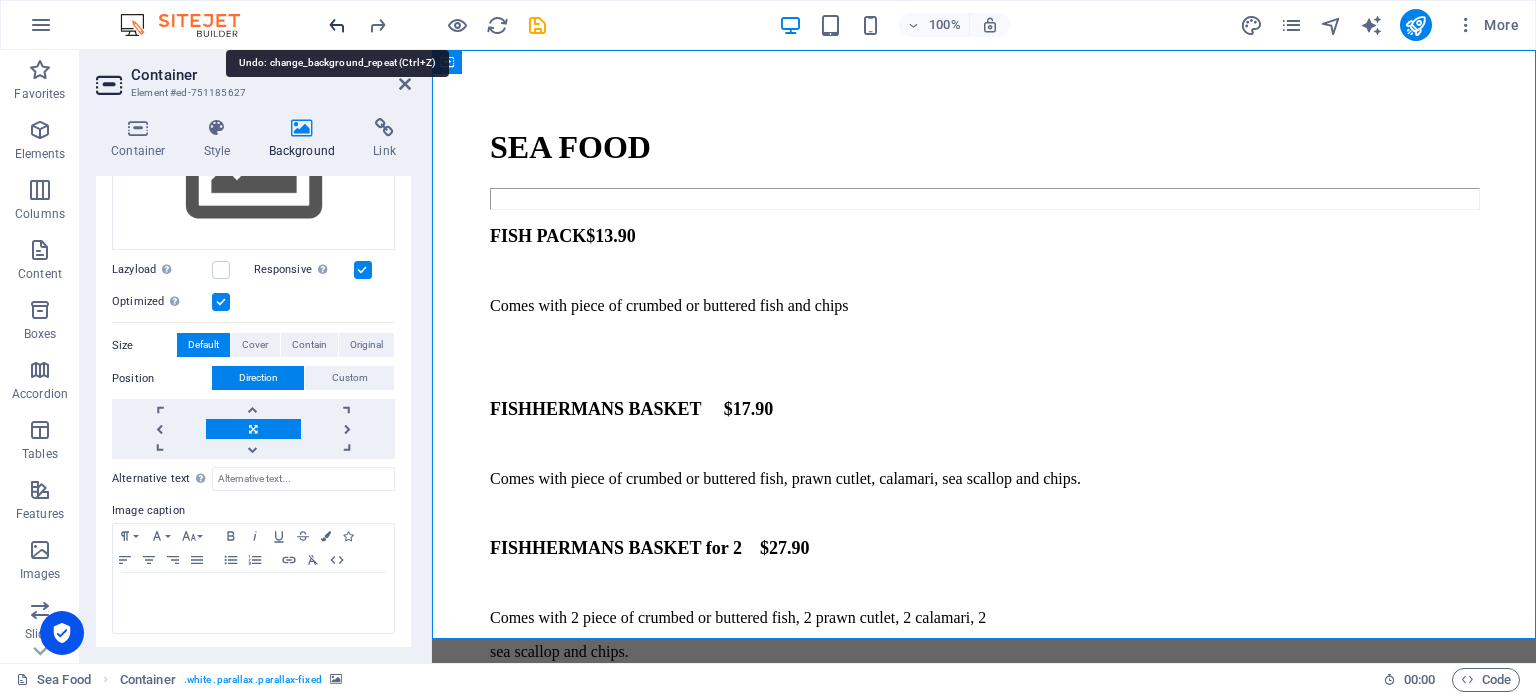 click at bounding box center [337, 25] 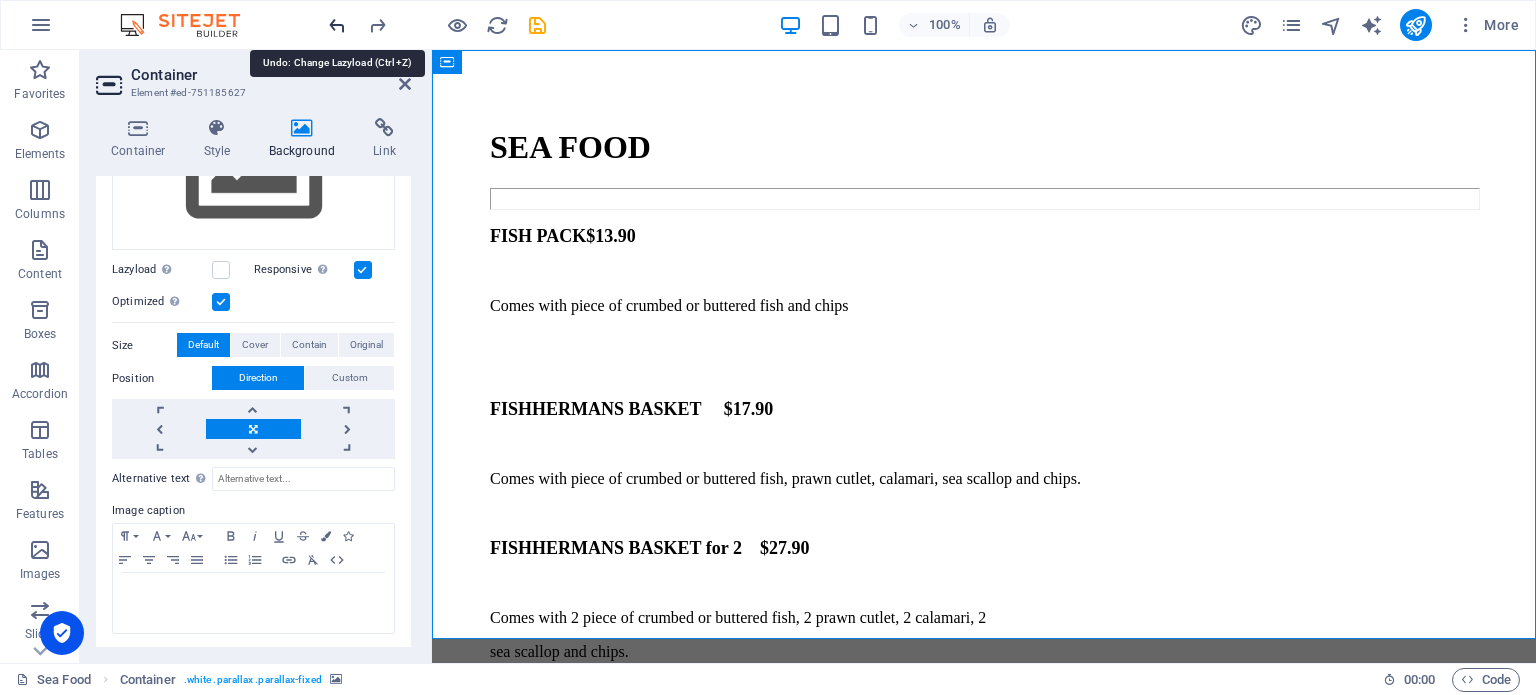 click at bounding box center [337, 25] 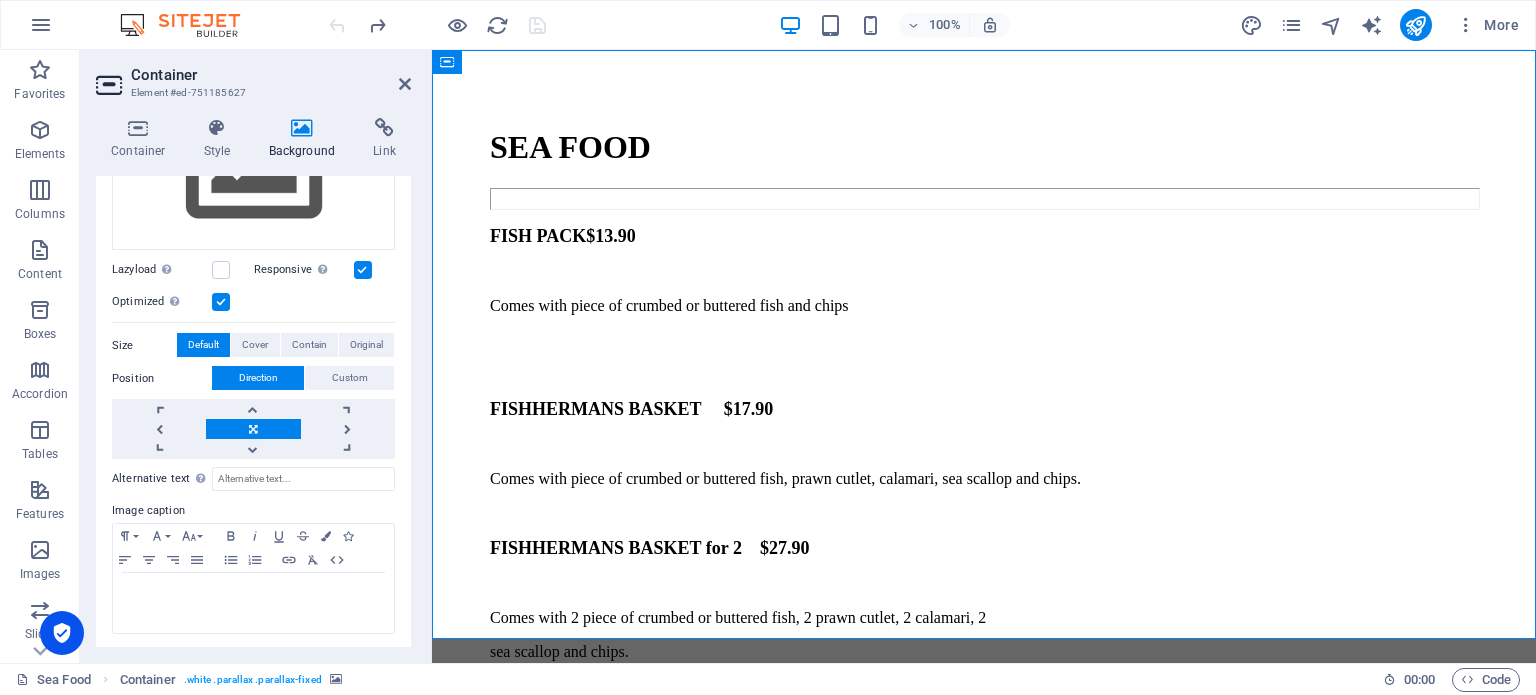 click at bounding box center (437, 25) 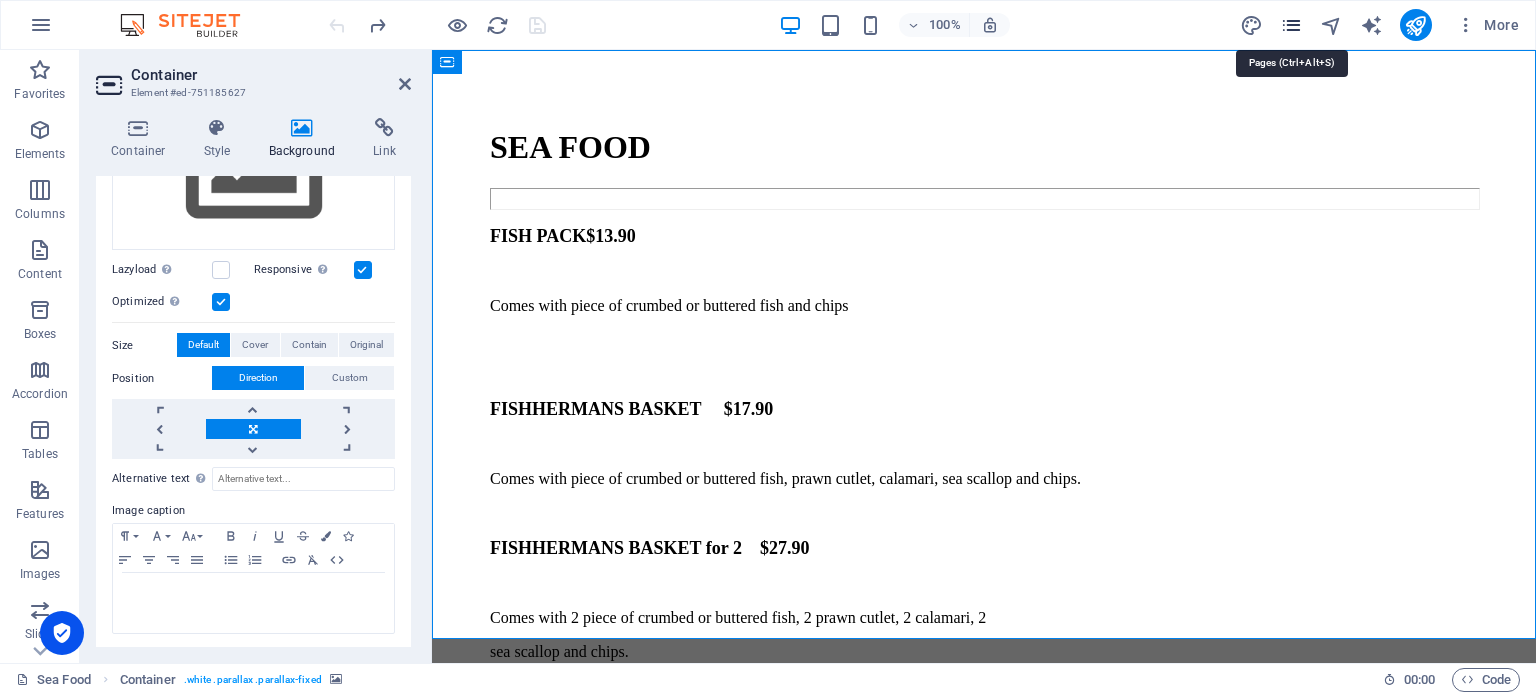 click at bounding box center (1291, 25) 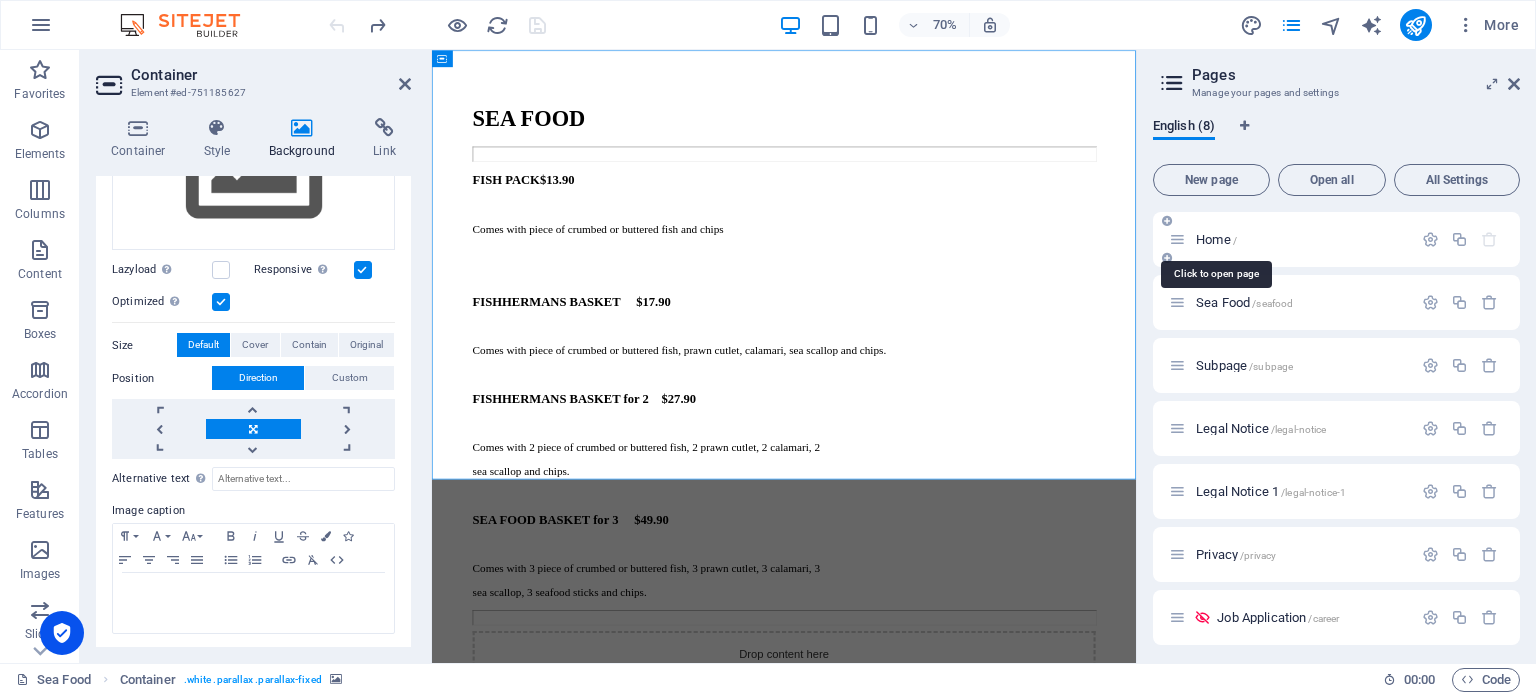 click on "Home /" at bounding box center (1216, 239) 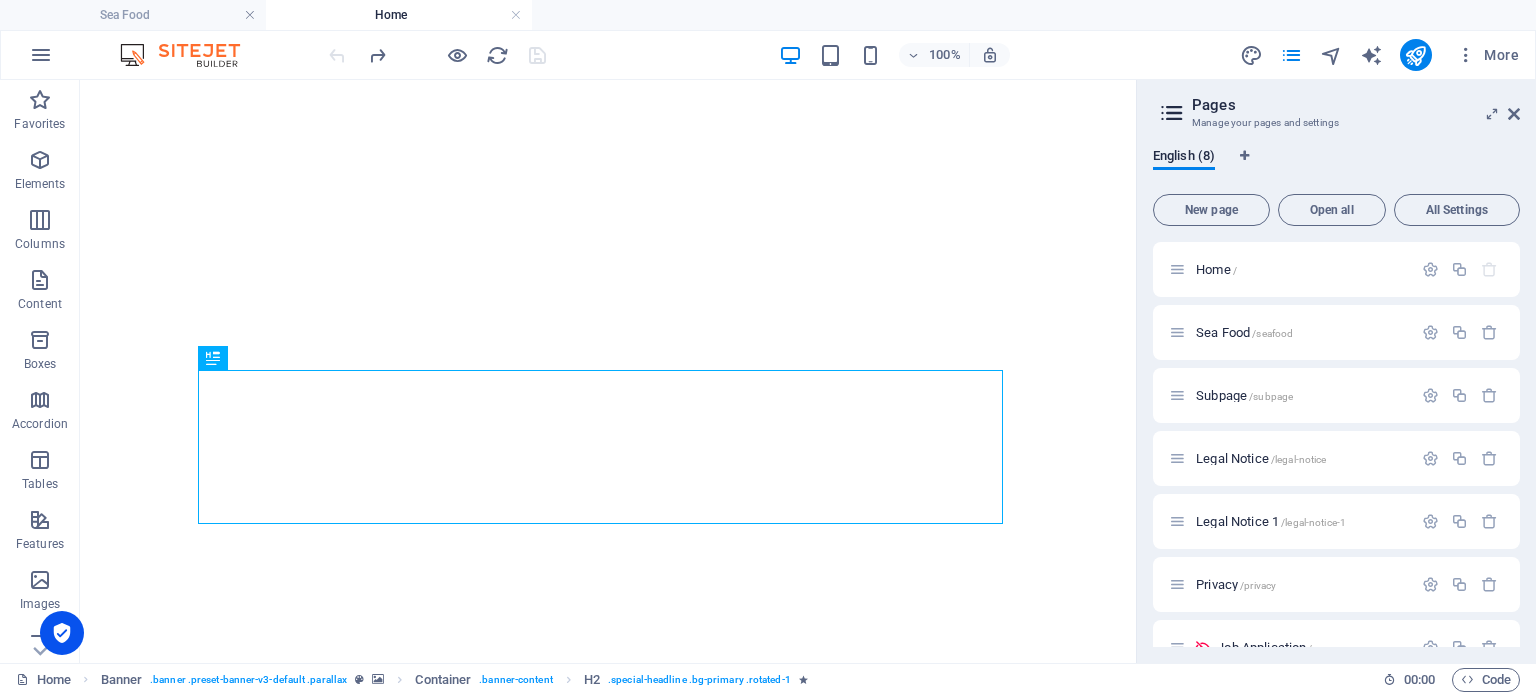 scroll, scrollTop: 0, scrollLeft: 0, axis: both 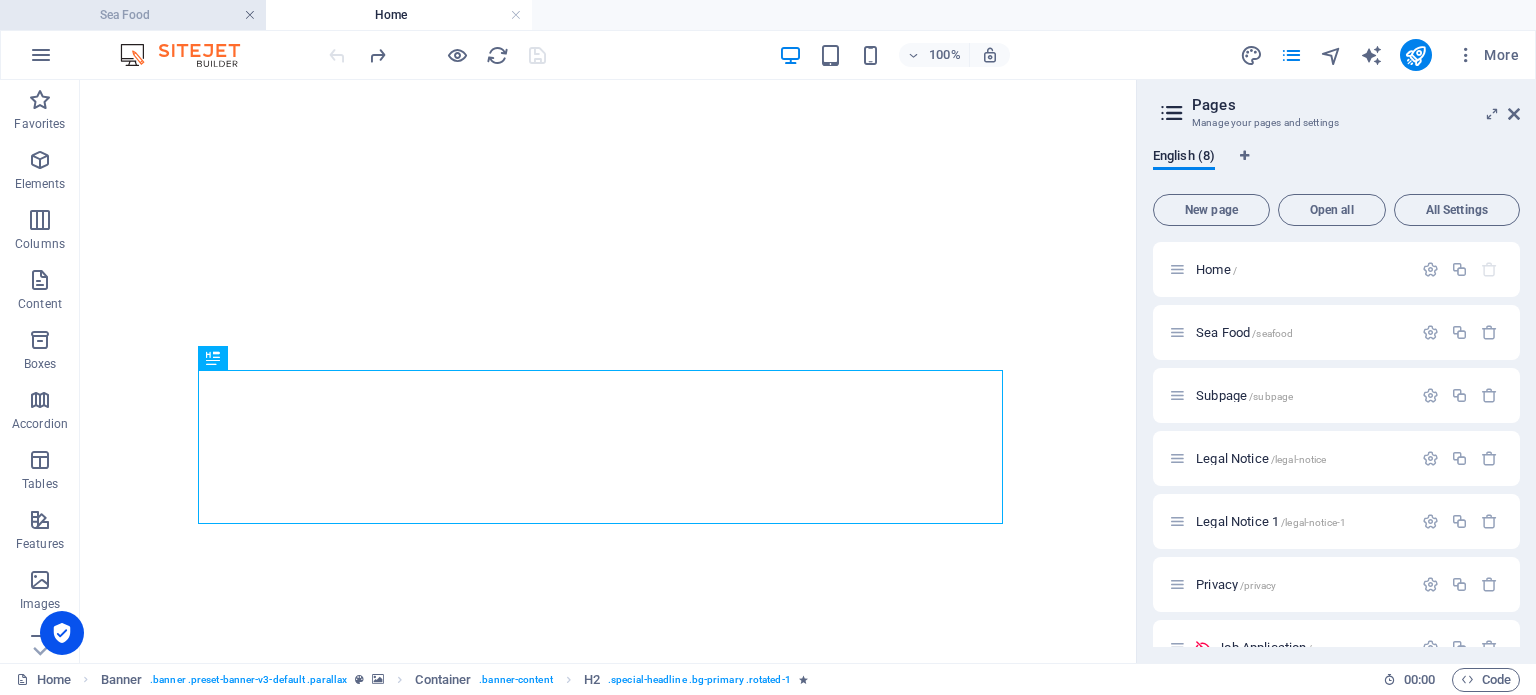 click at bounding box center (250, 15) 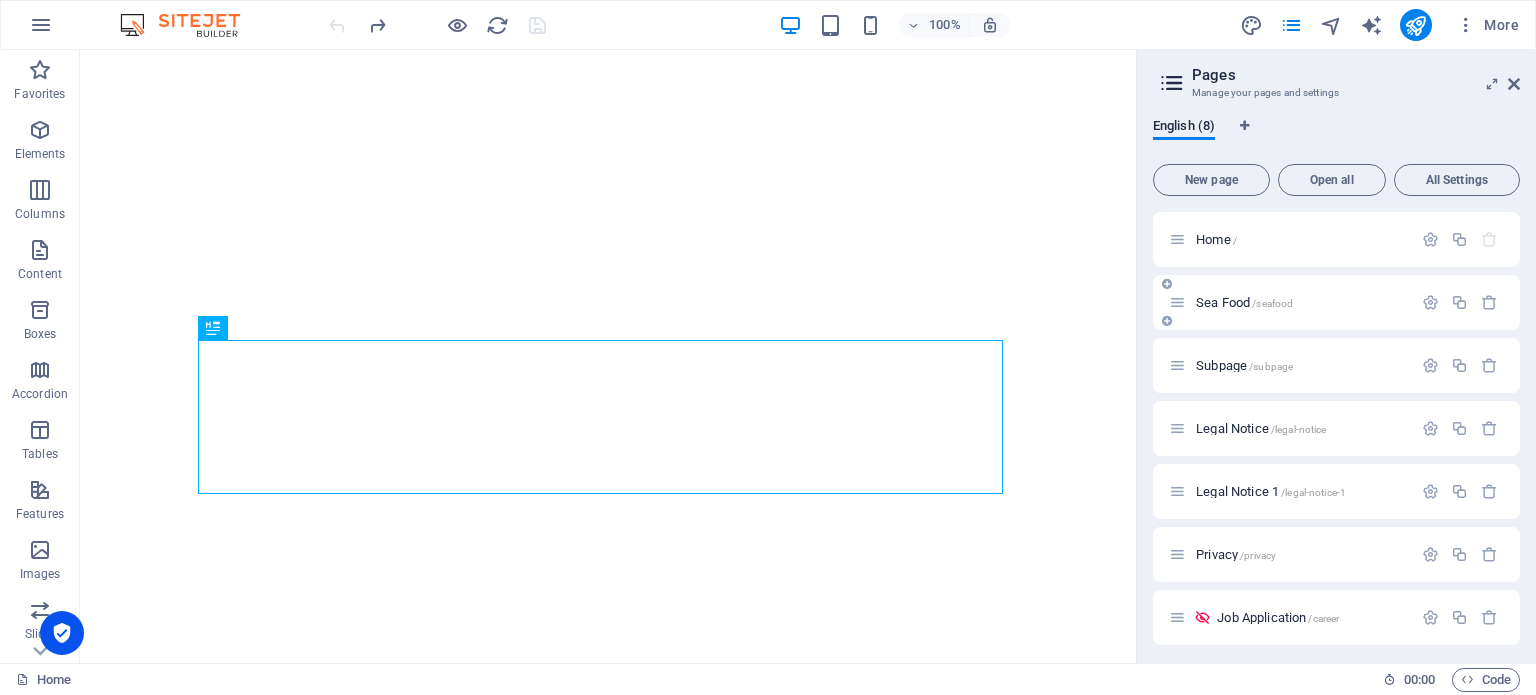 click on "Sea Food /seafood" at bounding box center [1244, 302] 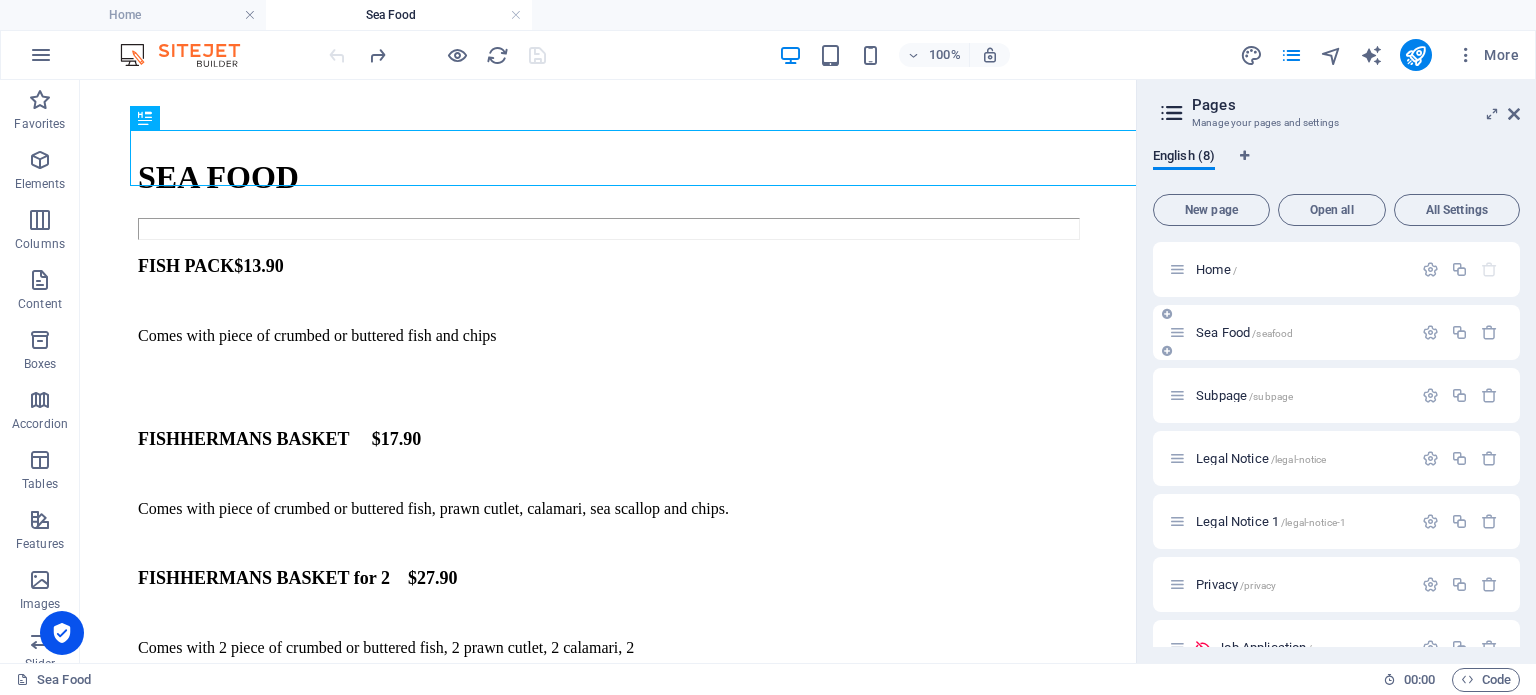 scroll, scrollTop: 0, scrollLeft: 0, axis: both 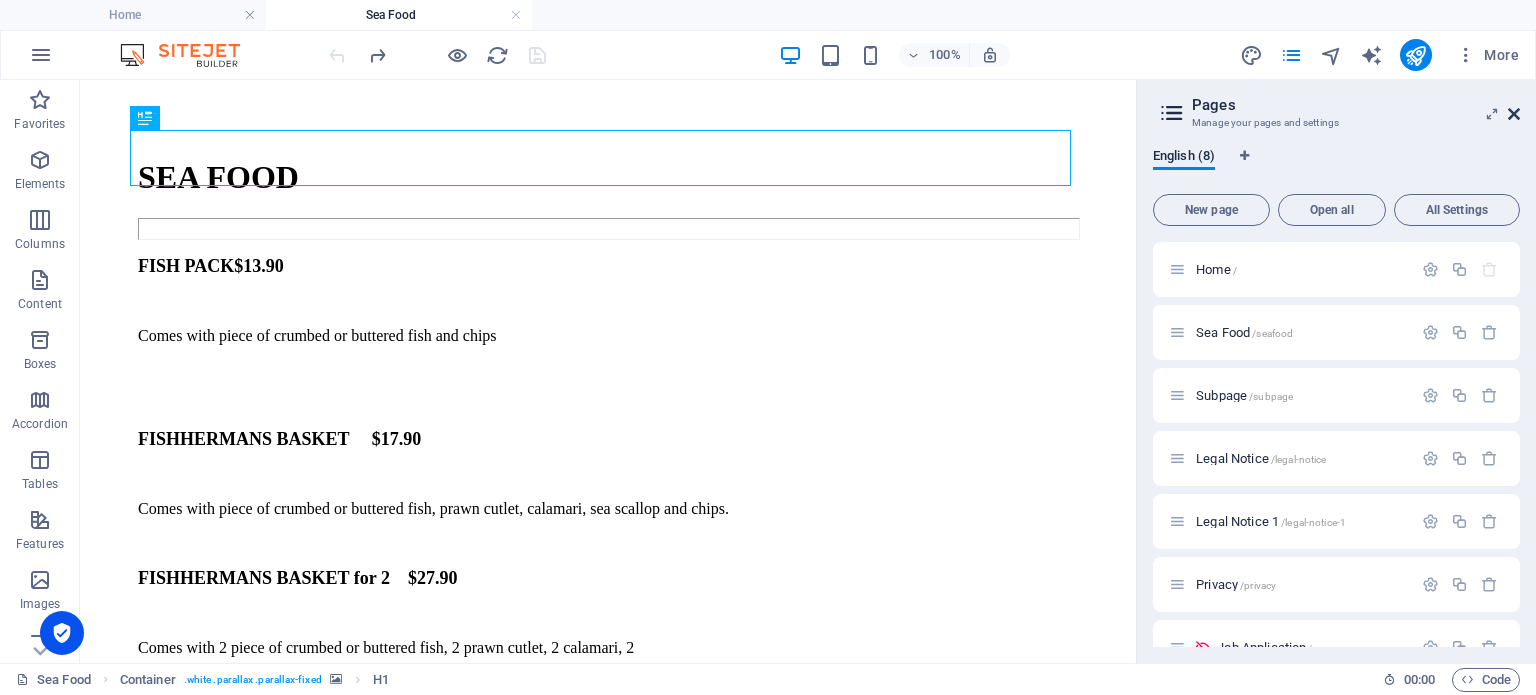 click at bounding box center [1514, 114] 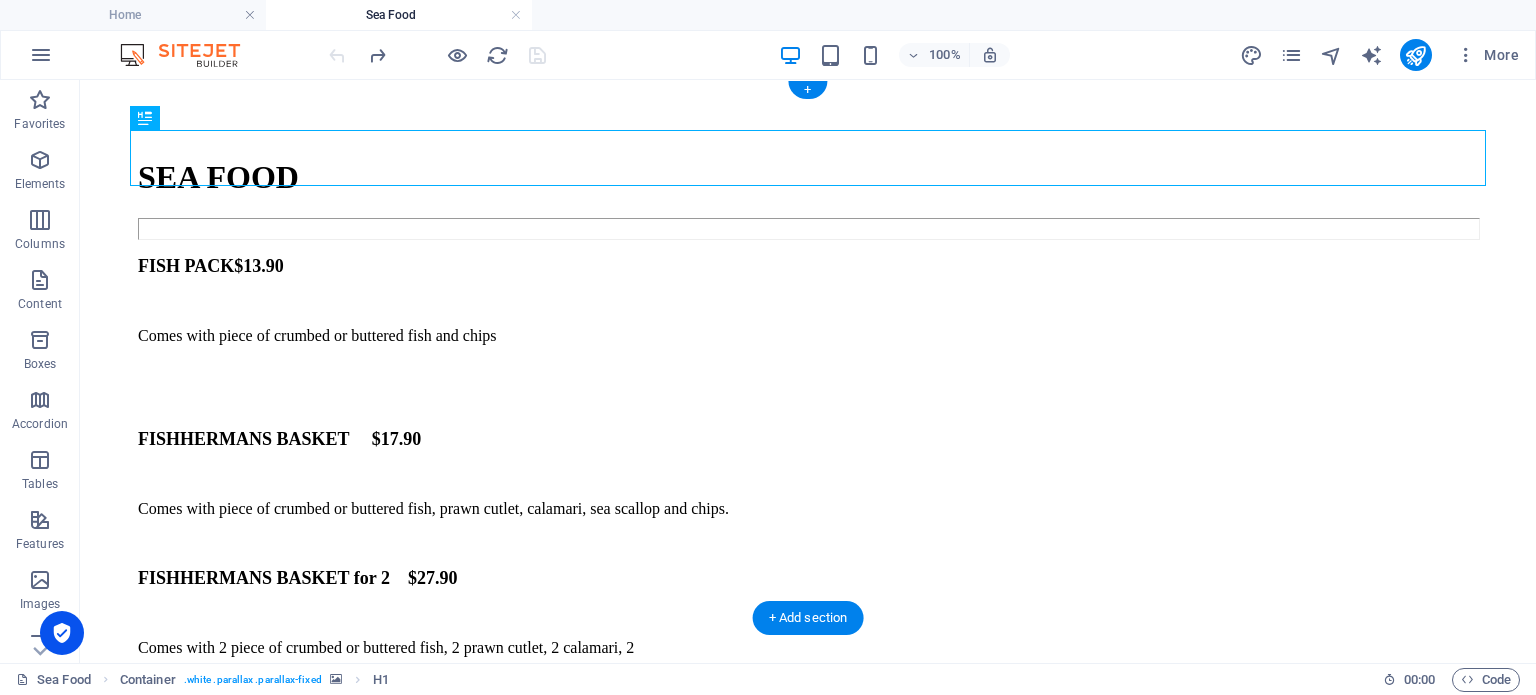 click at bounding box center (808, 88) 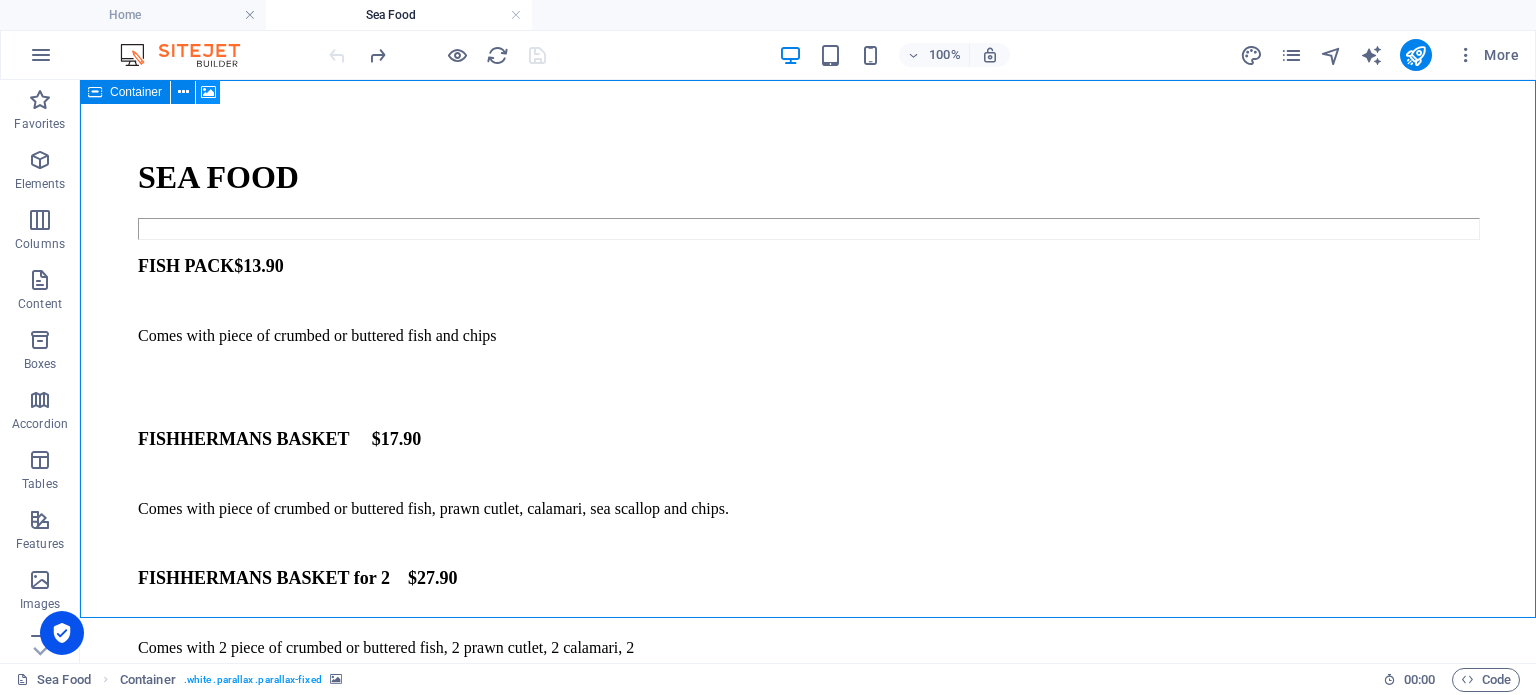 click at bounding box center [208, 92] 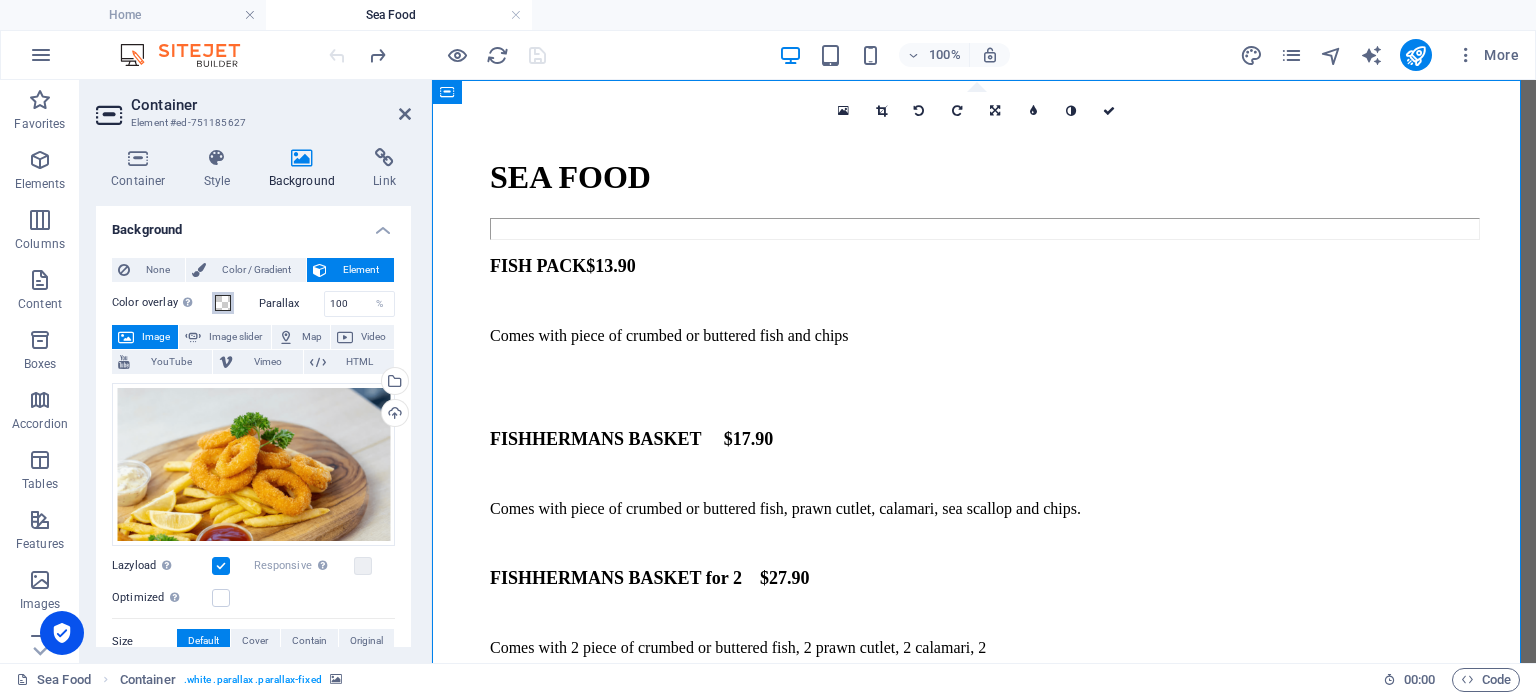 click at bounding box center (223, 303) 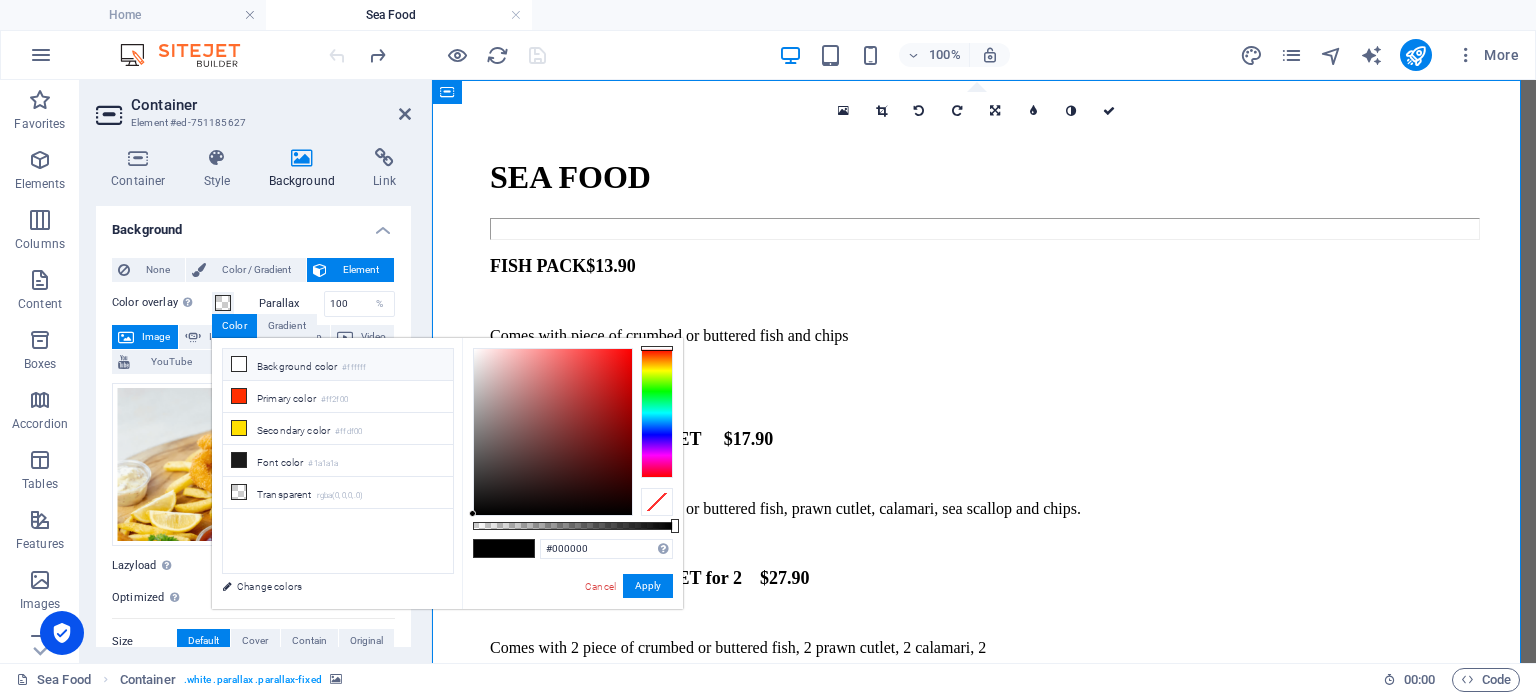 click on "Background color
#ffffff" at bounding box center (338, 365) 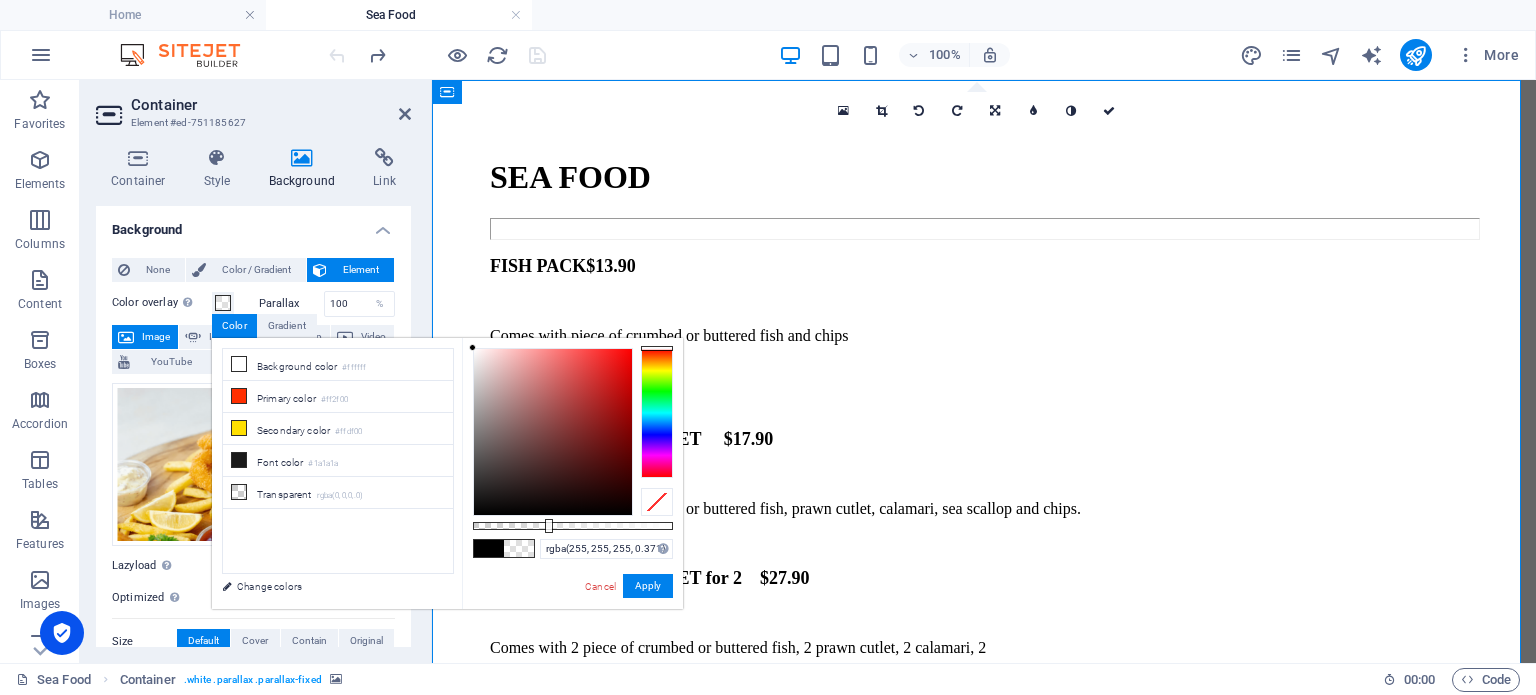 type on "rgba(255, 255, 255, 0.366)" 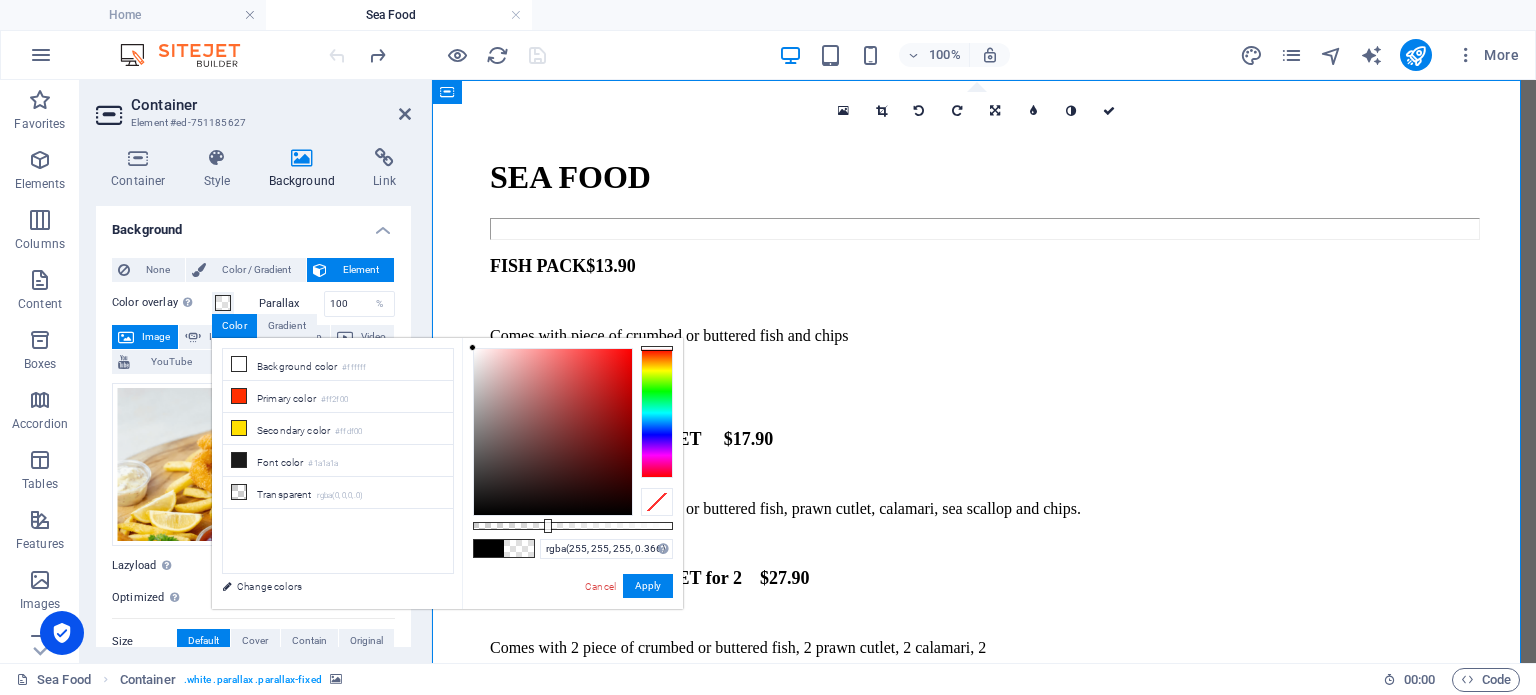 drag, startPoint x: 579, startPoint y: 520, endPoint x: 546, endPoint y: 531, distance: 34.785053 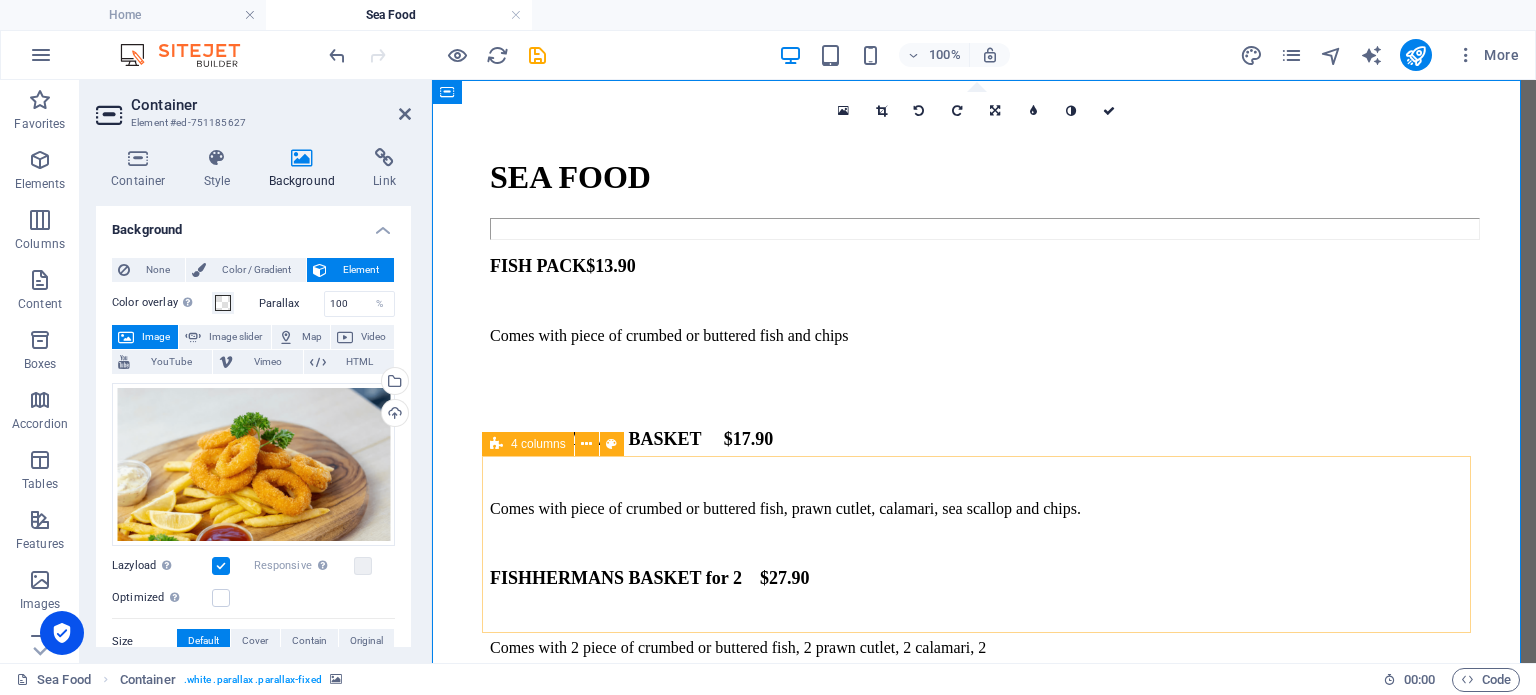 scroll, scrollTop: 5, scrollLeft: 0, axis: vertical 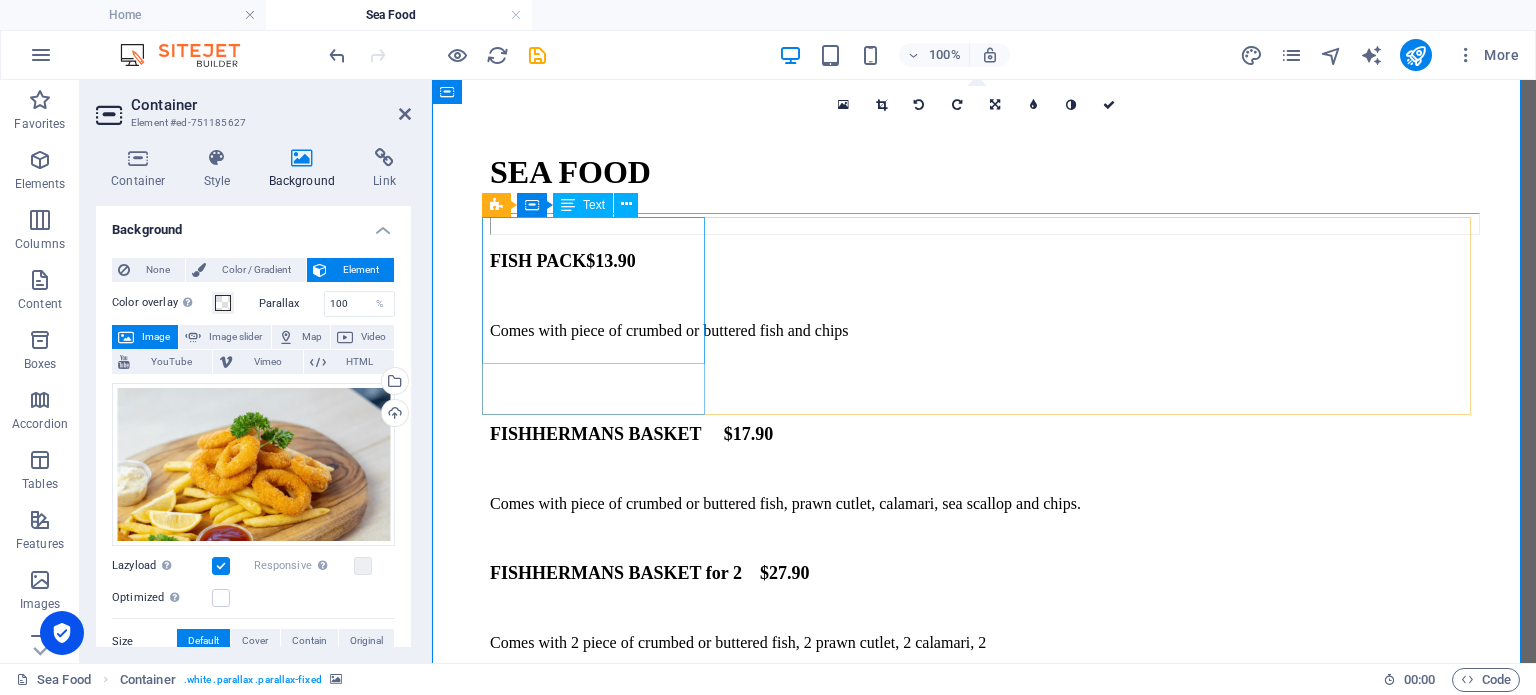 click on "FISH PACK      $13.90 Comes with piece of crumbed or buttered fish and chips" at bounding box center [984, 329] 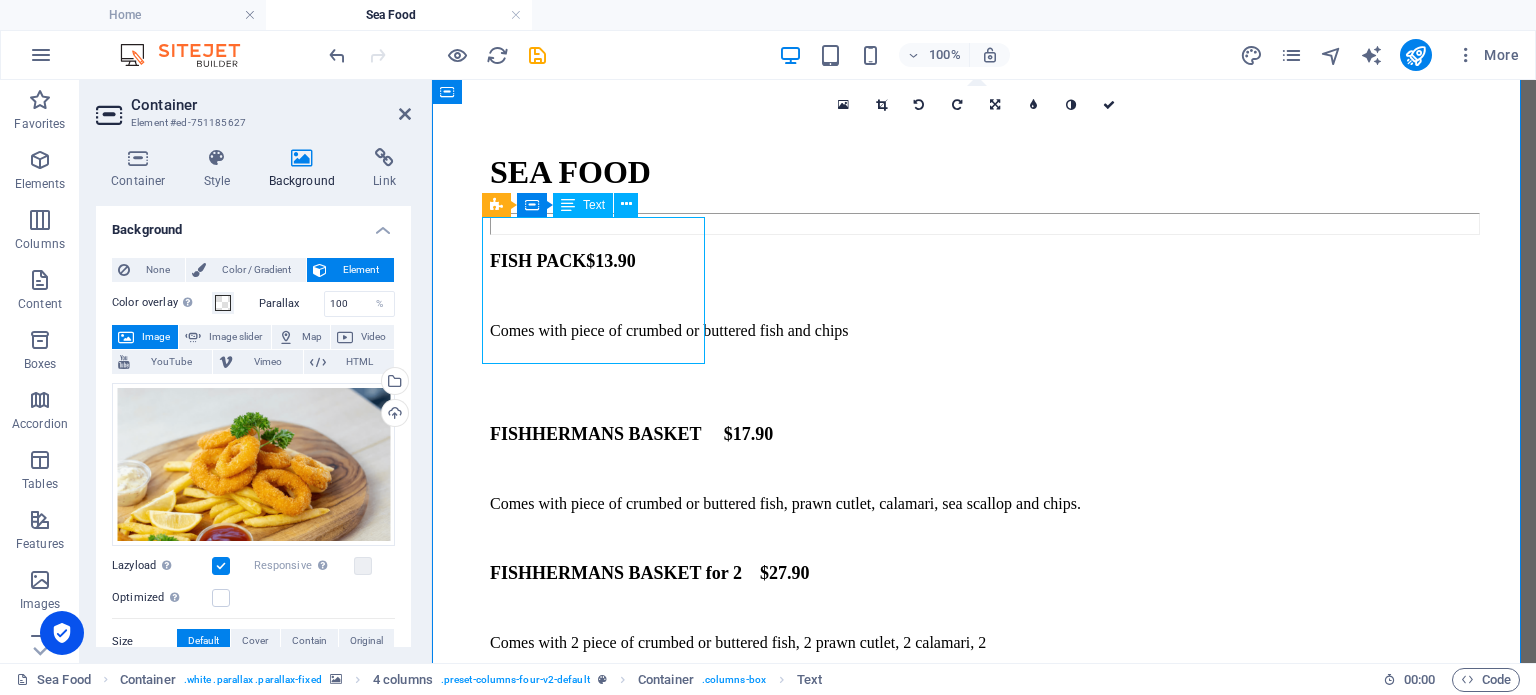 click on "FISH PACK      $13.90 Comes with piece of crumbed or buttered fish and chips" at bounding box center [984, 329] 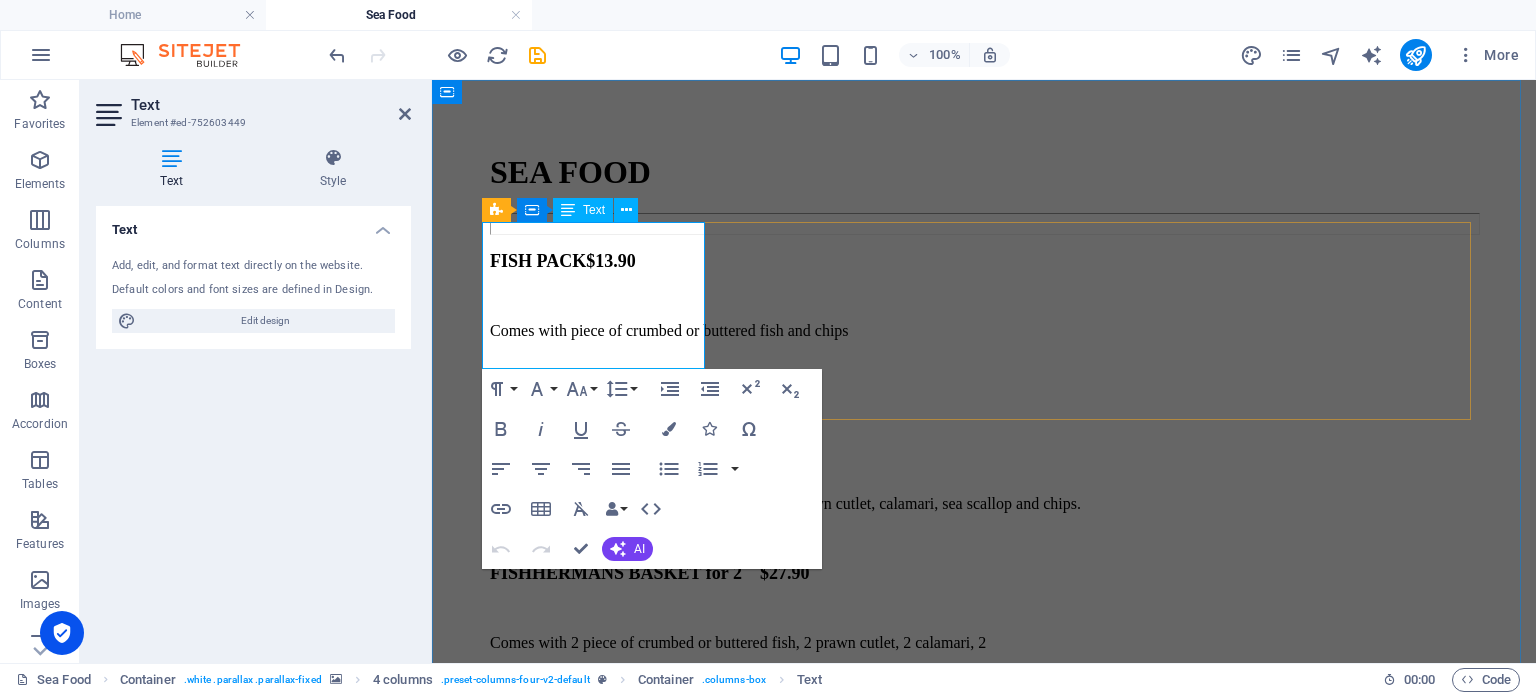 scroll, scrollTop: 0, scrollLeft: 0, axis: both 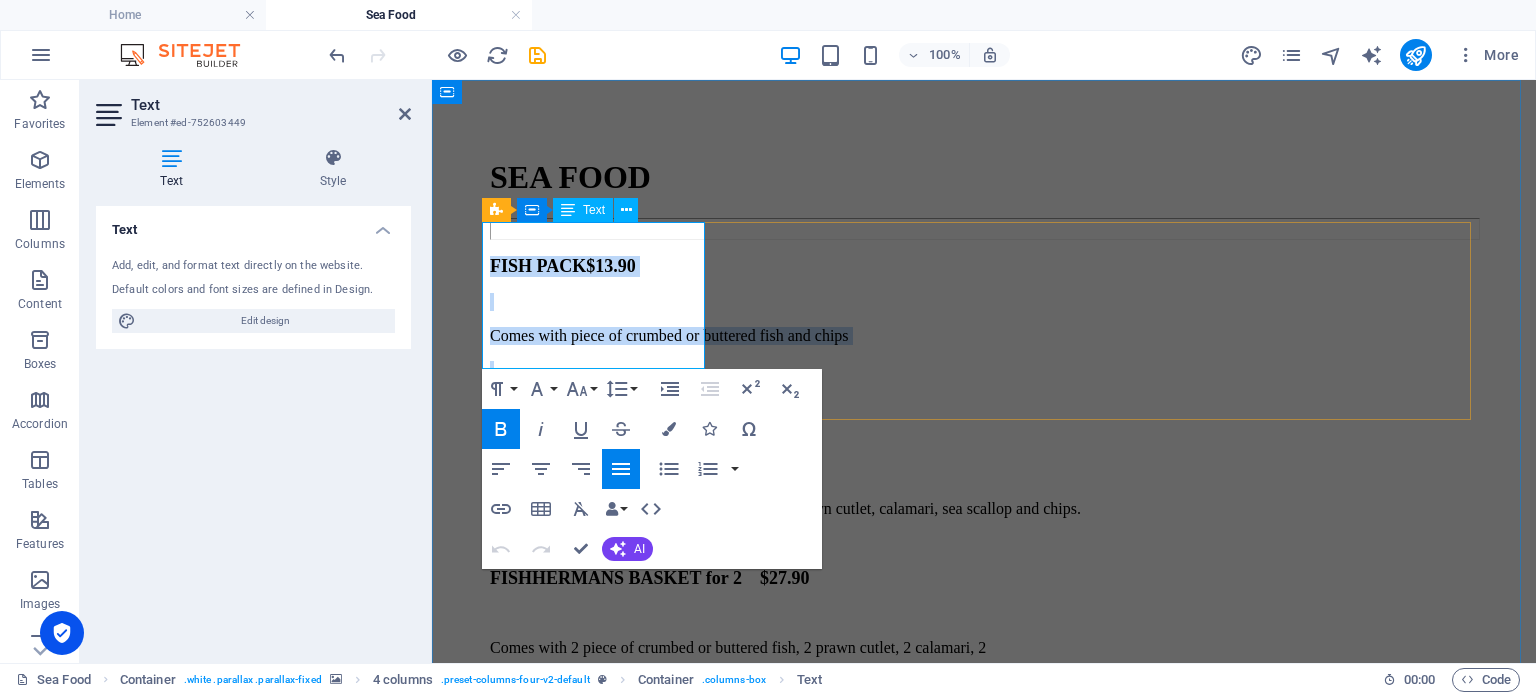 drag, startPoint x: 684, startPoint y: 322, endPoint x: 484, endPoint y: 238, distance: 216.92395 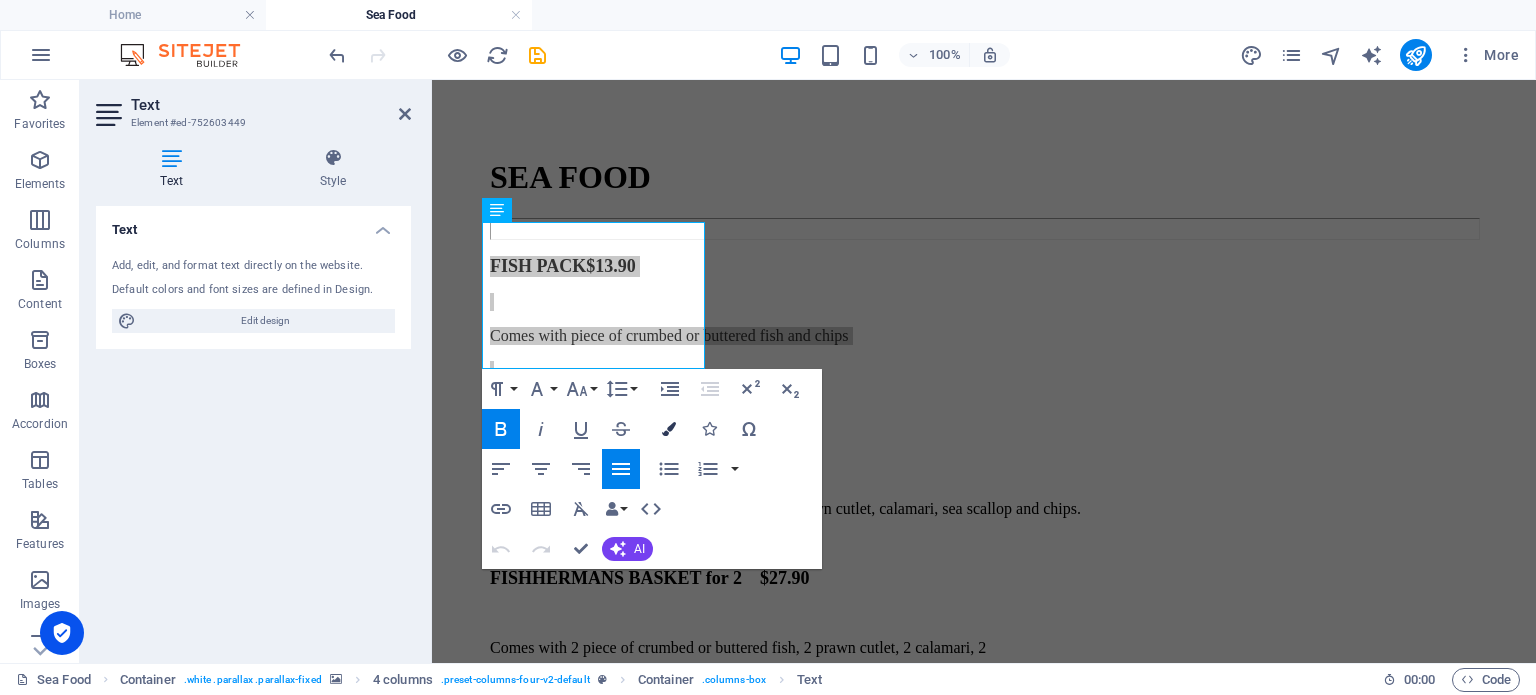click at bounding box center [669, 429] 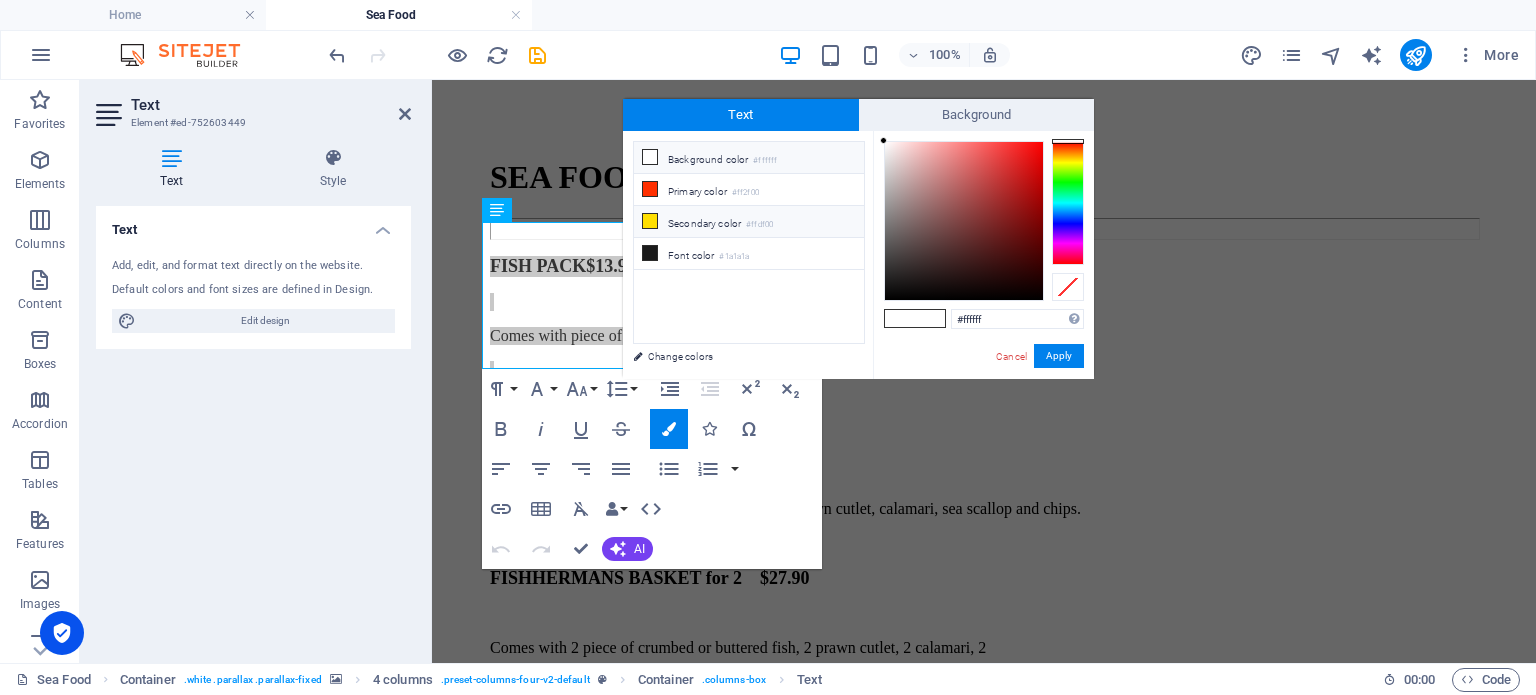 click on "Secondary color
#ffdf00" at bounding box center (749, 222) 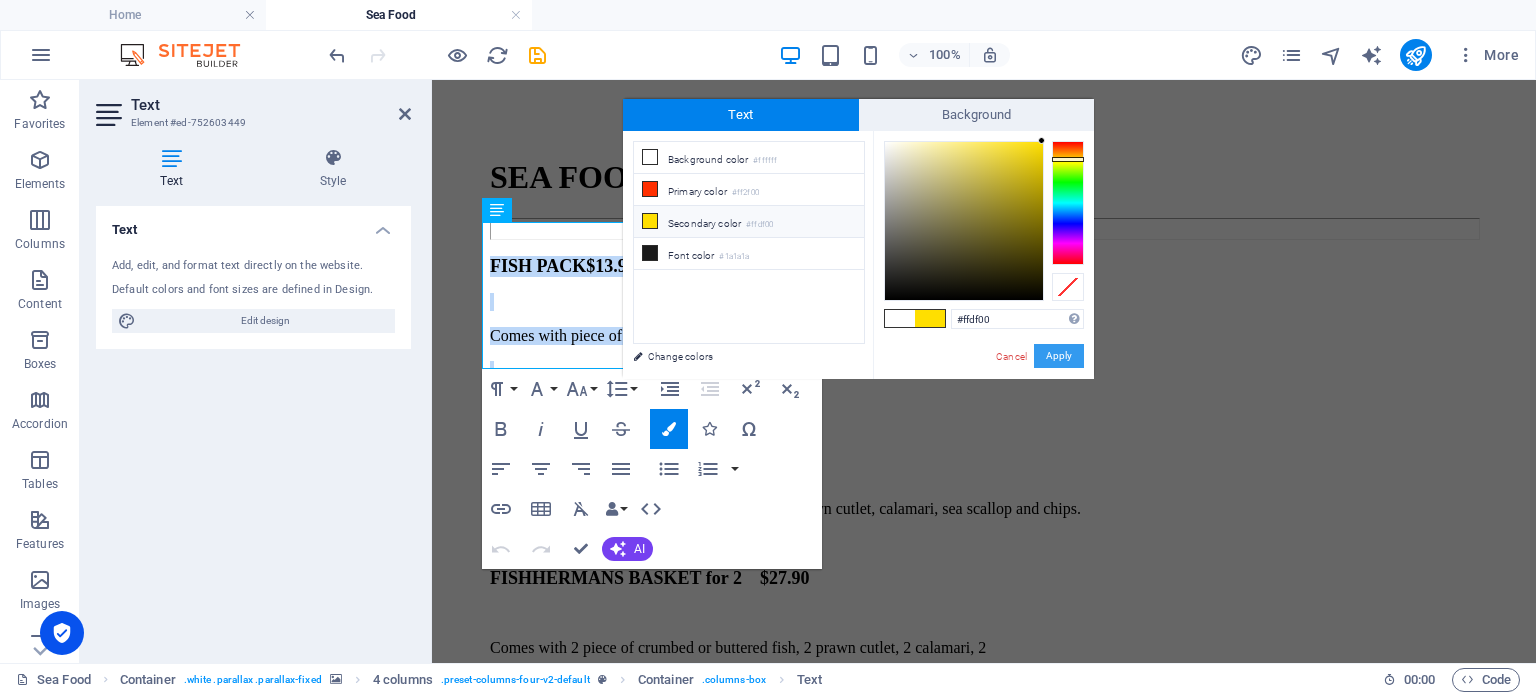 click on "Apply" at bounding box center (1059, 356) 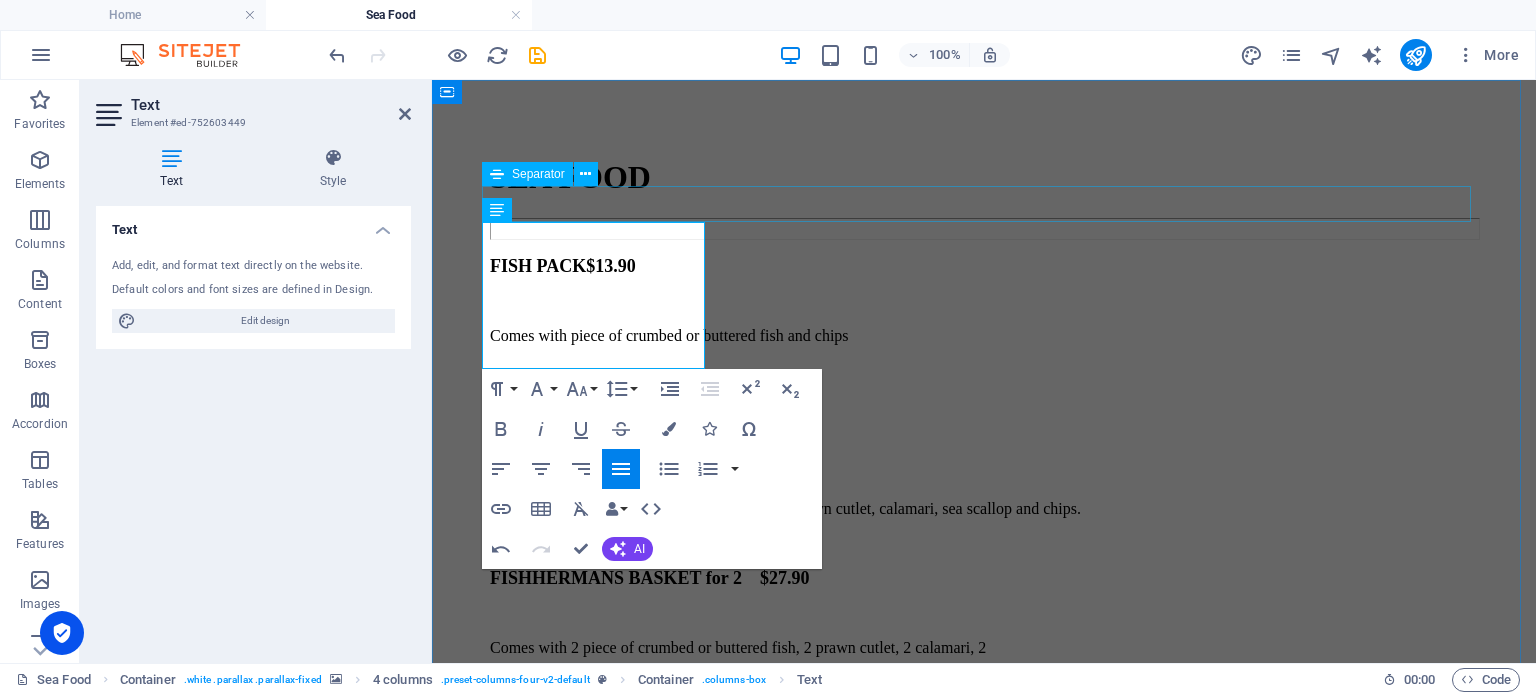 click at bounding box center (984, 229) 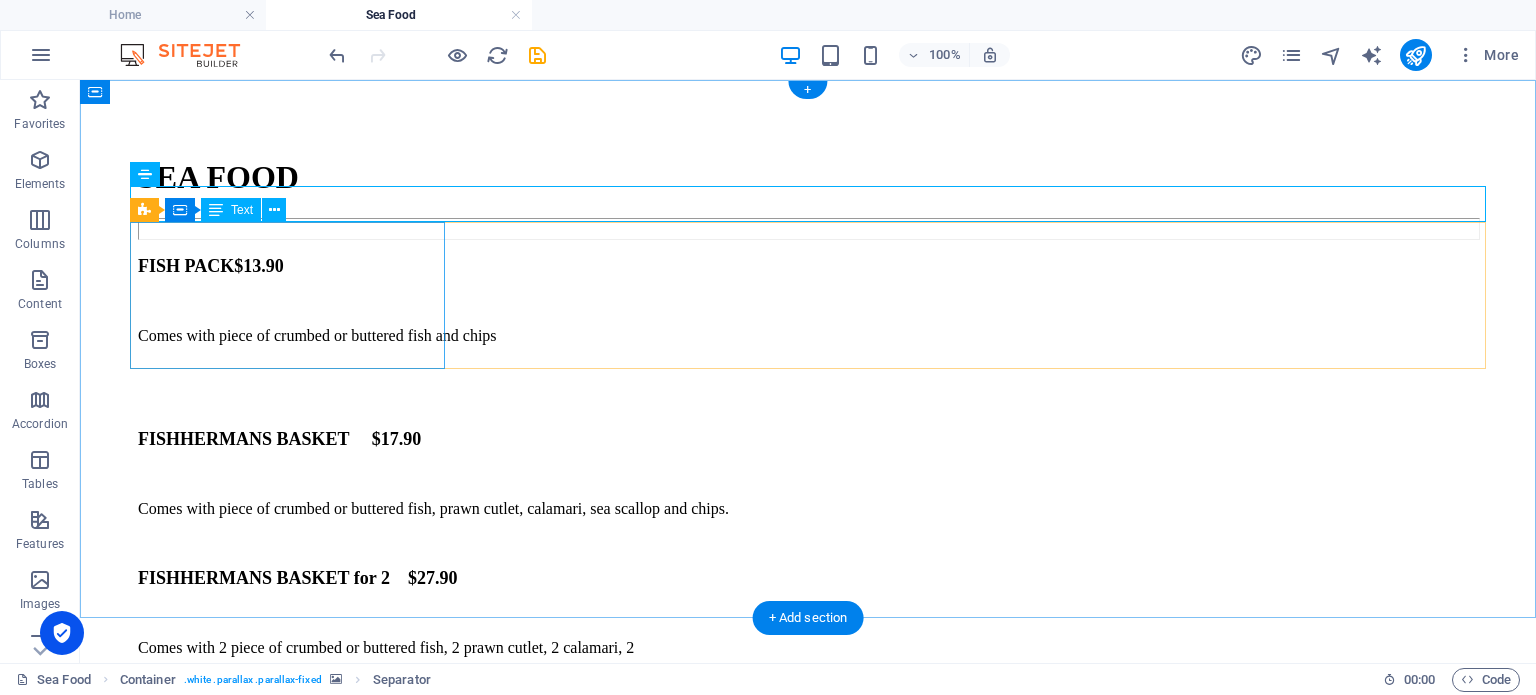 click on "FISH PACK      $13.90 Comes with piece of crumbed or buttered fish and chips" at bounding box center (808, 334) 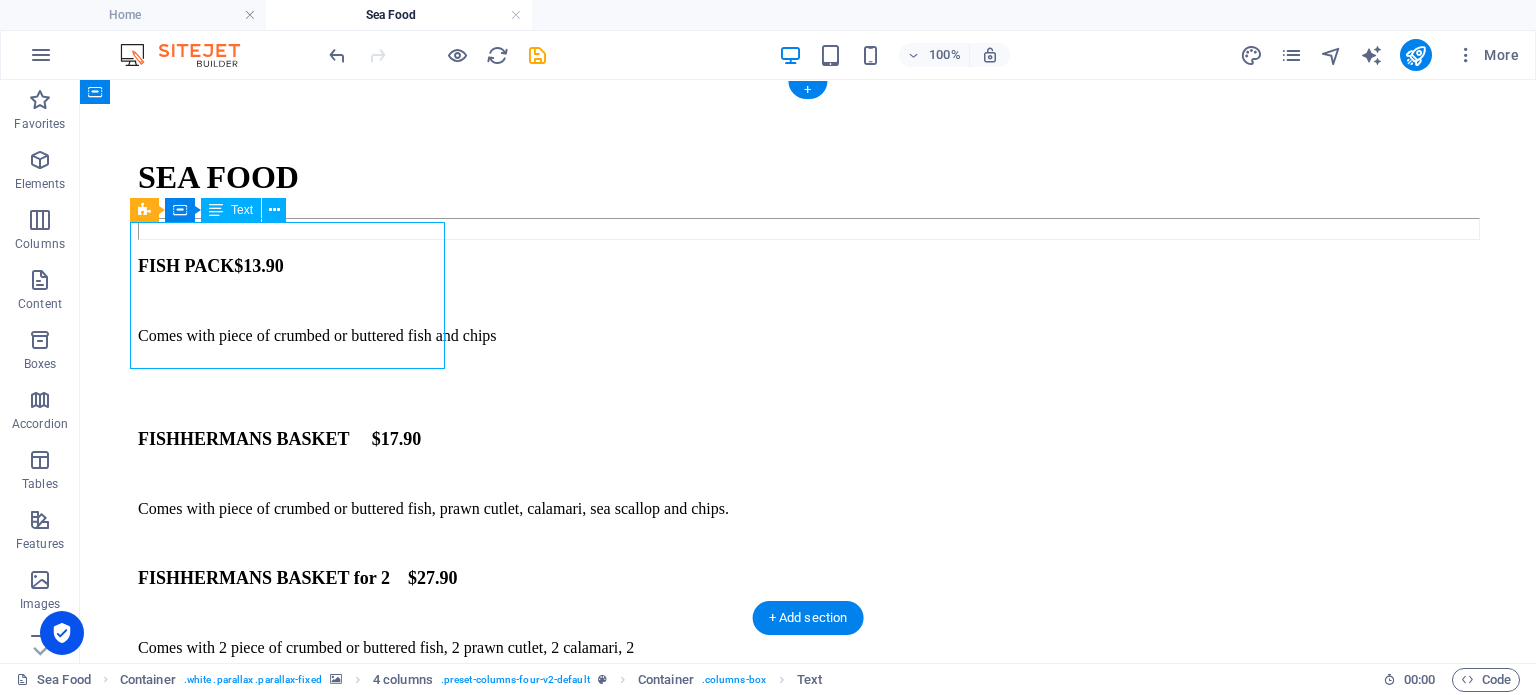 click on "FISH PACK      $13.90 Comes with piece of crumbed or buttered fish and chips" at bounding box center [808, 334] 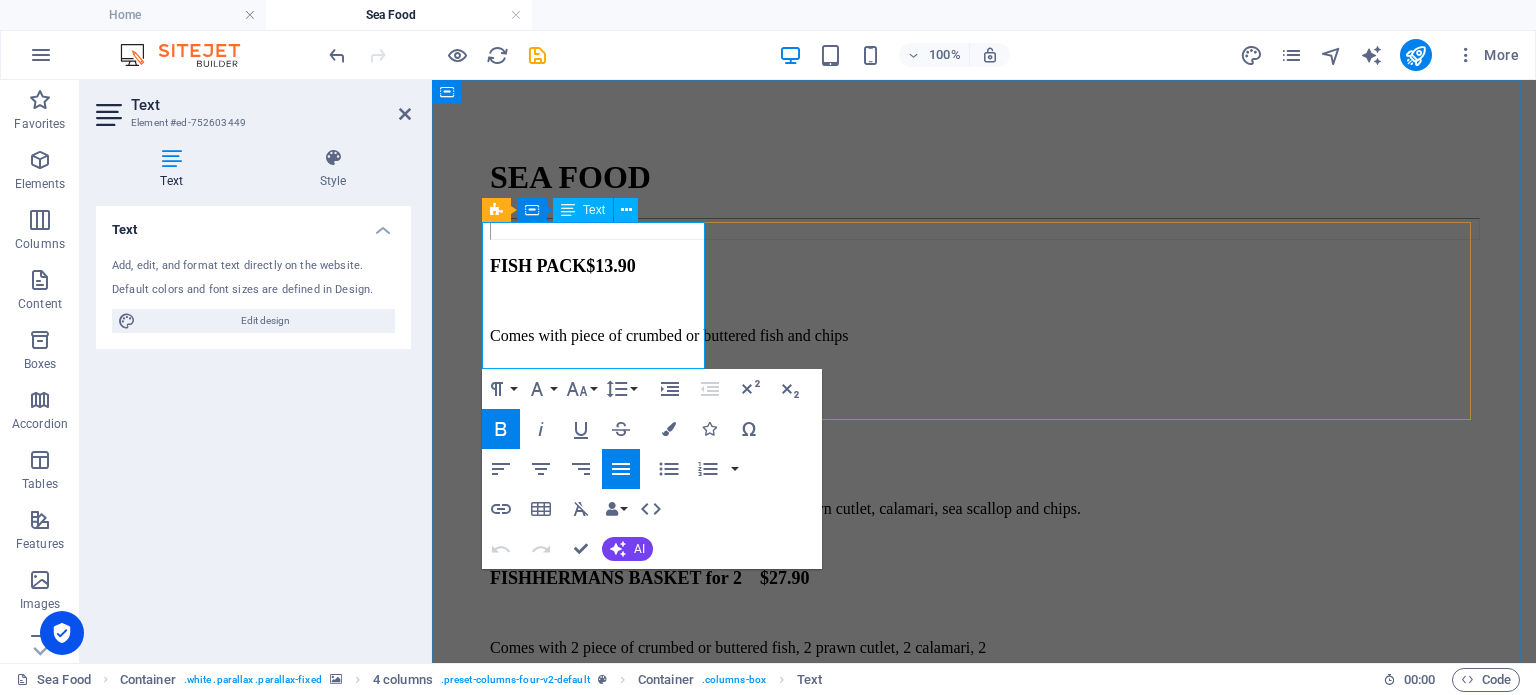 click at bounding box center (984, 370) 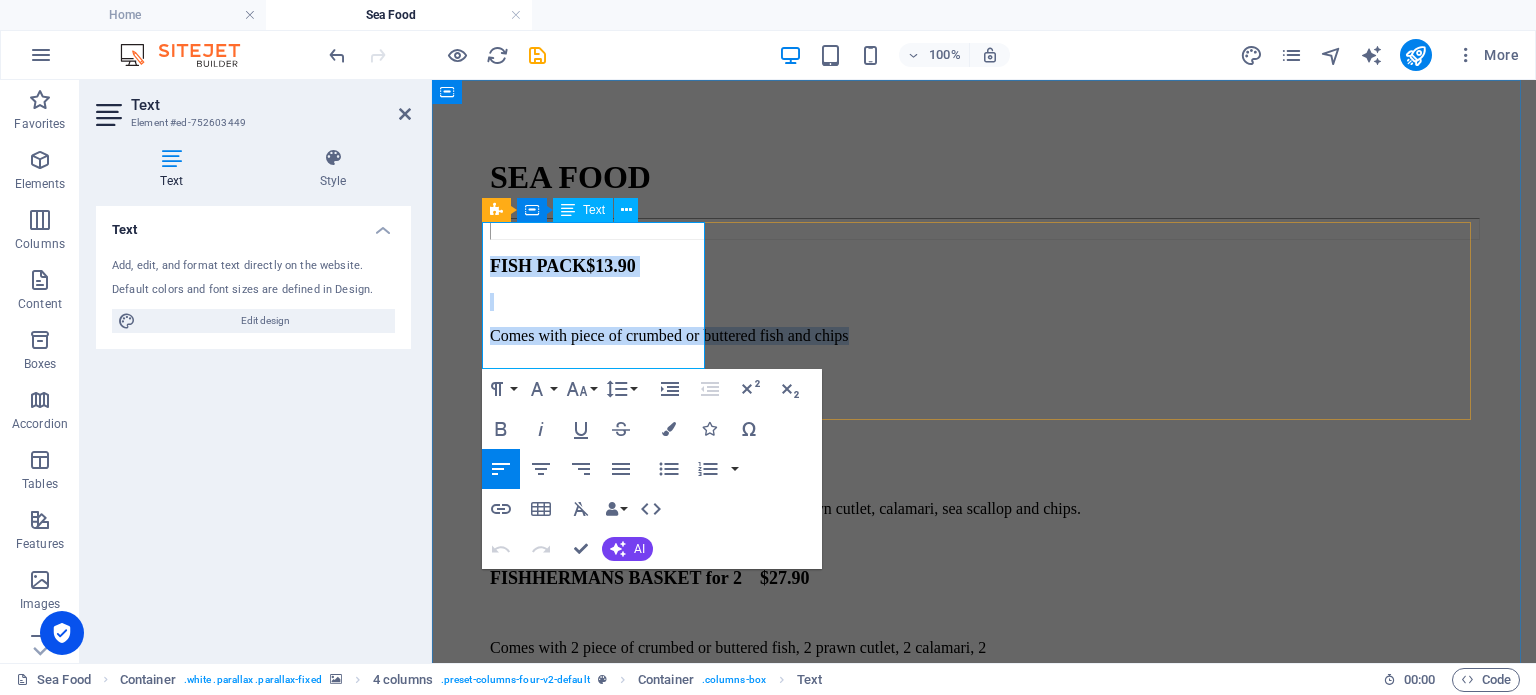 drag, startPoint x: 685, startPoint y: 313, endPoint x: 481, endPoint y: 243, distance: 215.67569 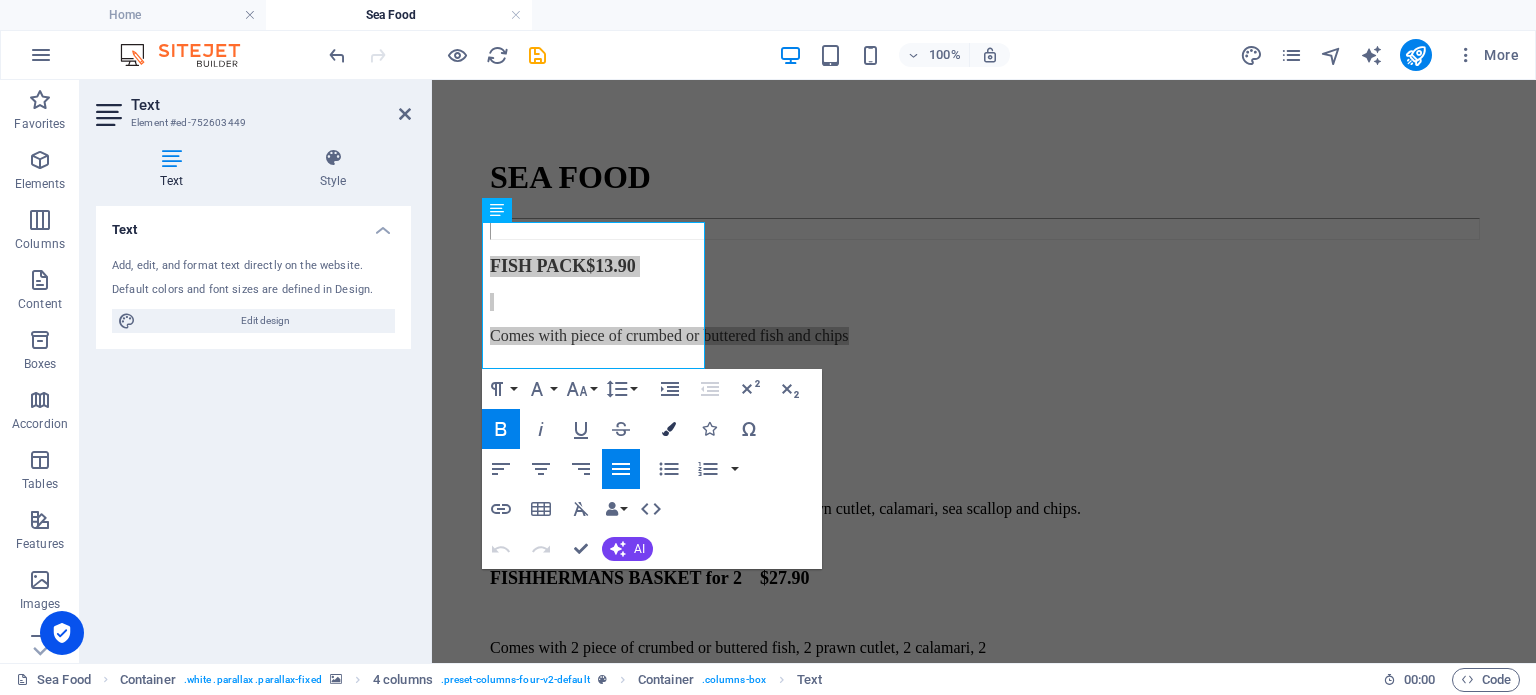 click at bounding box center [669, 429] 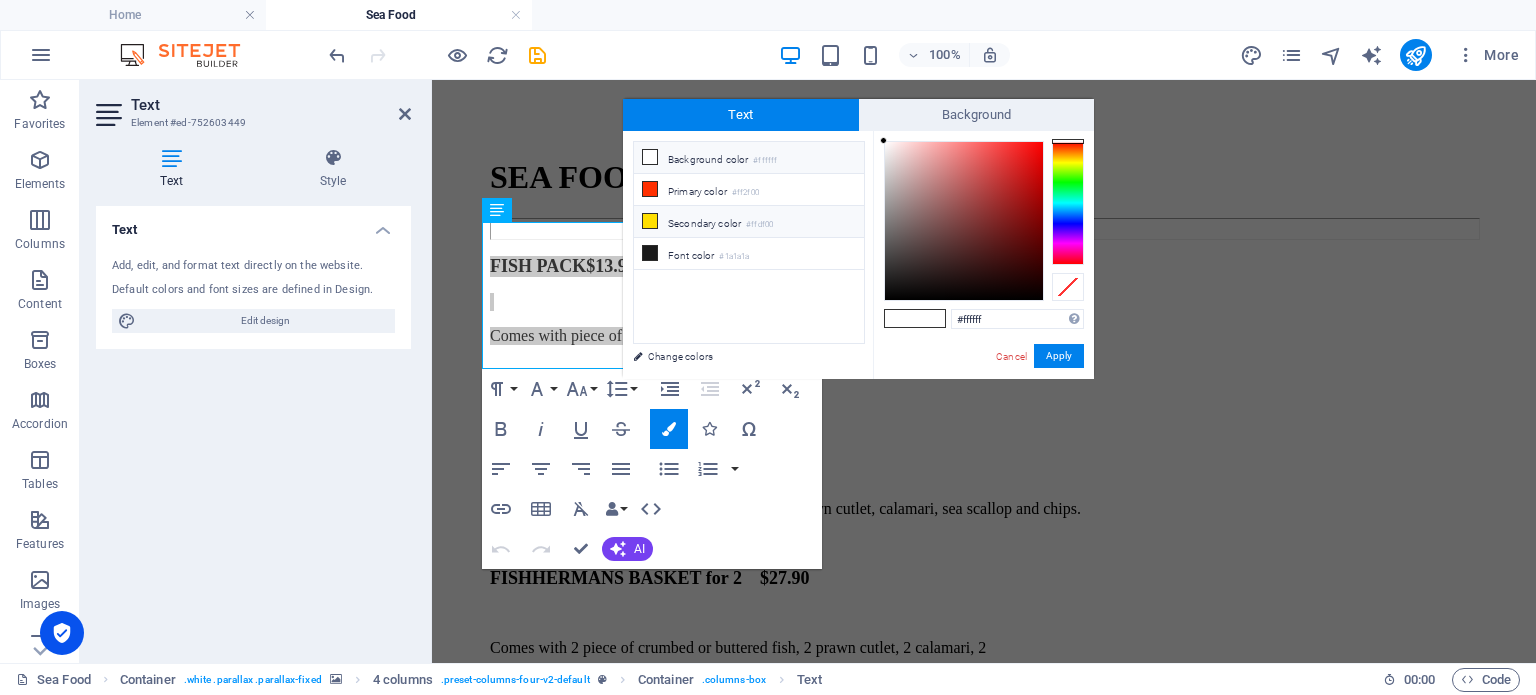 click on "Secondary color
#ffdf00" at bounding box center (749, 222) 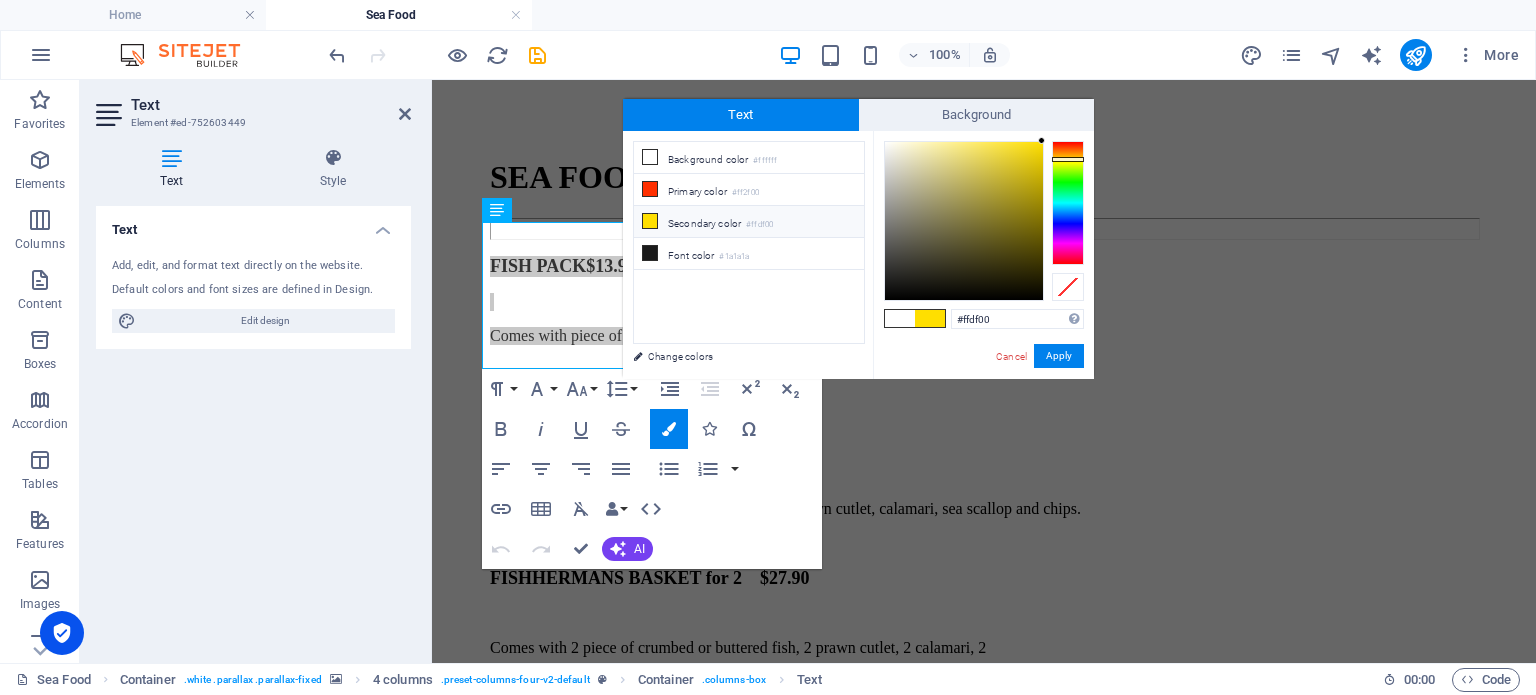 click at bounding box center (930, 318) 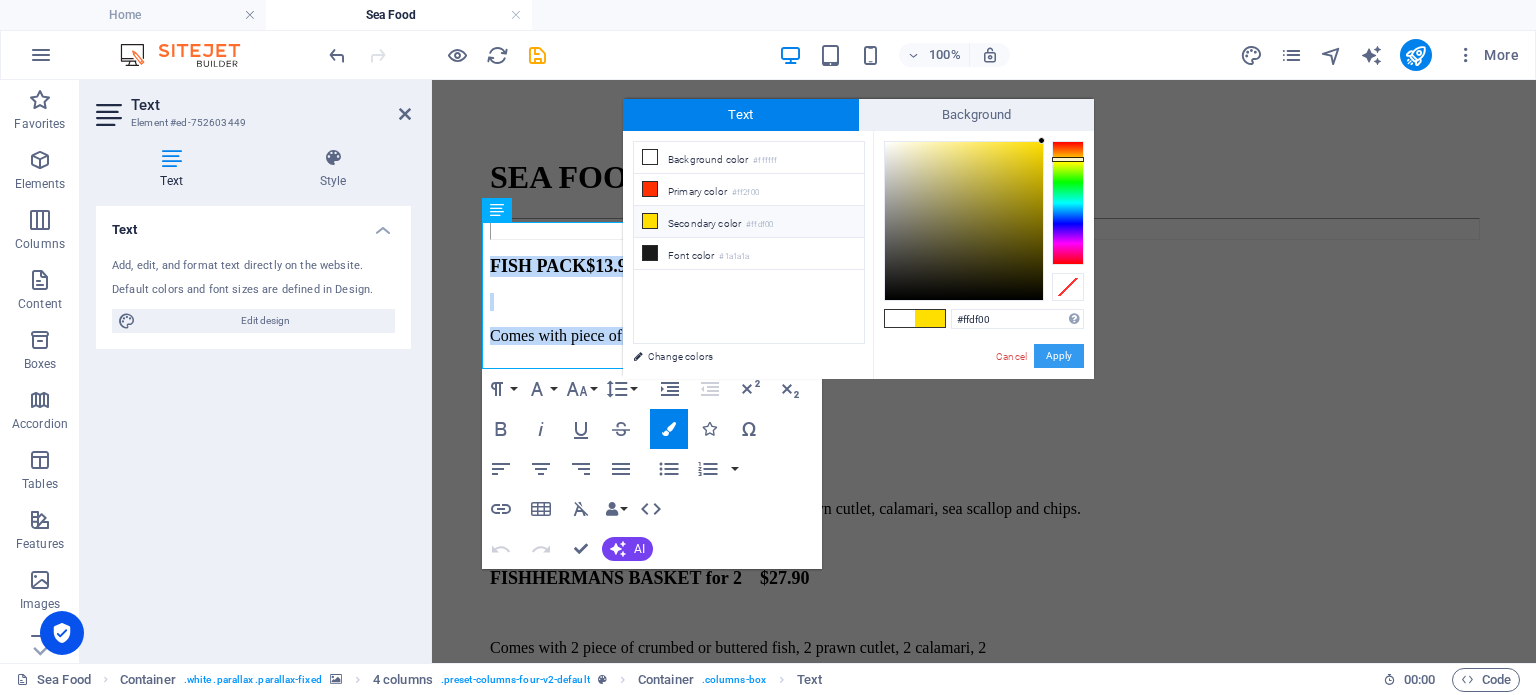 click on "Apply" at bounding box center [1059, 356] 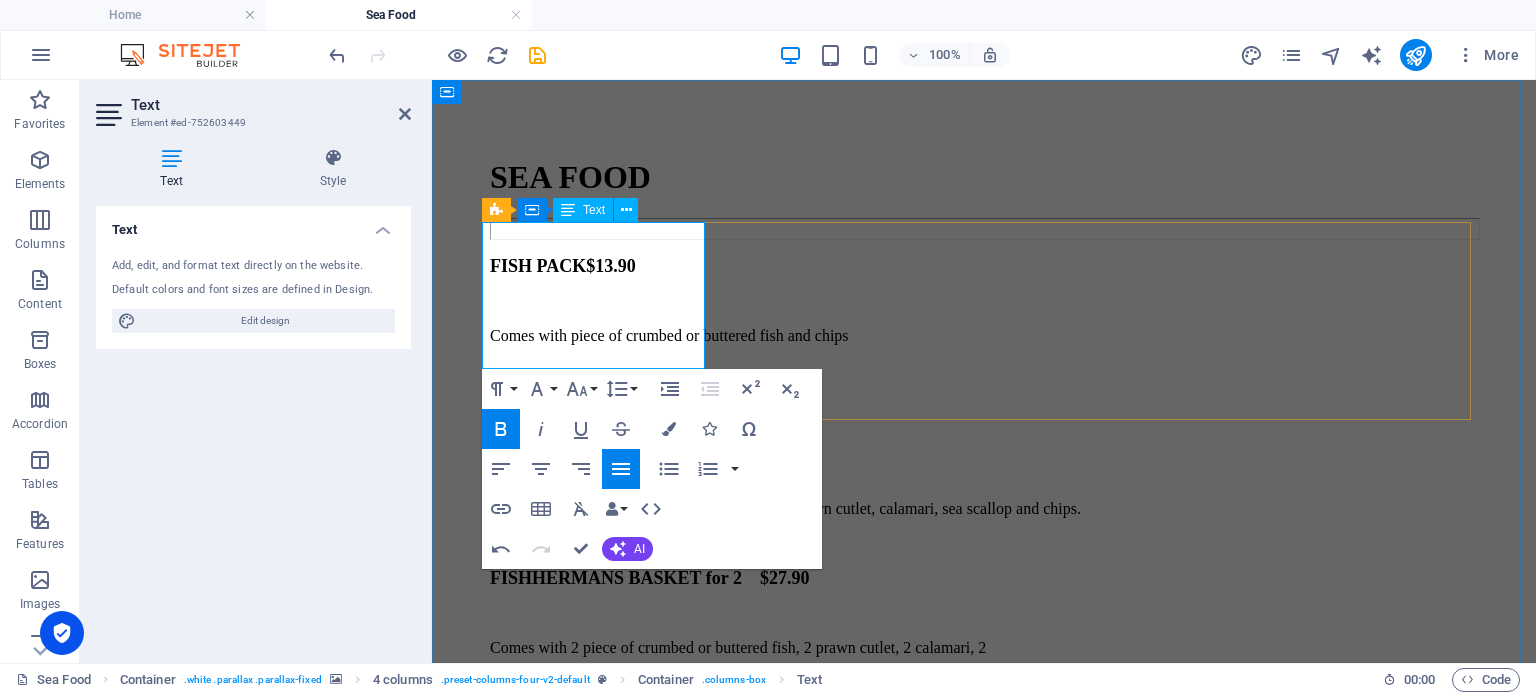 click at bounding box center (984, 370) 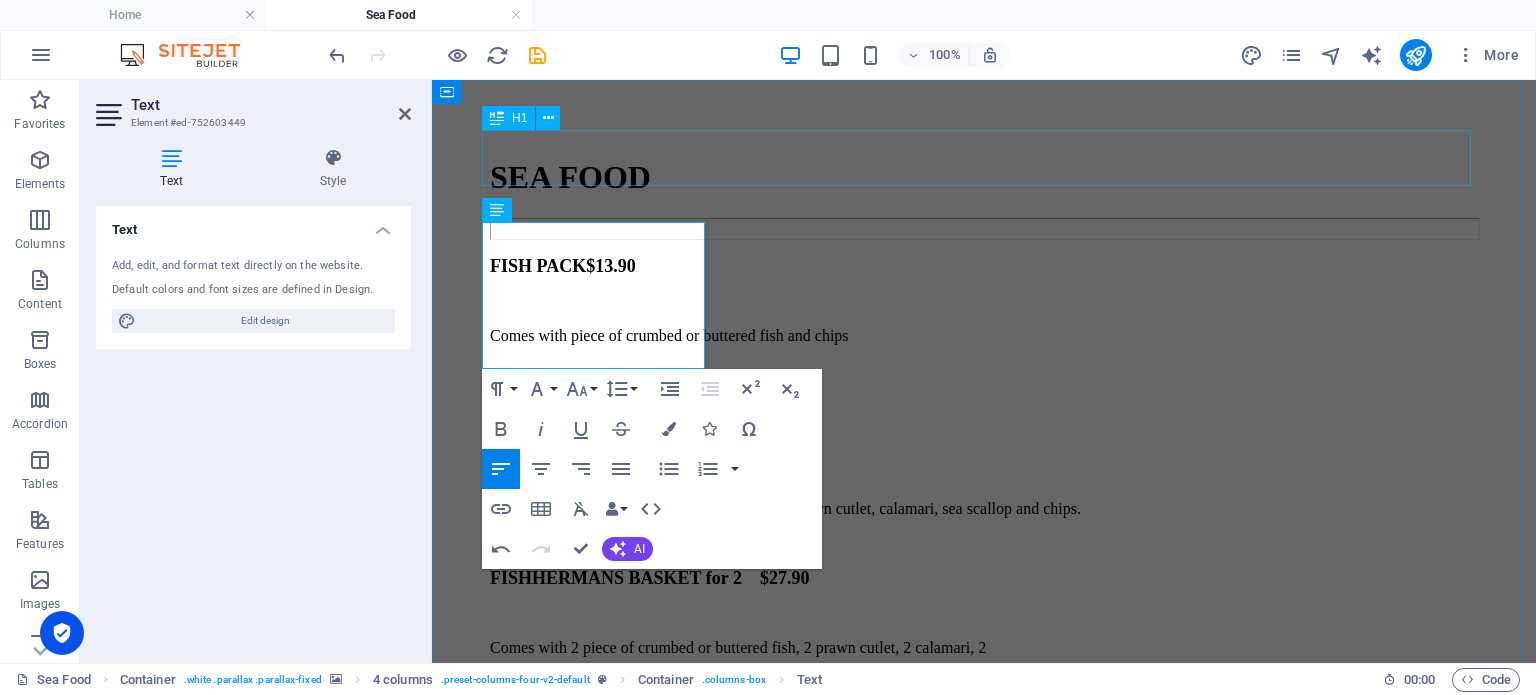 click on "SEA FOOD" at bounding box center [984, 177] 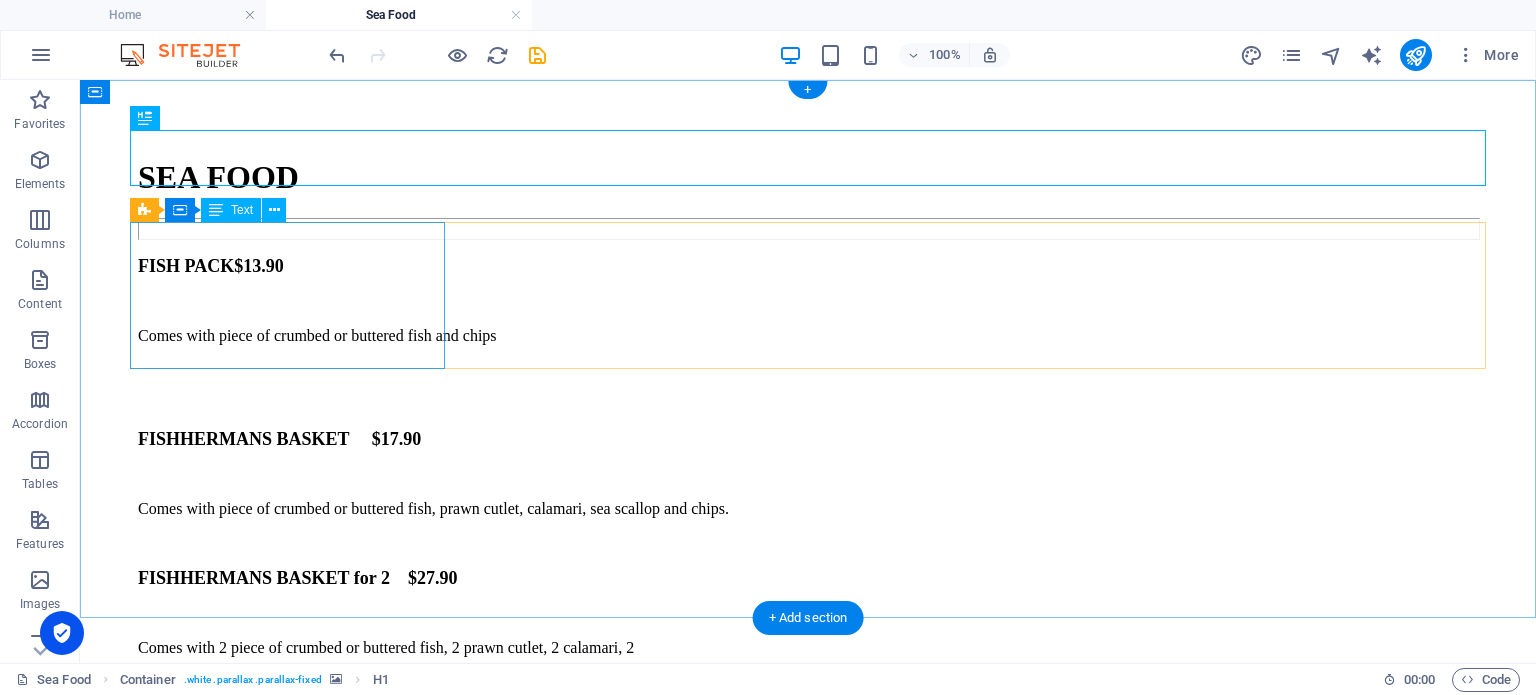 click on "FISH PACK      $13.90 Comes with piece of crumbed or buttered fish and chips" at bounding box center (808, 334) 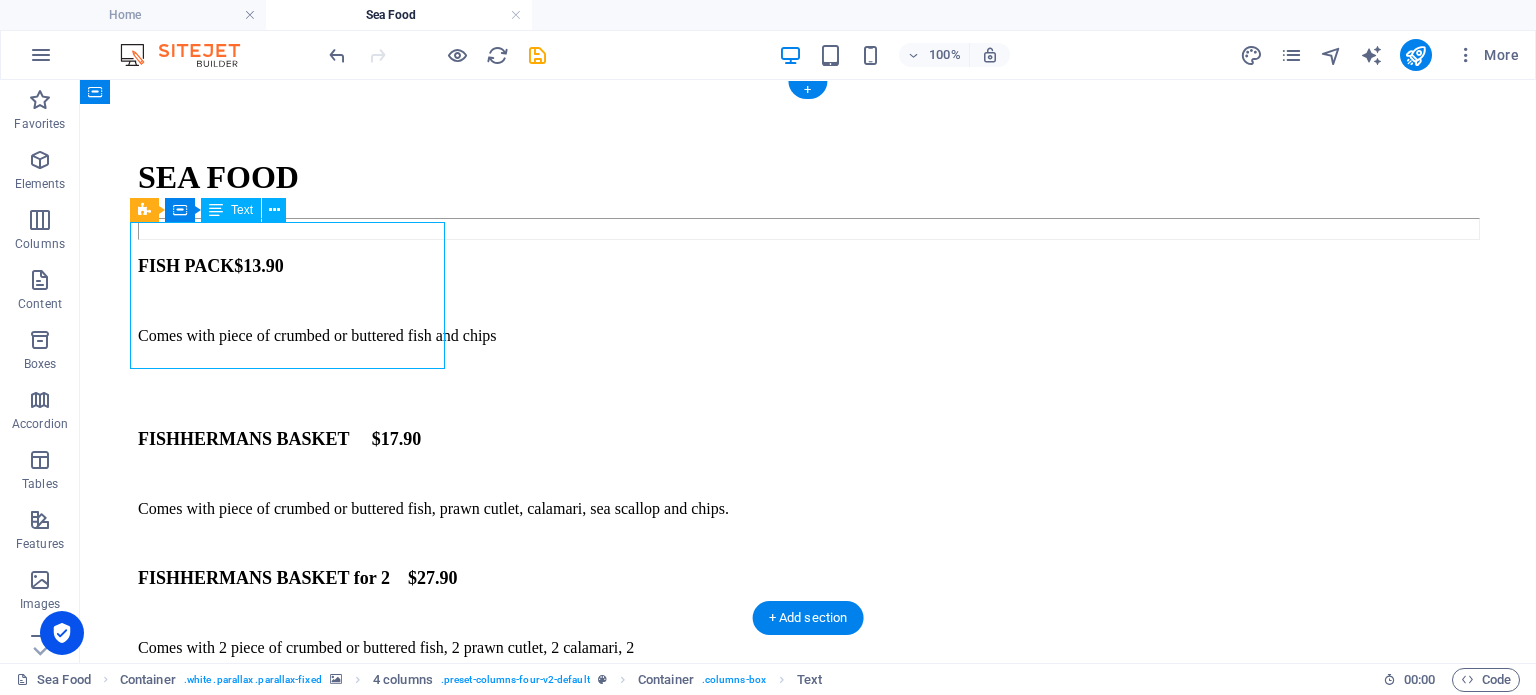 click on "FISH PACK      $13.90 Comes with piece of crumbed or buttered fish and chips" at bounding box center (808, 334) 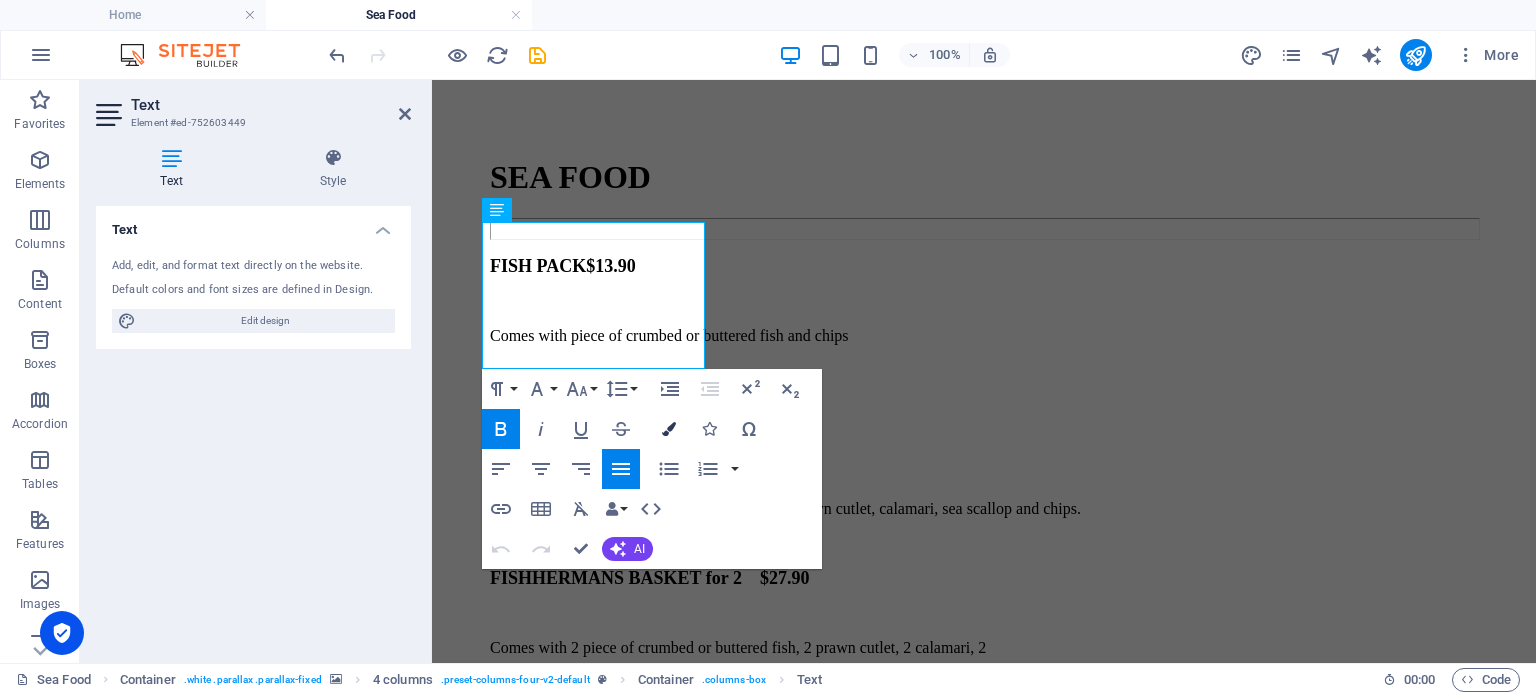 click at bounding box center [669, 429] 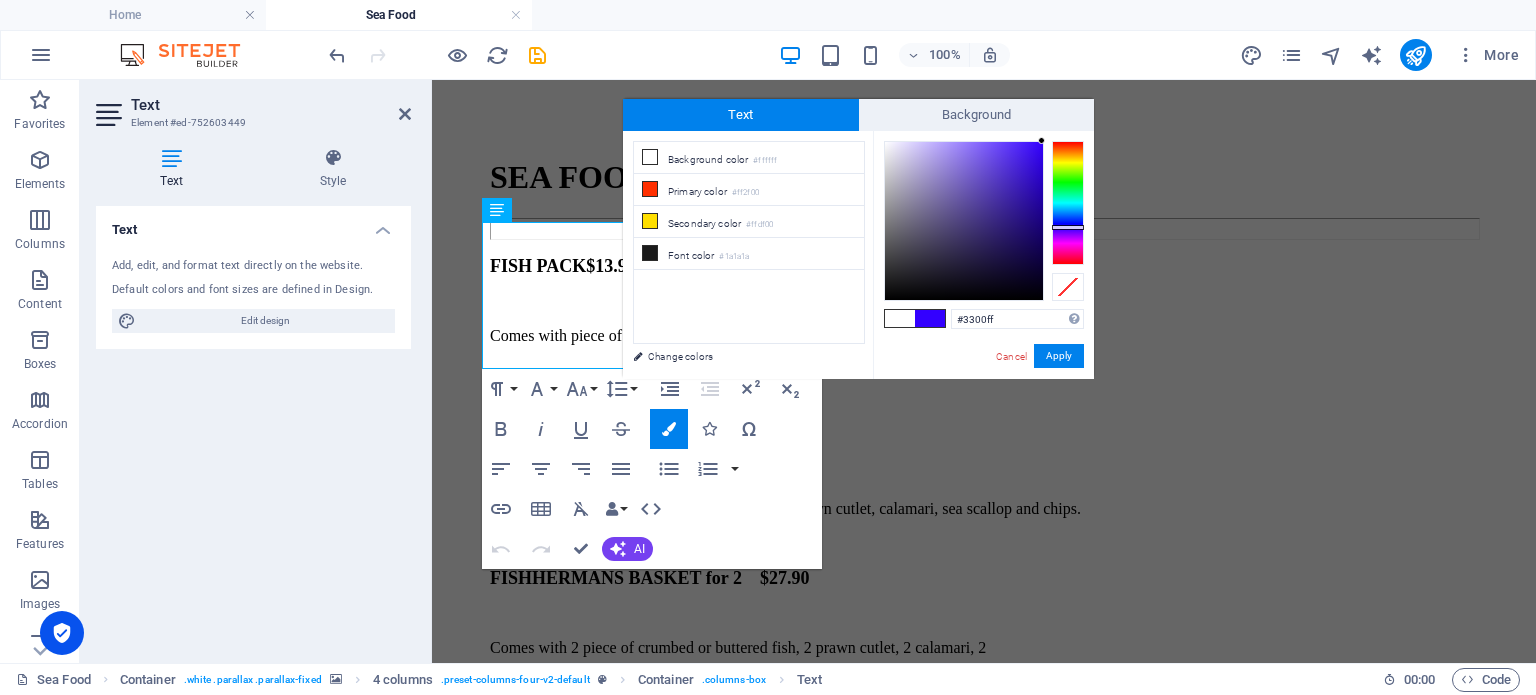 click at bounding box center [1068, 203] 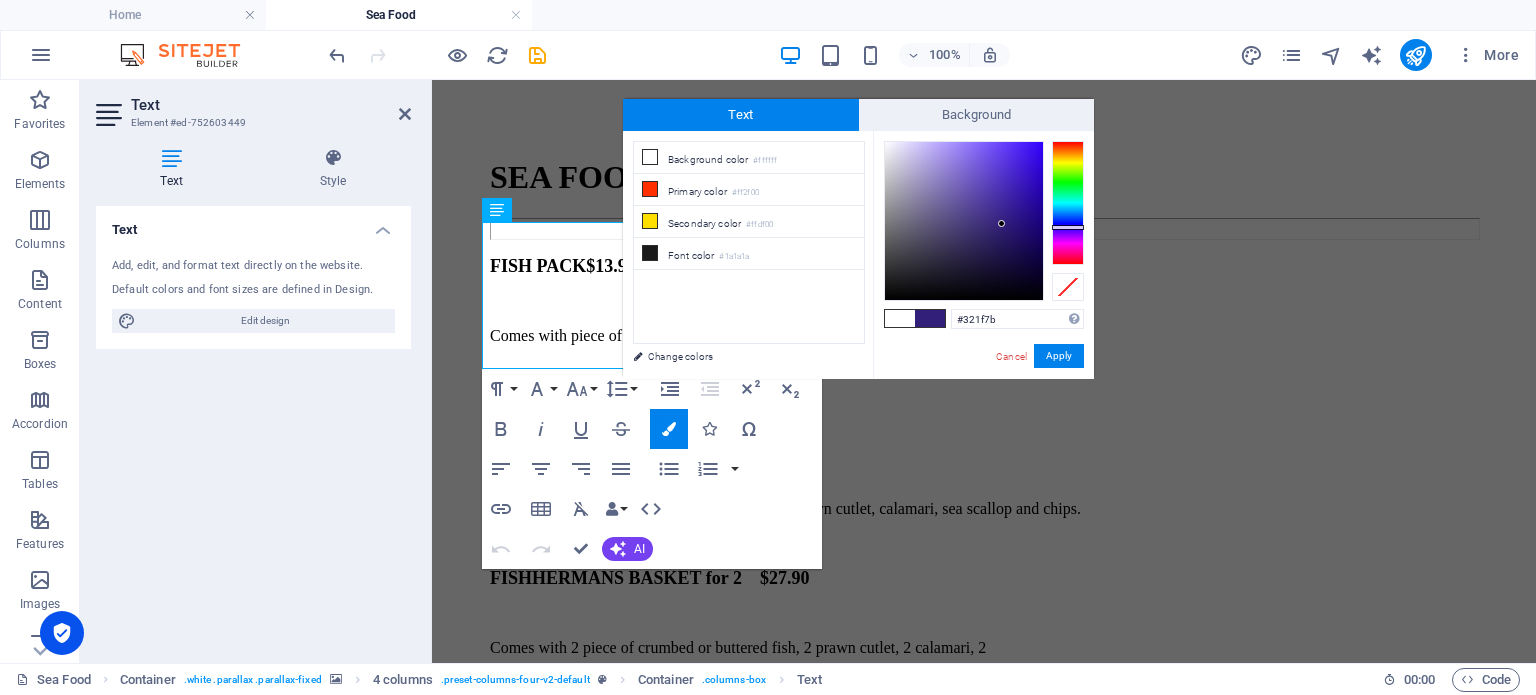 drag, startPoint x: 1039, startPoint y: 140, endPoint x: 1002, endPoint y: 223, distance: 90.873535 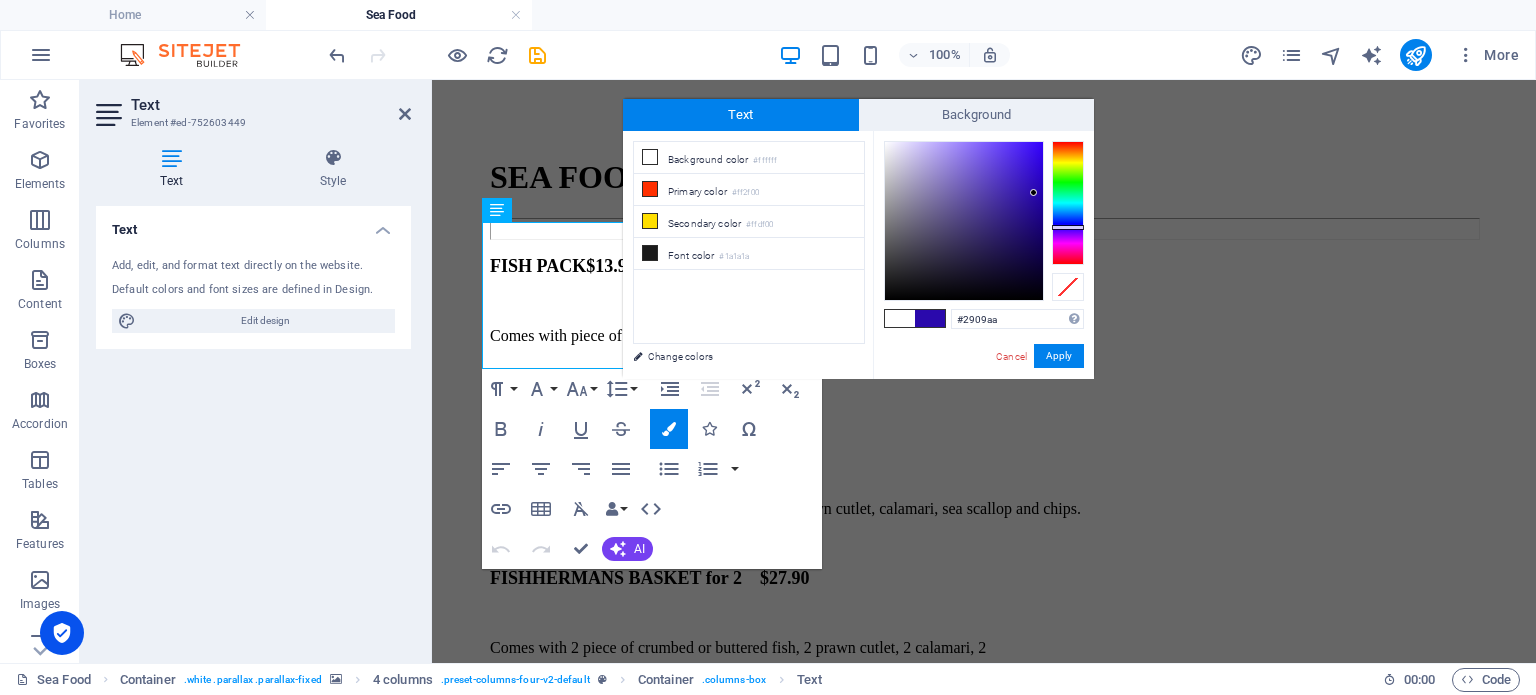 type on "#2909a9" 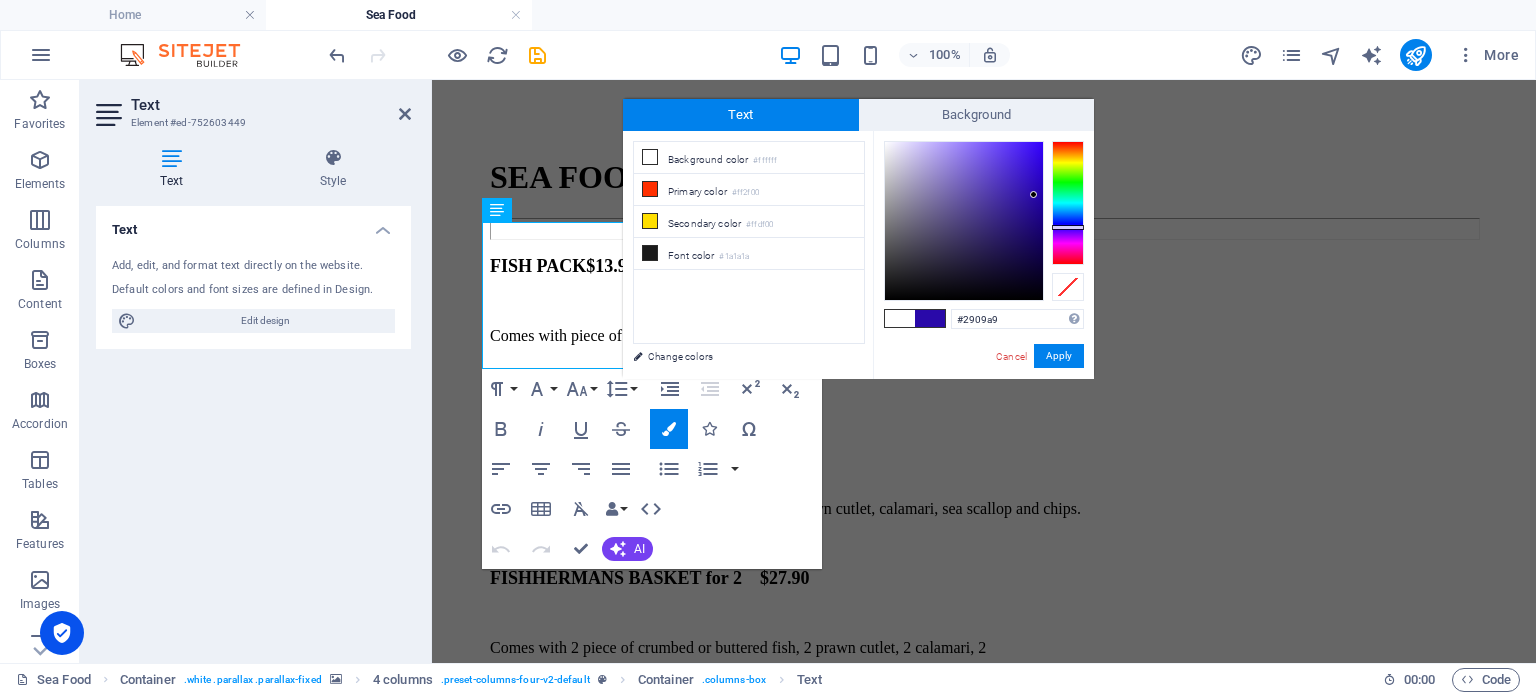 drag, startPoint x: 1002, startPoint y: 223, endPoint x: 1034, endPoint y: 195, distance: 42.520584 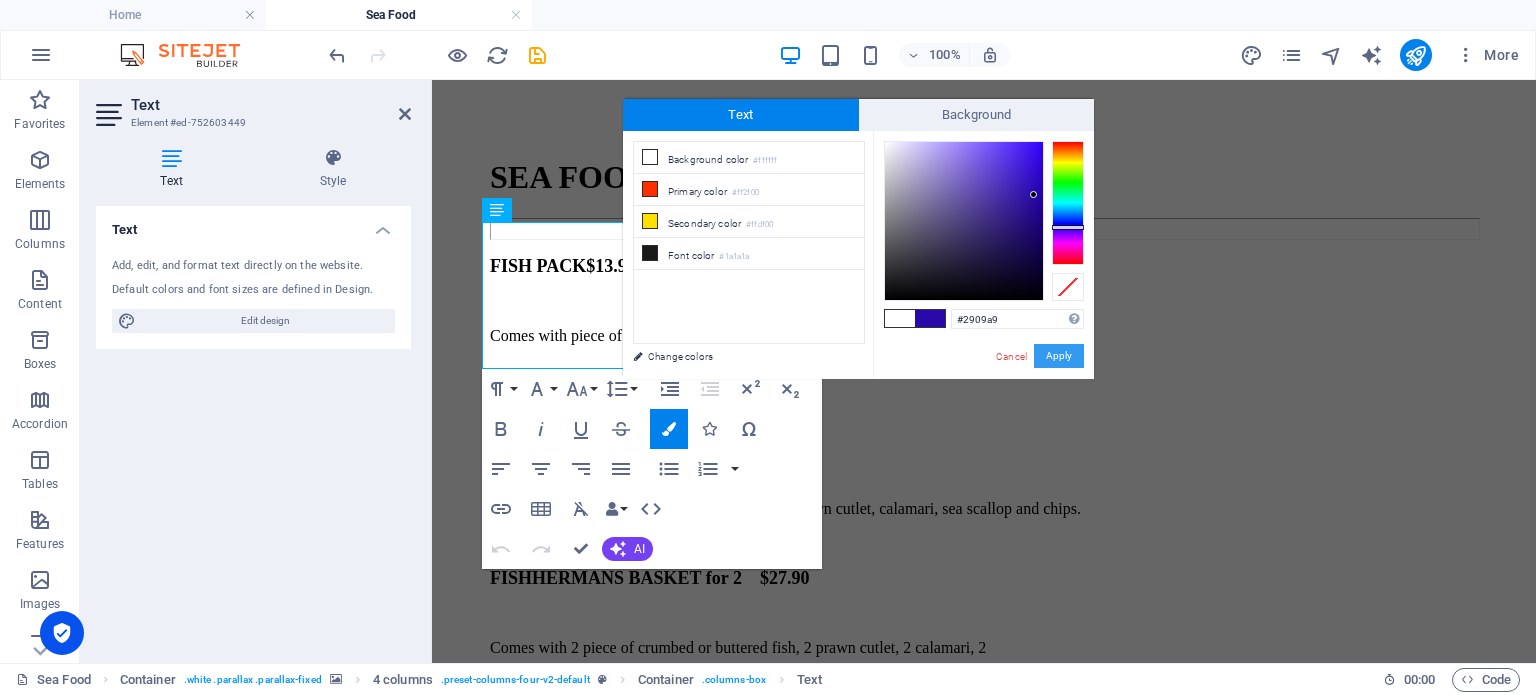 click on "Apply" at bounding box center [1059, 356] 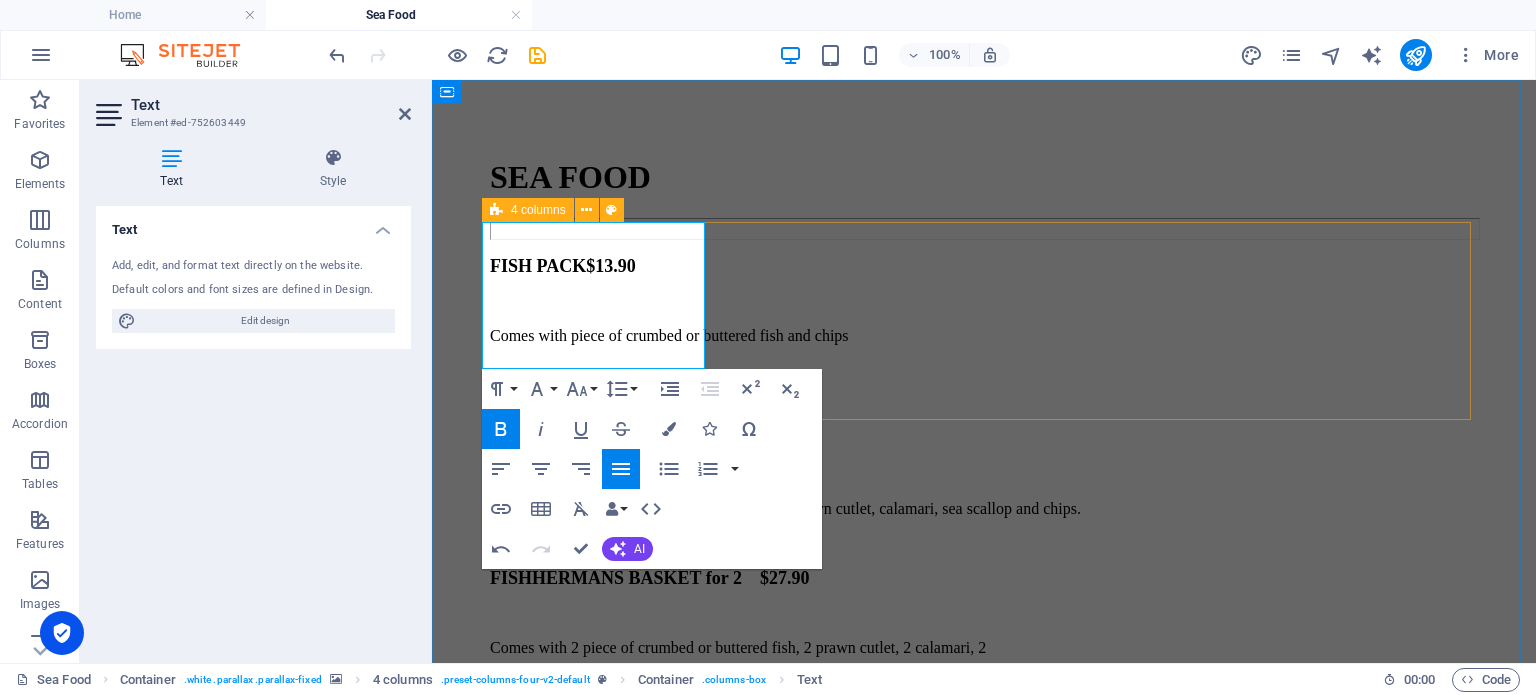 click on "​ ​ FISH PACK      $13.90 Comes with piece of crumbed or buttered fish and chips FISHHERMANS BASKET     $17.90 Comes with piece of crumbed or buttered fish, prawn cutlet, calamari, sea scallop and chips. FISHHERMANS BASKET for 2    $27.90 Comes with 2 piece of crumbed or buttered fish, 2 prawn cutlet, 2 calamari, 2  sea scallop and chips. SEA FOOD BASKET for 3     $49.90 Comes with 3 piece of crumbed or buttered fish, 3 prawn cutlet, 3 calamari, 3  sea scallop, 3 seafood sticks and chips." at bounding box center (984, 560) 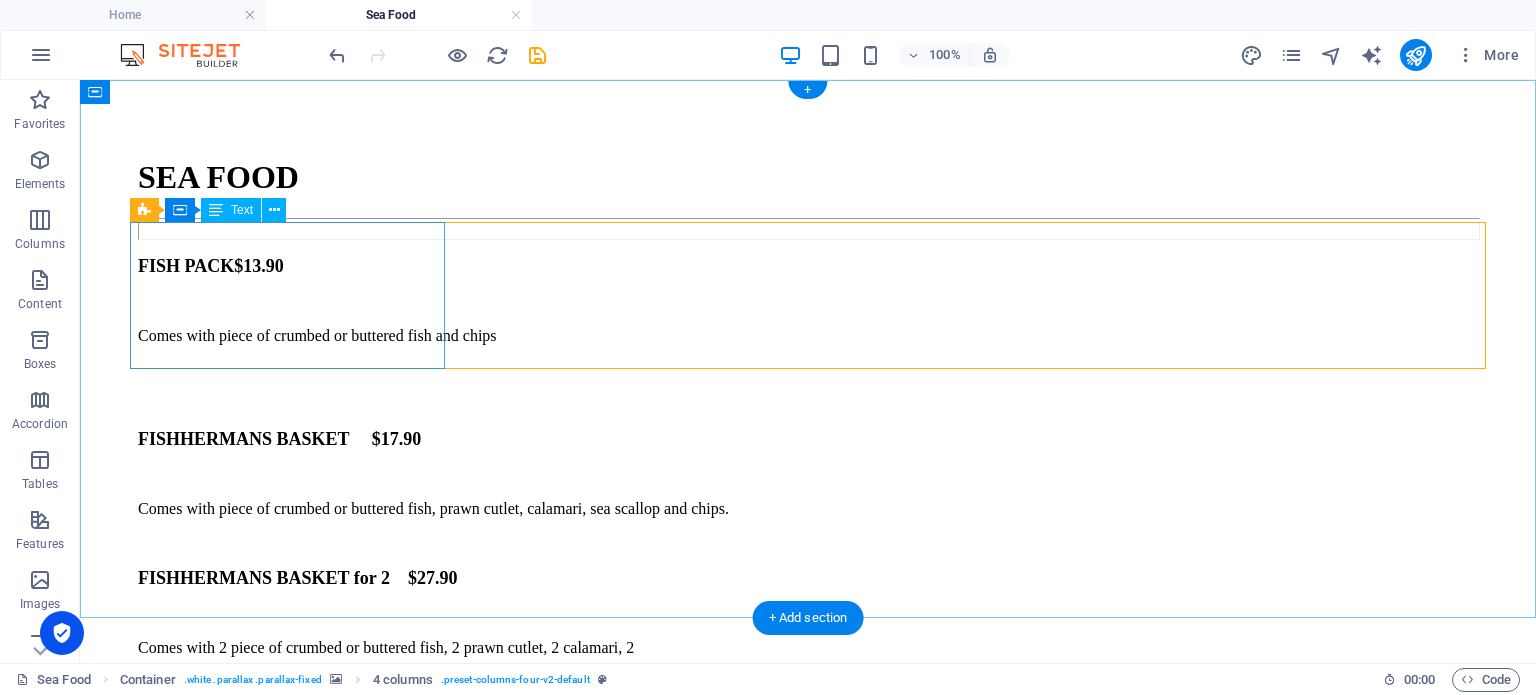 click on "FISH PACK      $13.90 Comes with piece of crumbed or buttered fish and chips" at bounding box center [808, 334] 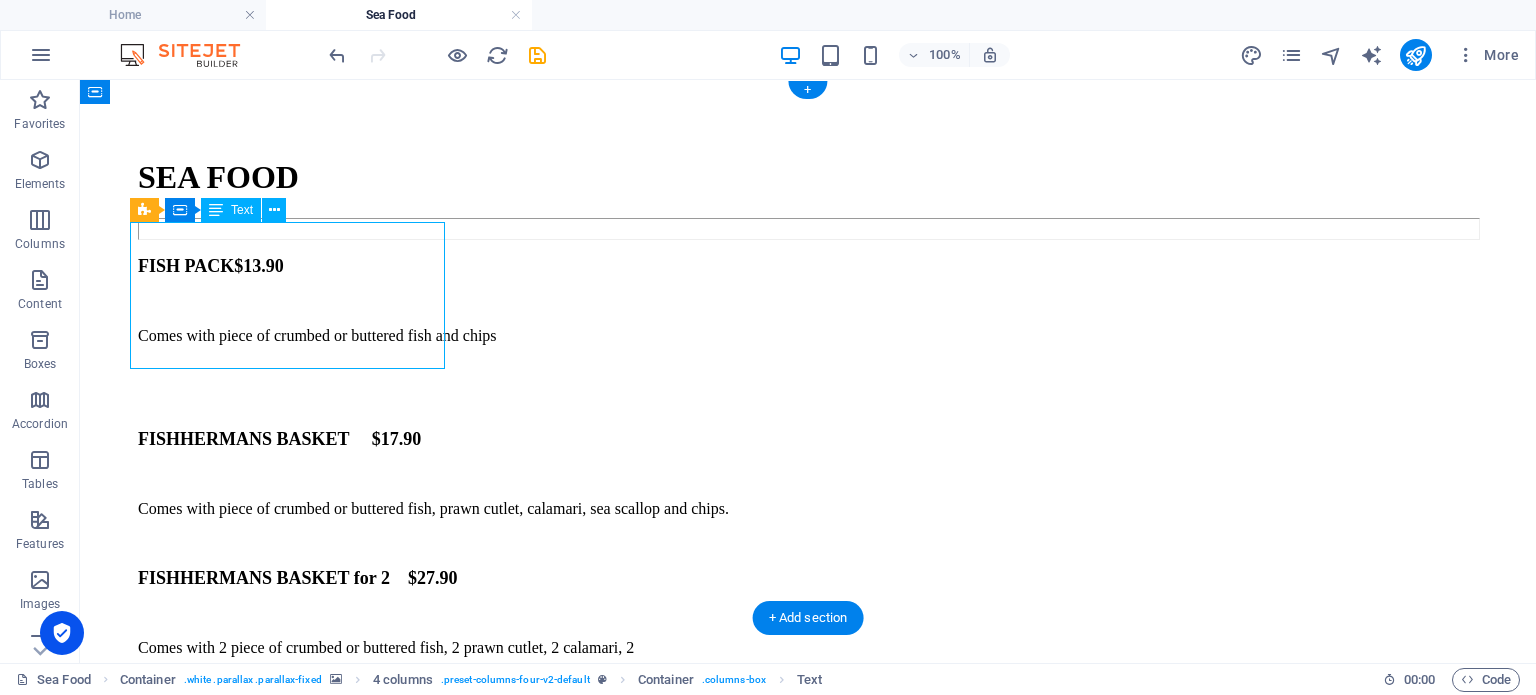 click on "FISH PACK      $13.90 Comes with piece of crumbed or buttered fish and chips" at bounding box center [808, 334] 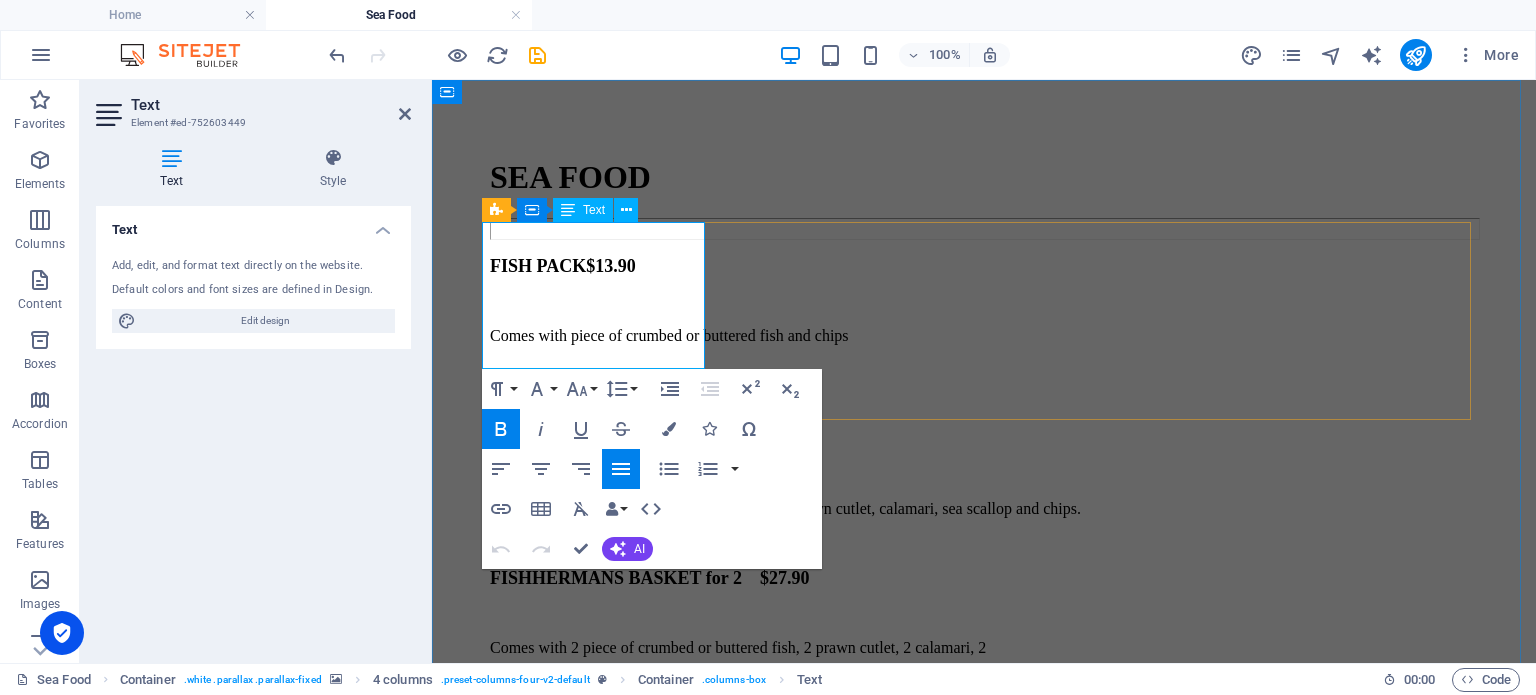 click on "Comes with piece of crumbed or buttered fish and chips" at bounding box center [669, 335] 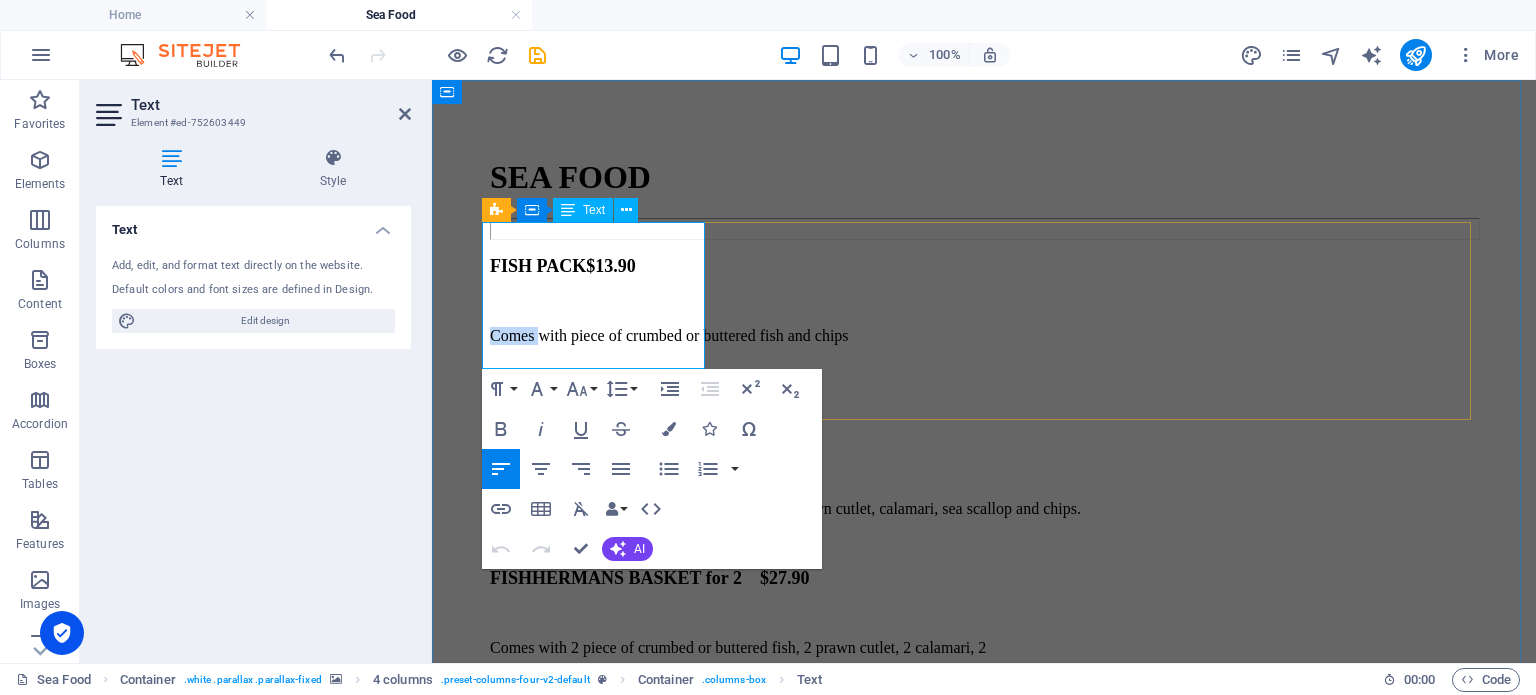 click on "Comes with piece of crumbed or buttered fish and chips" at bounding box center (669, 335) 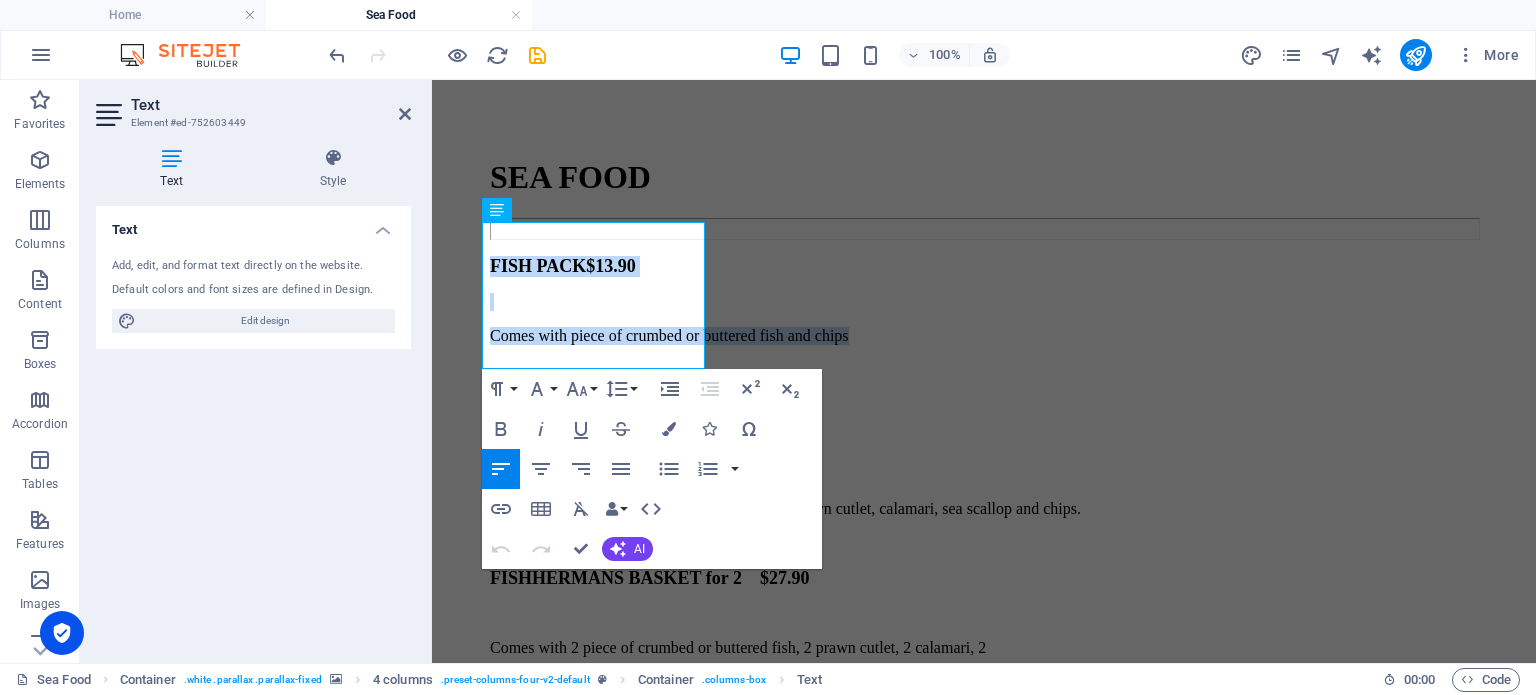 drag, startPoint x: 675, startPoint y: 310, endPoint x: 480, endPoint y: 229, distance: 211.15398 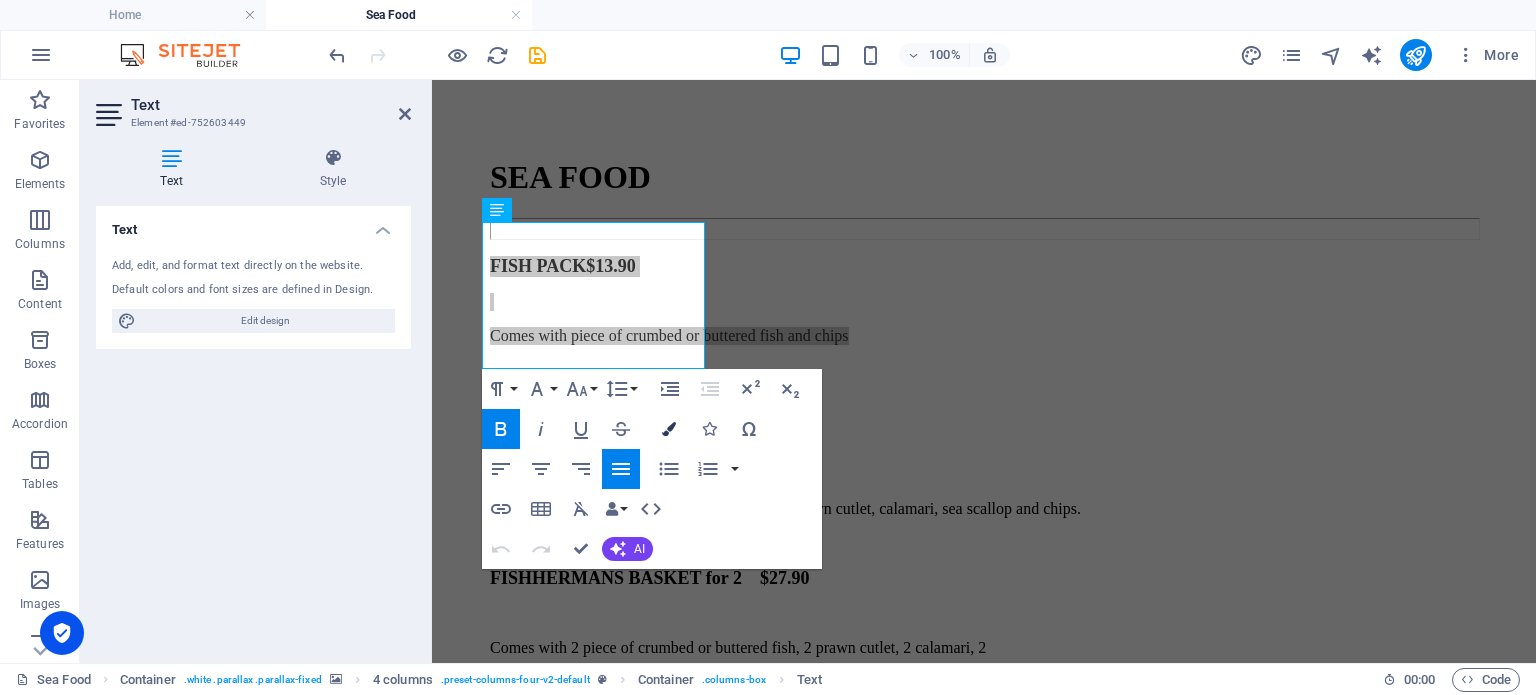 click at bounding box center [669, 429] 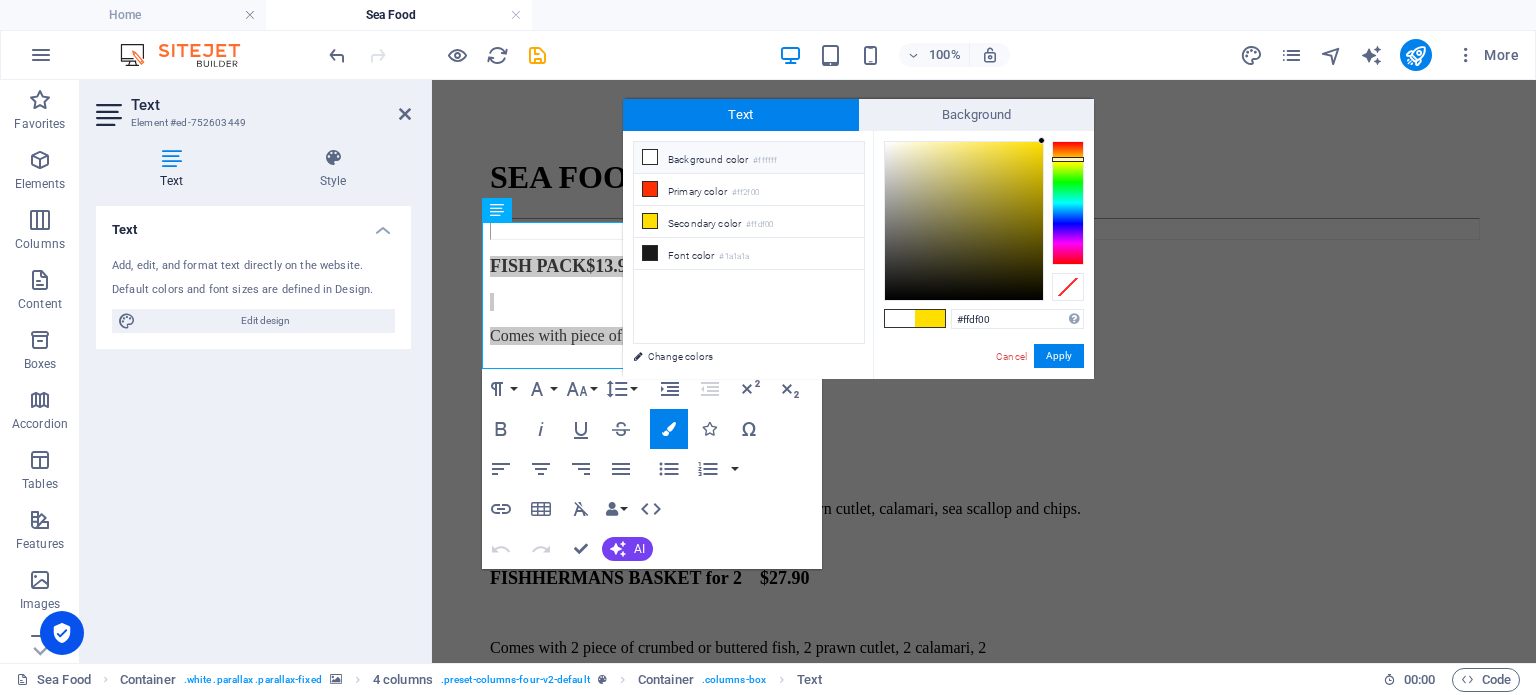 drag, startPoint x: 1002, startPoint y: 321, endPoint x: 930, endPoint y: 311, distance: 72.691124 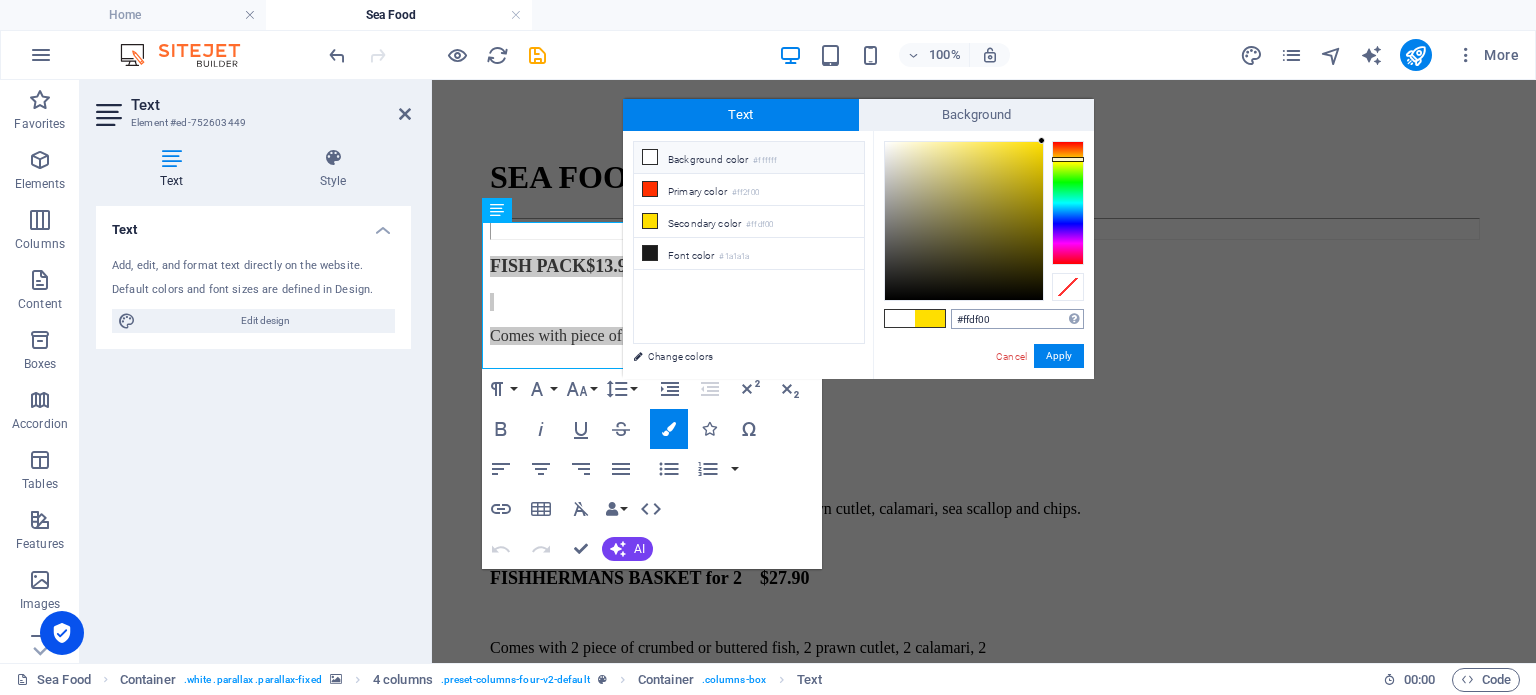 click on "#ffdf00" at bounding box center (1017, 319) 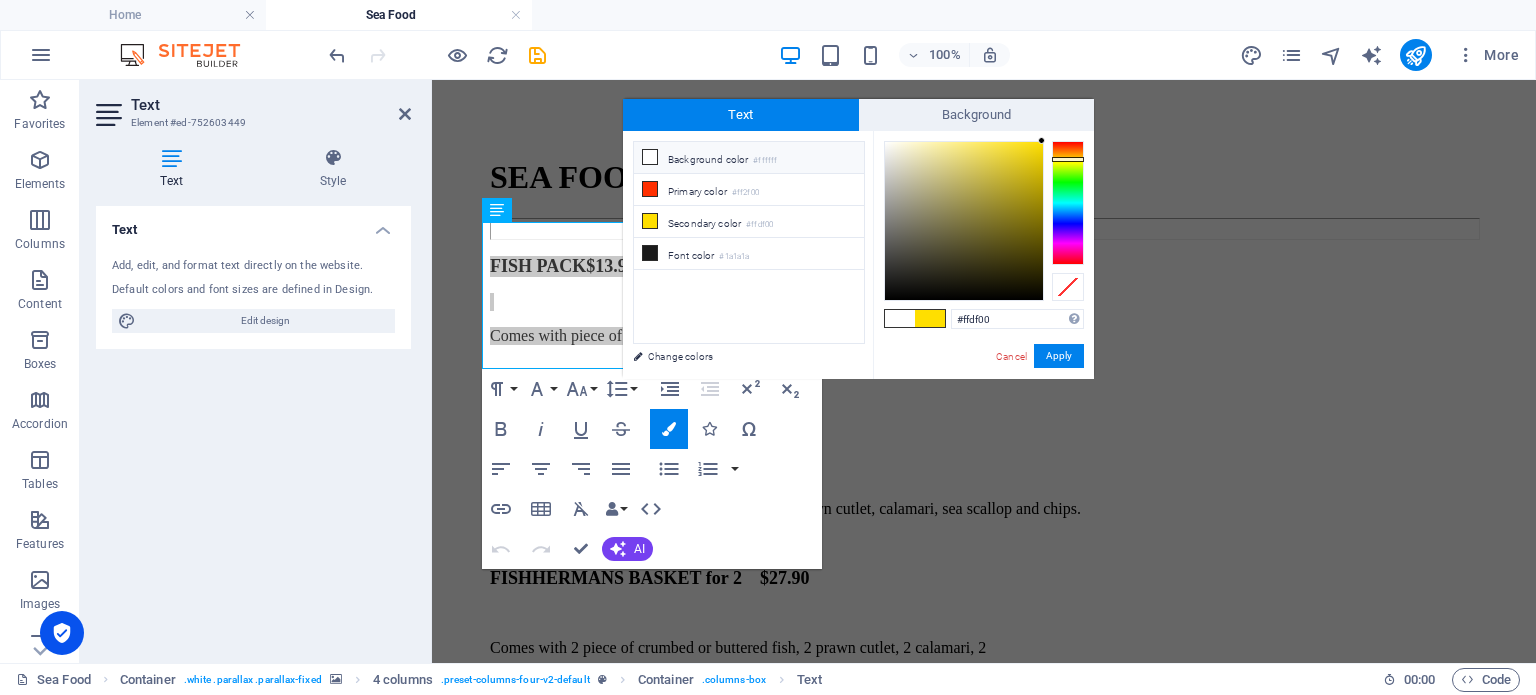 click on "#ffdf00 Supported formats #0852ed rgb(8, 82, 237) rgba(8, 82, 237, 90%) hsv(221,97,93) hsl(221, 93%, 48%) Cancel Apply" at bounding box center [983, 400] 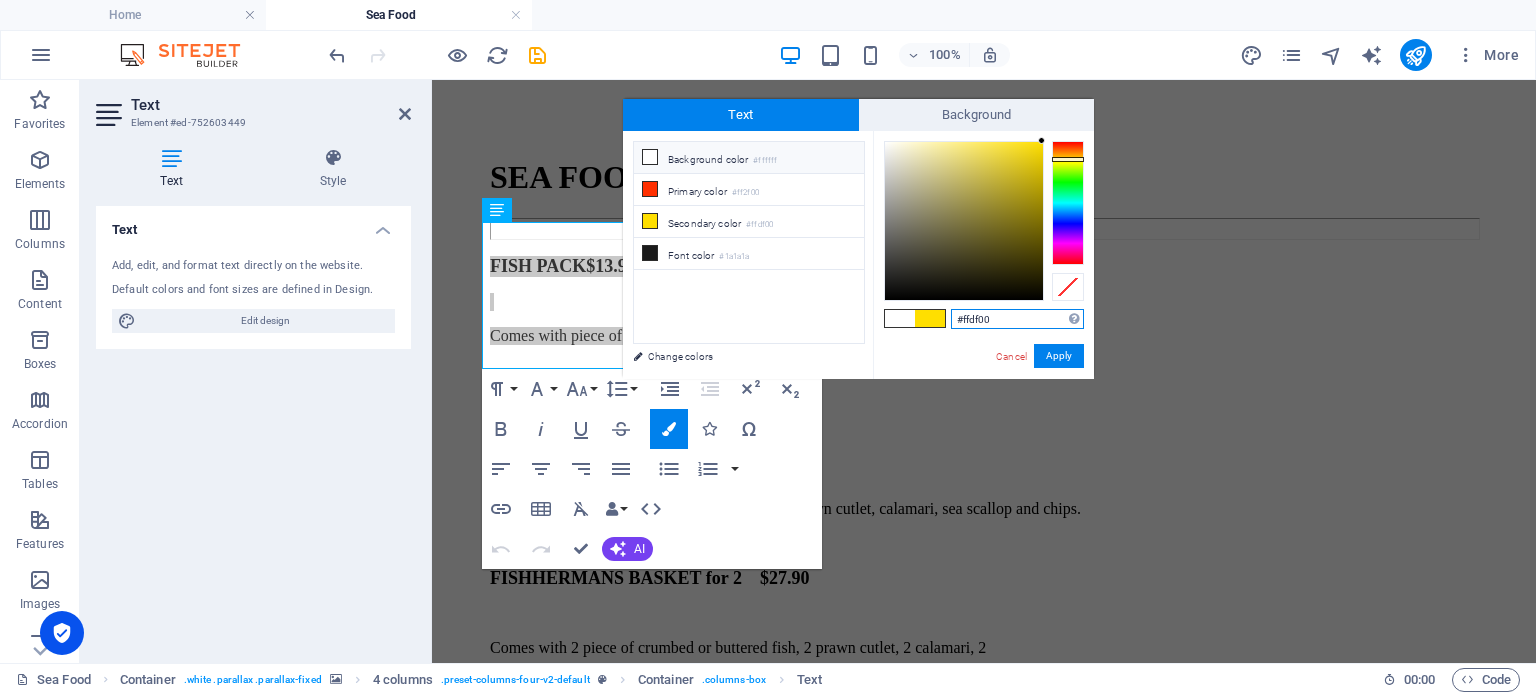 click on "#ffdf00" at bounding box center [1017, 319] 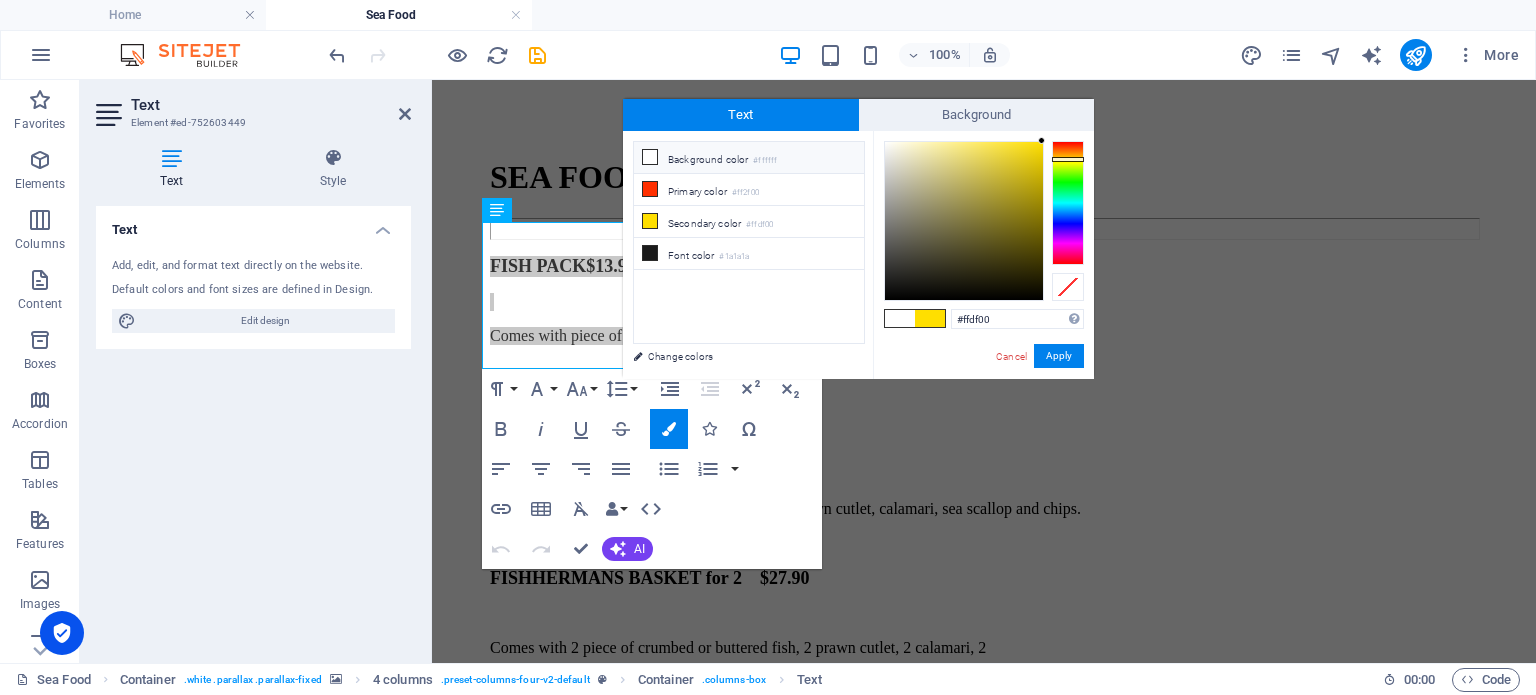 click on "#ffdf00 Supported formats #0852ed rgb(8, 82, 237) rgba(8, 82, 237, 90%) hsv(221,97,93) hsl(221, 93%, 48%) Cancel Apply" at bounding box center (983, 400) 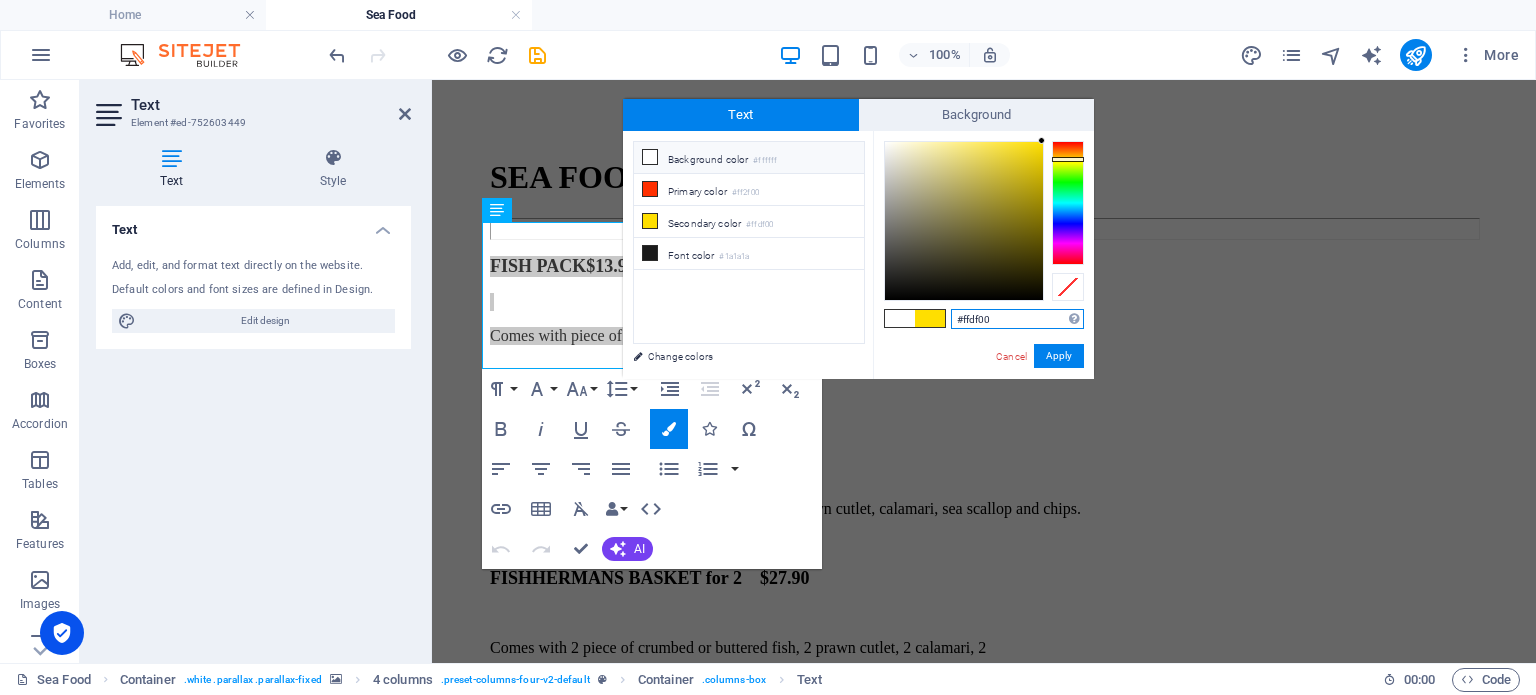 drag, startPoint x: 1004, startPoint y: 323, endPoint x: 942, endPoint y: 315, distance: 62.514 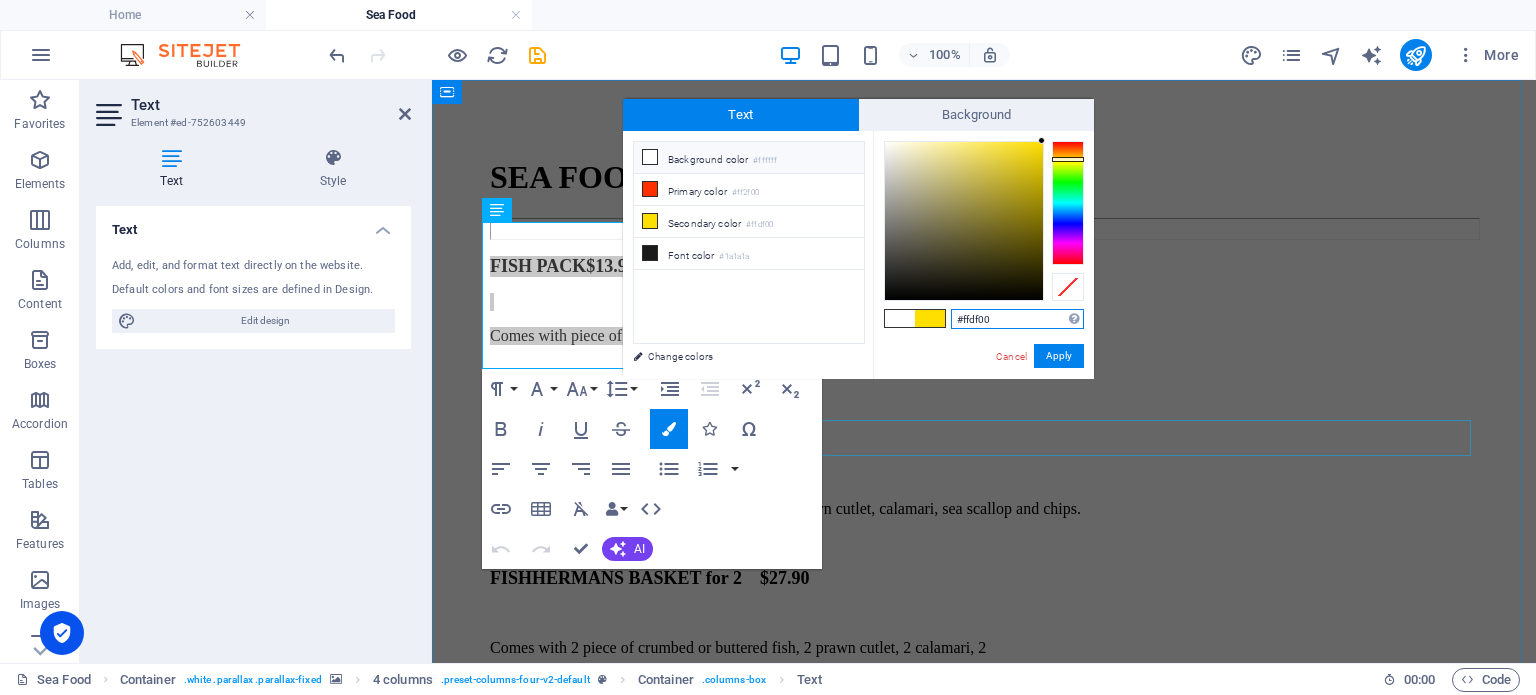paste on "2909a9" 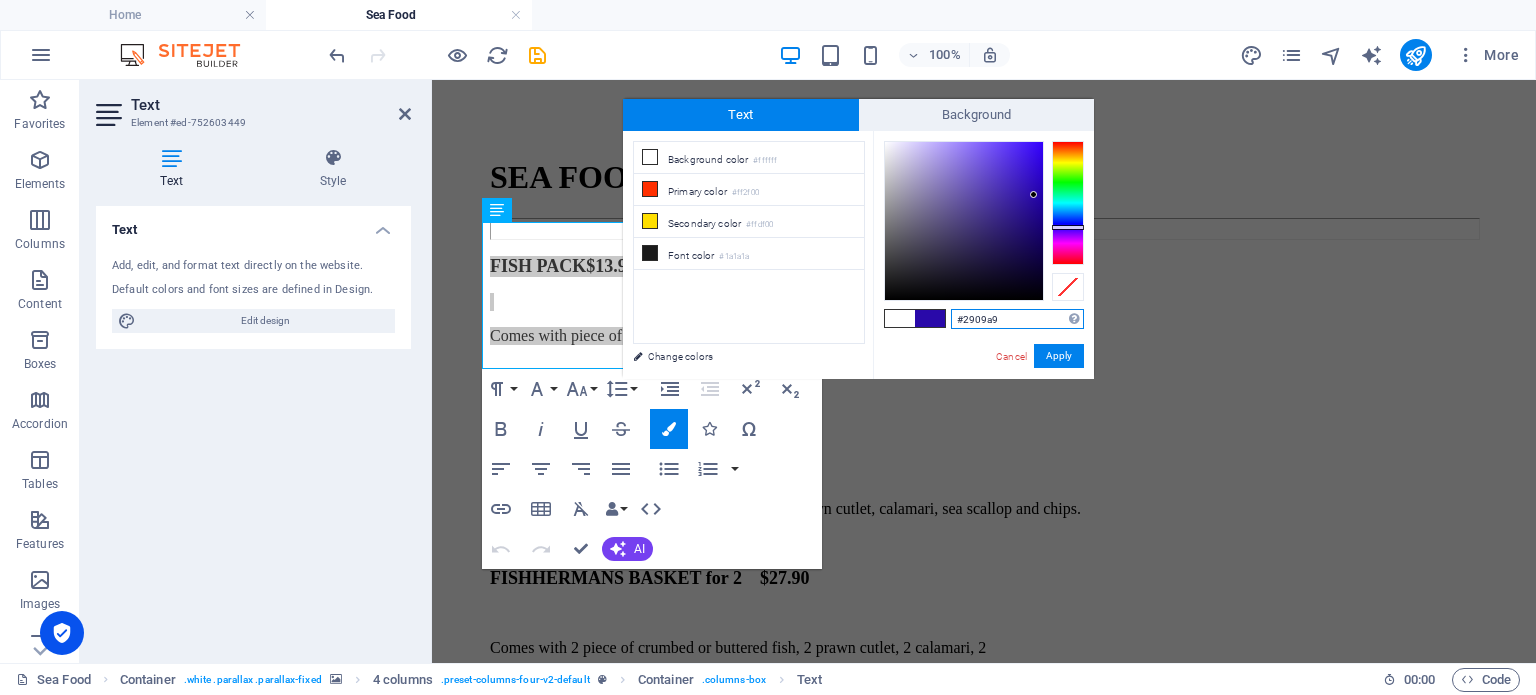 type on "#2909a9" 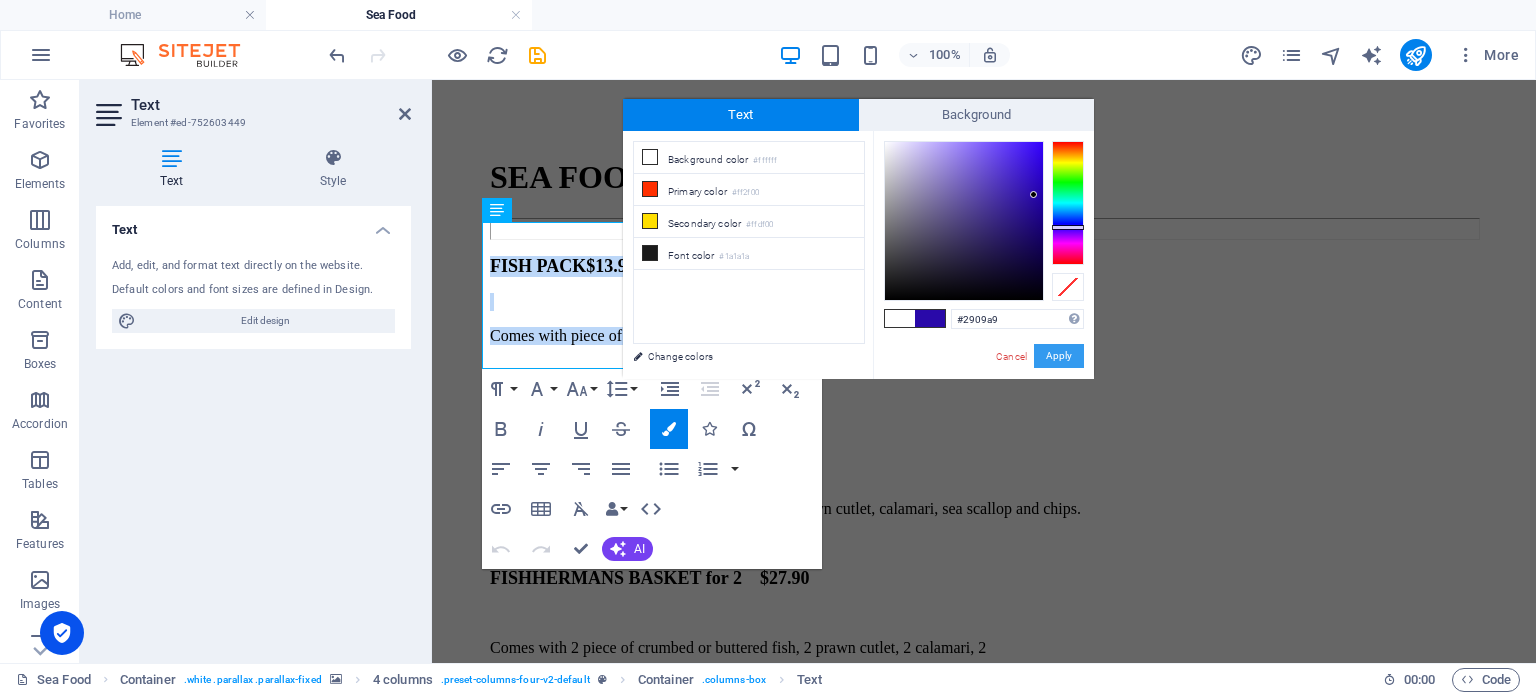 click on "Apply" at bounding box center (1059, 356) 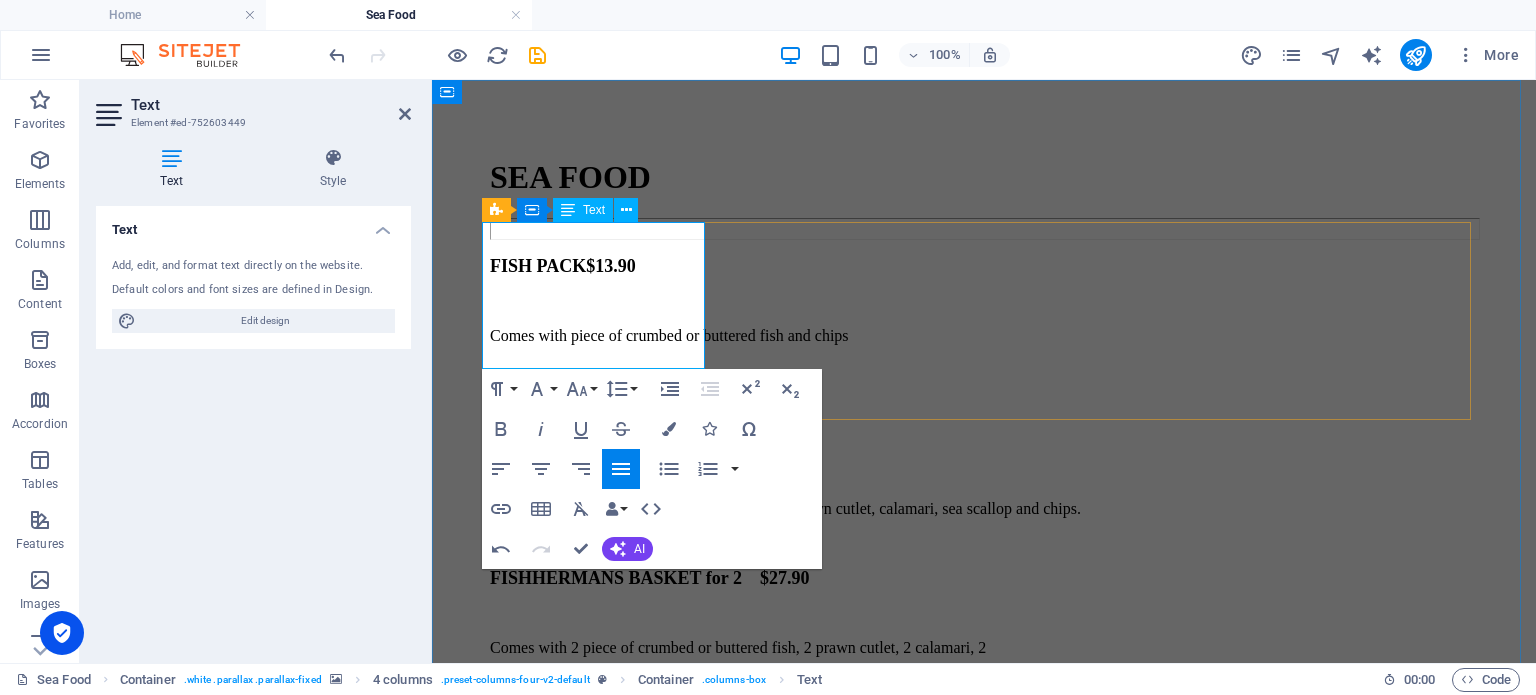 click at bounding box center [984, 370] 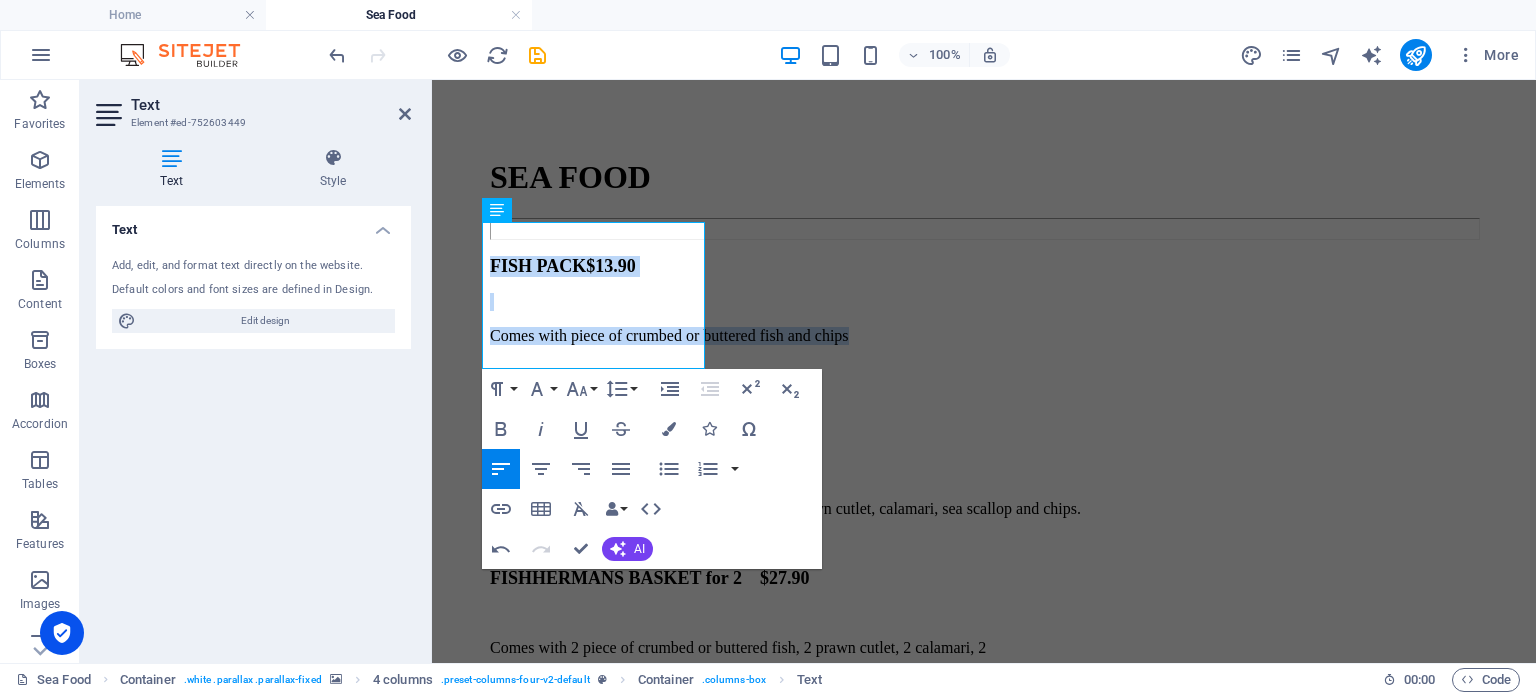 drag, startPoint x: 680, startPoint y: 317, endPoint x: 466, endPoint y: 235, distance: 229.17242 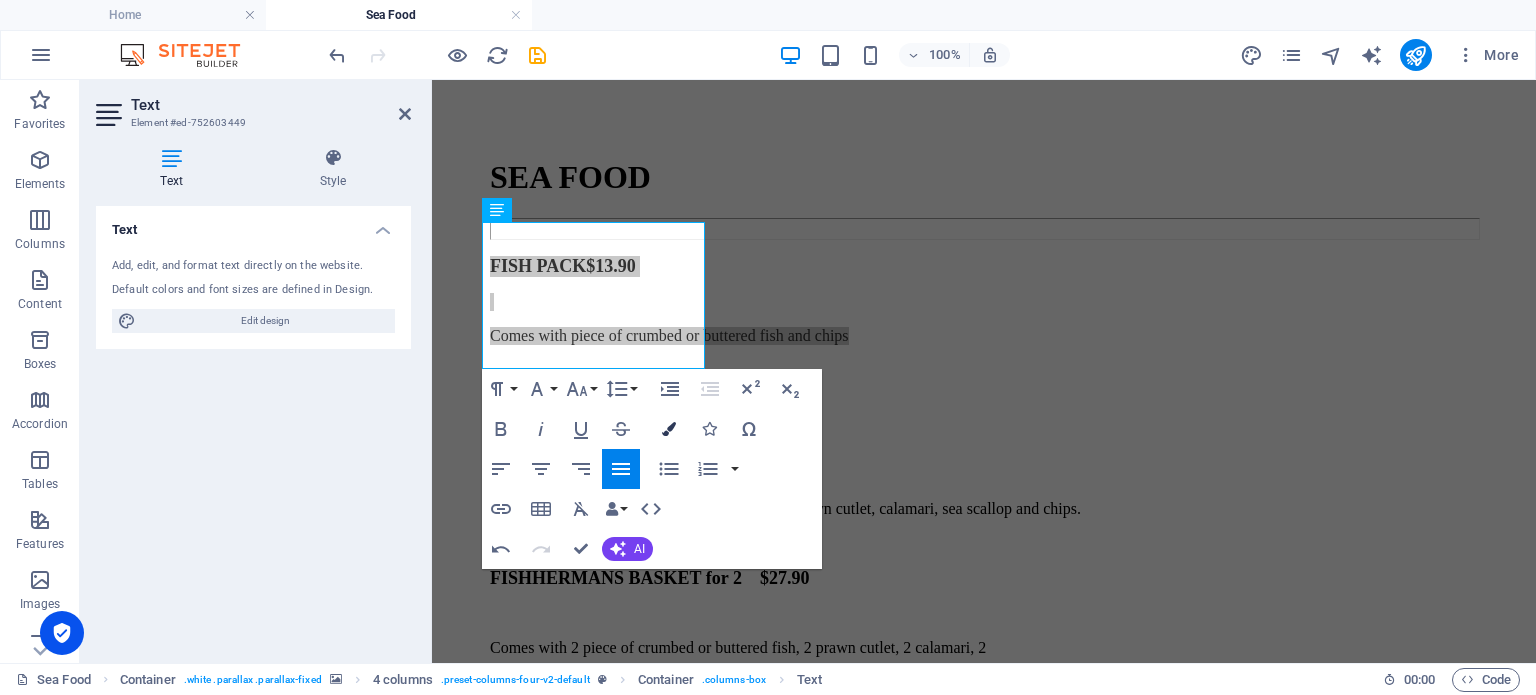 click at bounding box center (669, 429) 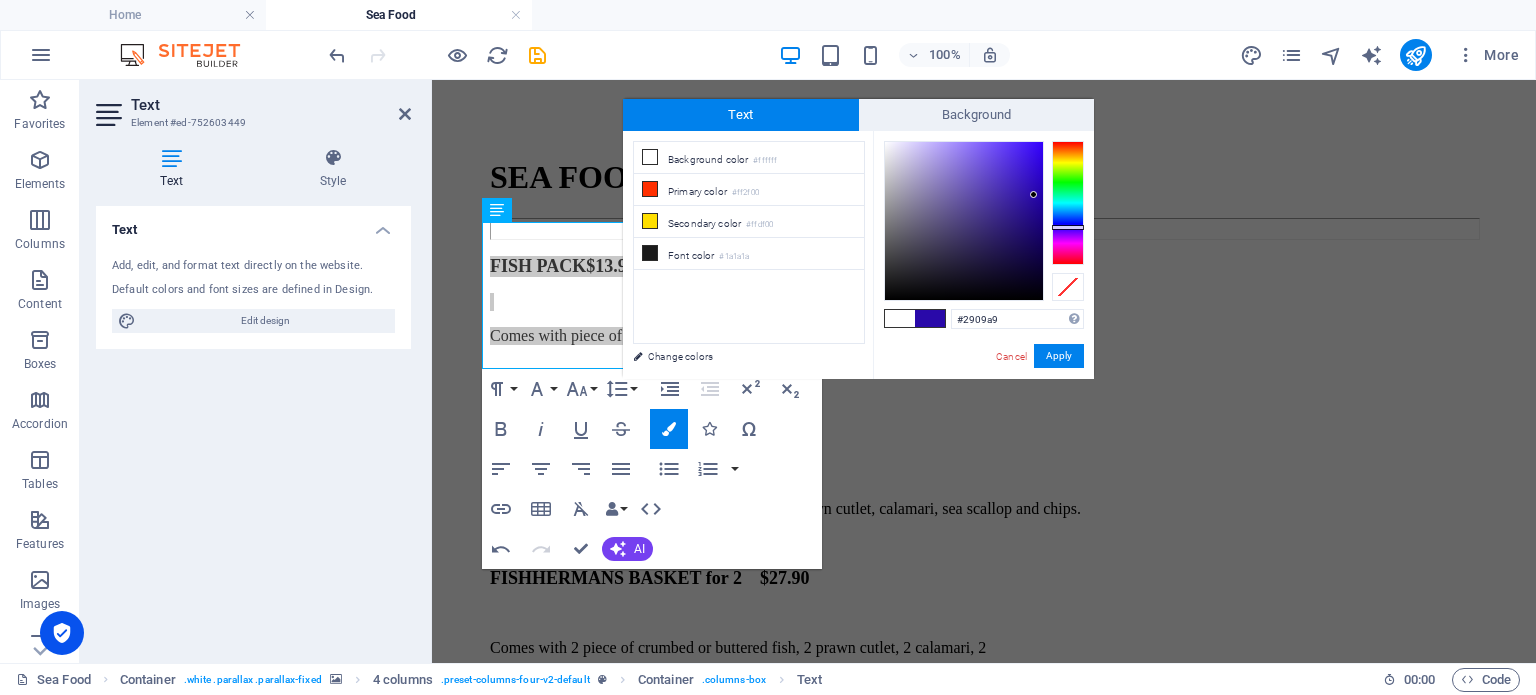 click at bounding box center [930, 318] 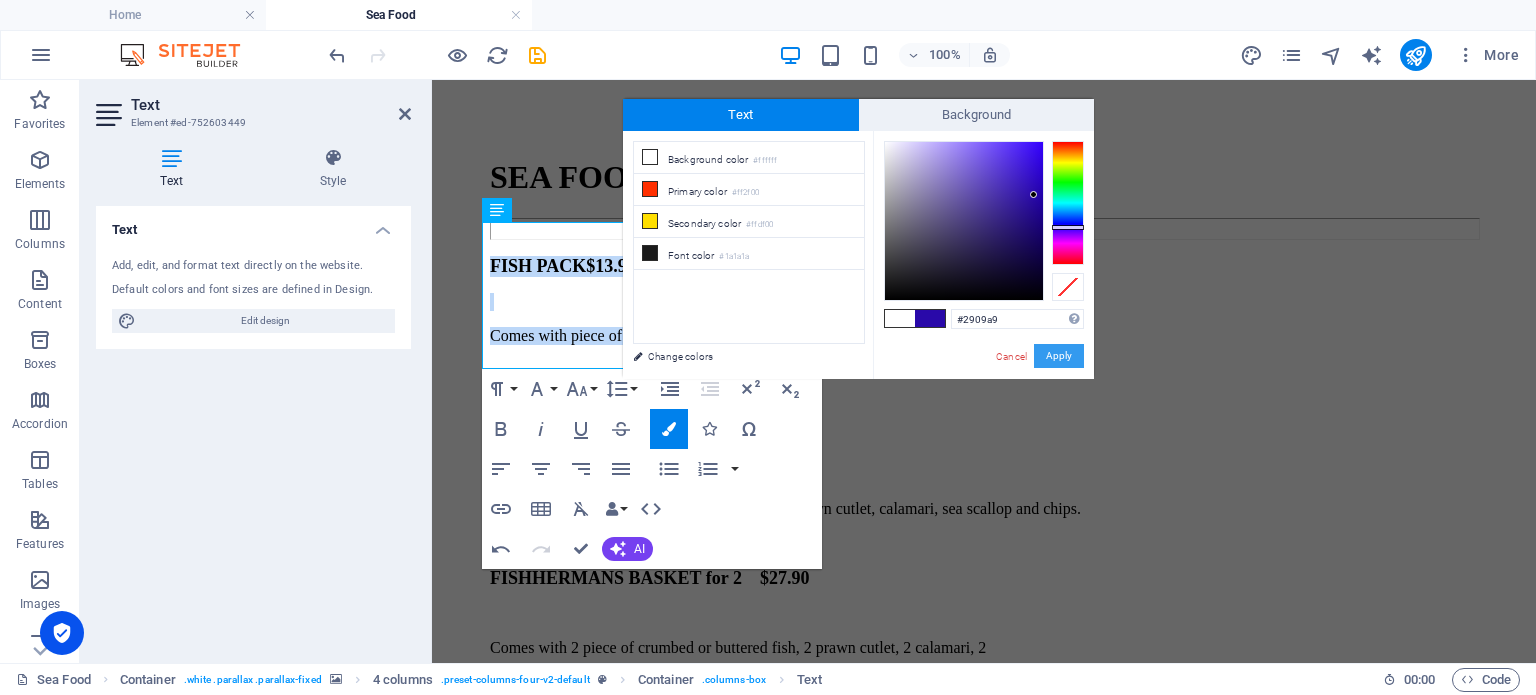 click on "Apply" at bounding box center [1059, 356] 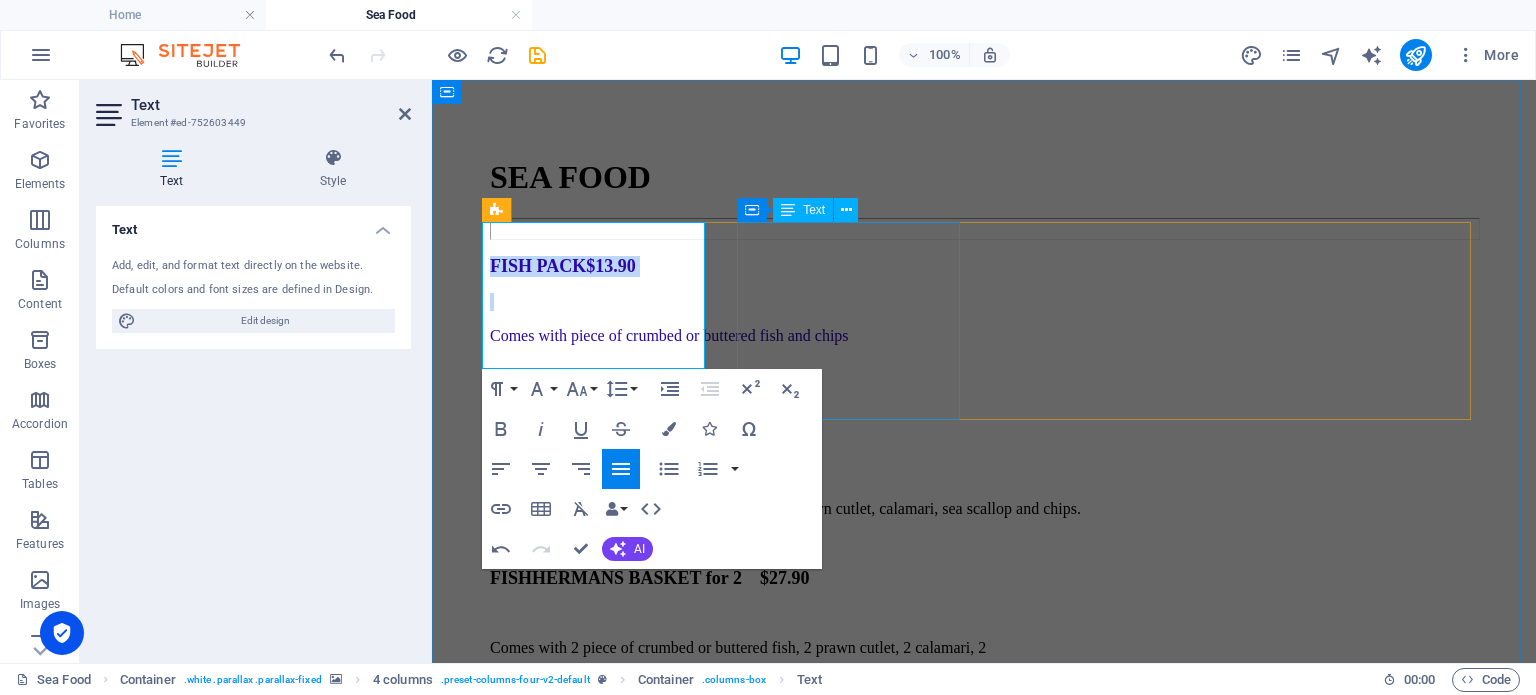 click on "FISHHERMANS BASKET     $17.90 Comes with piece of crumbed or buttered fish, prawn cutlet, calamari, sea scallop and chips." at bounding box center [984, 490] 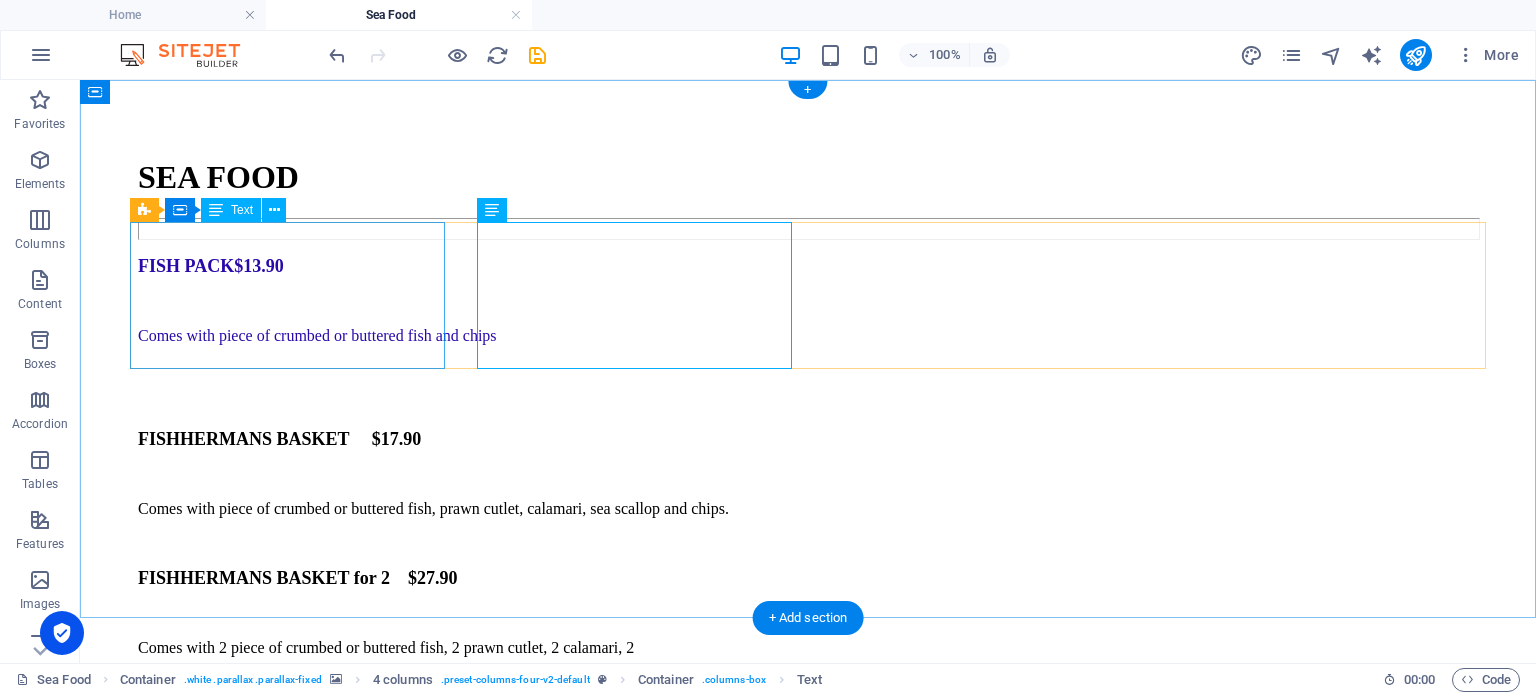click on "FISH PACK      $13.90 Comes with piece of crumbed or buttered fish and chips" at bounding box center (808, 334) 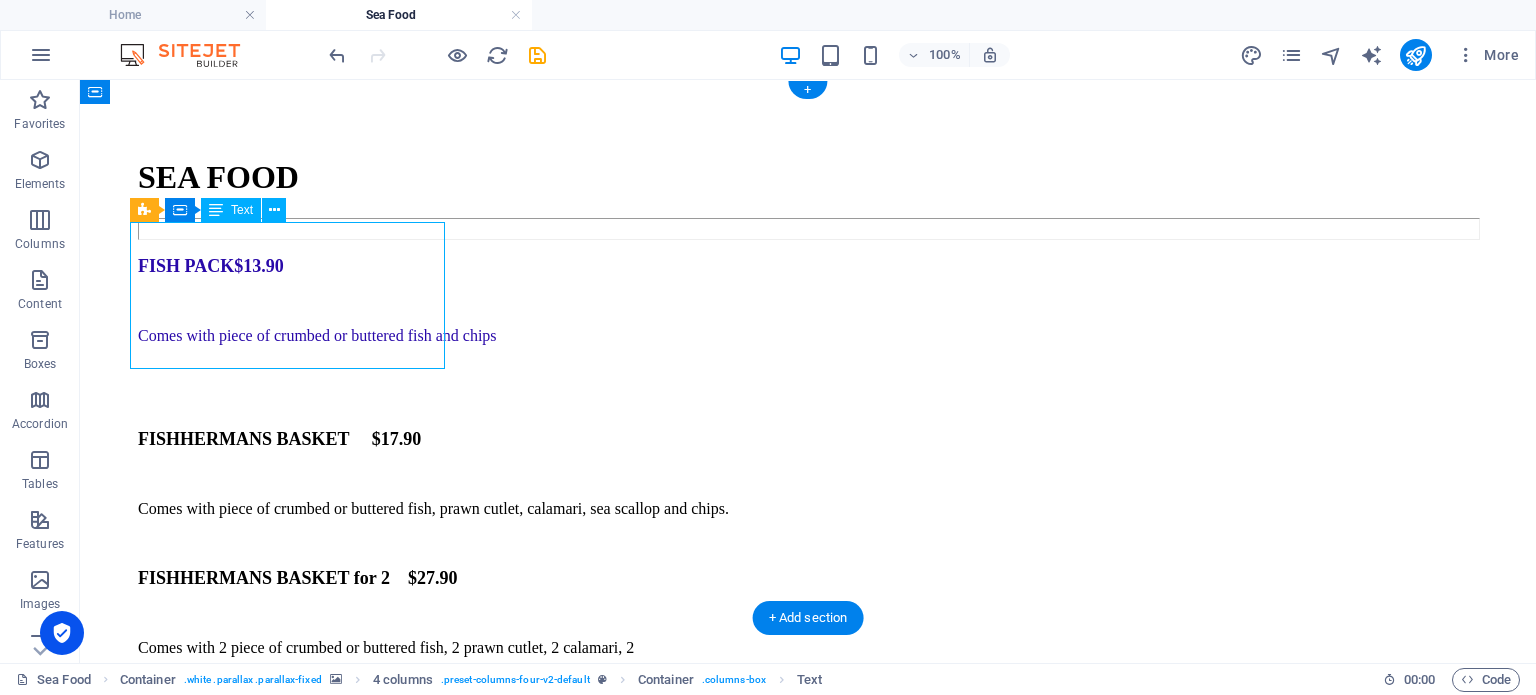 drag, startPoint x: 244, startPoint y: 311, endPoint x: 213, endPoint y: 307, distance: 31.257 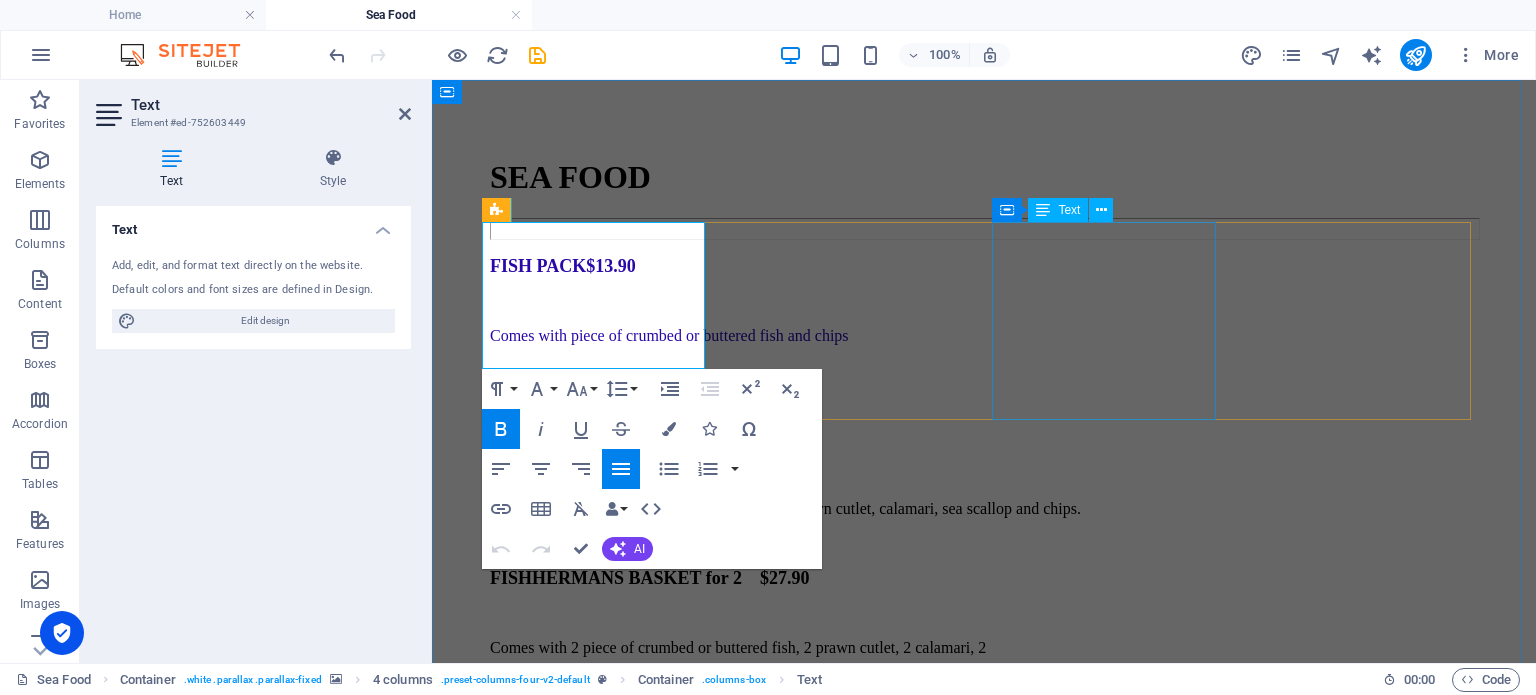 click on "FISHHERMANS BASKET for 2    $27.90 Comes with 2 piece of crumbed or buttered fish, 2 prawn cutlet, 2 calamari, 2  sea scallop and chips." at bounding box center [984, 646] 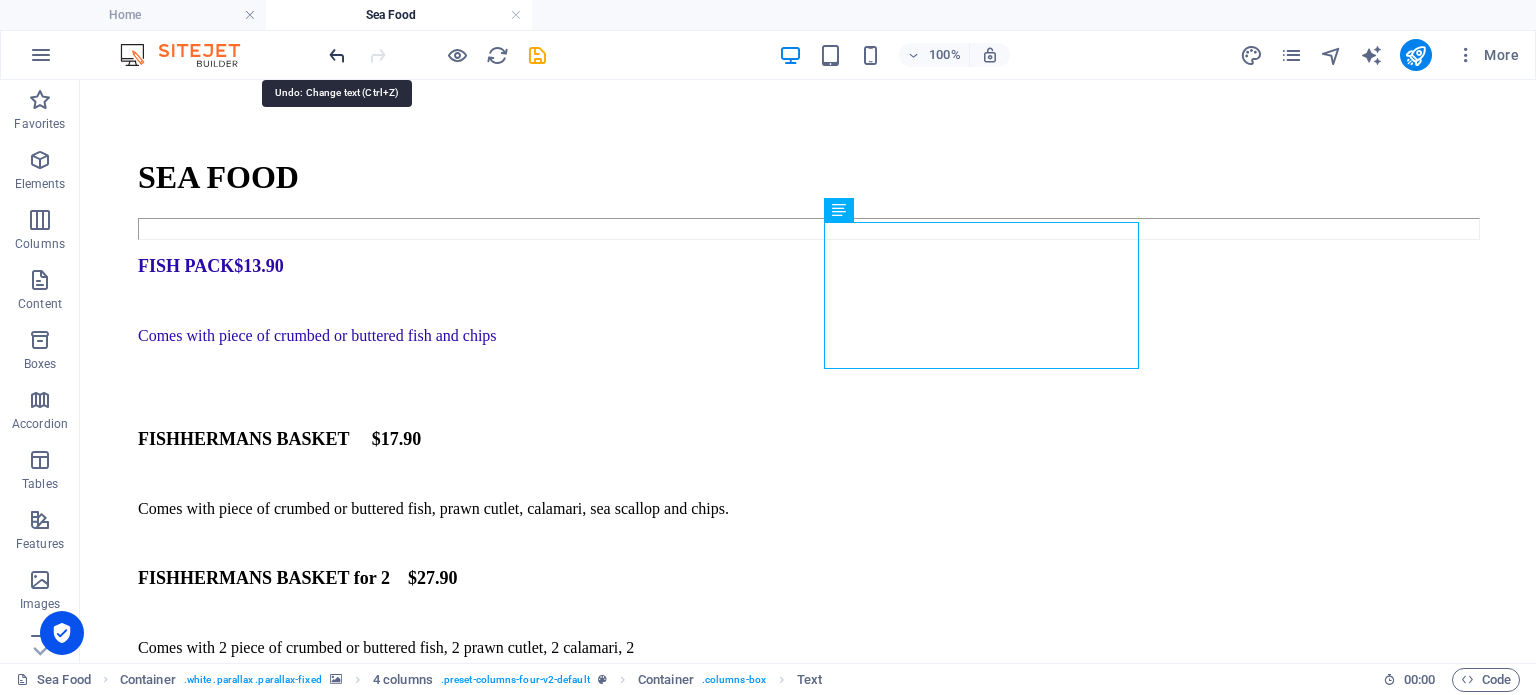 click at bounding box center [337, 55] 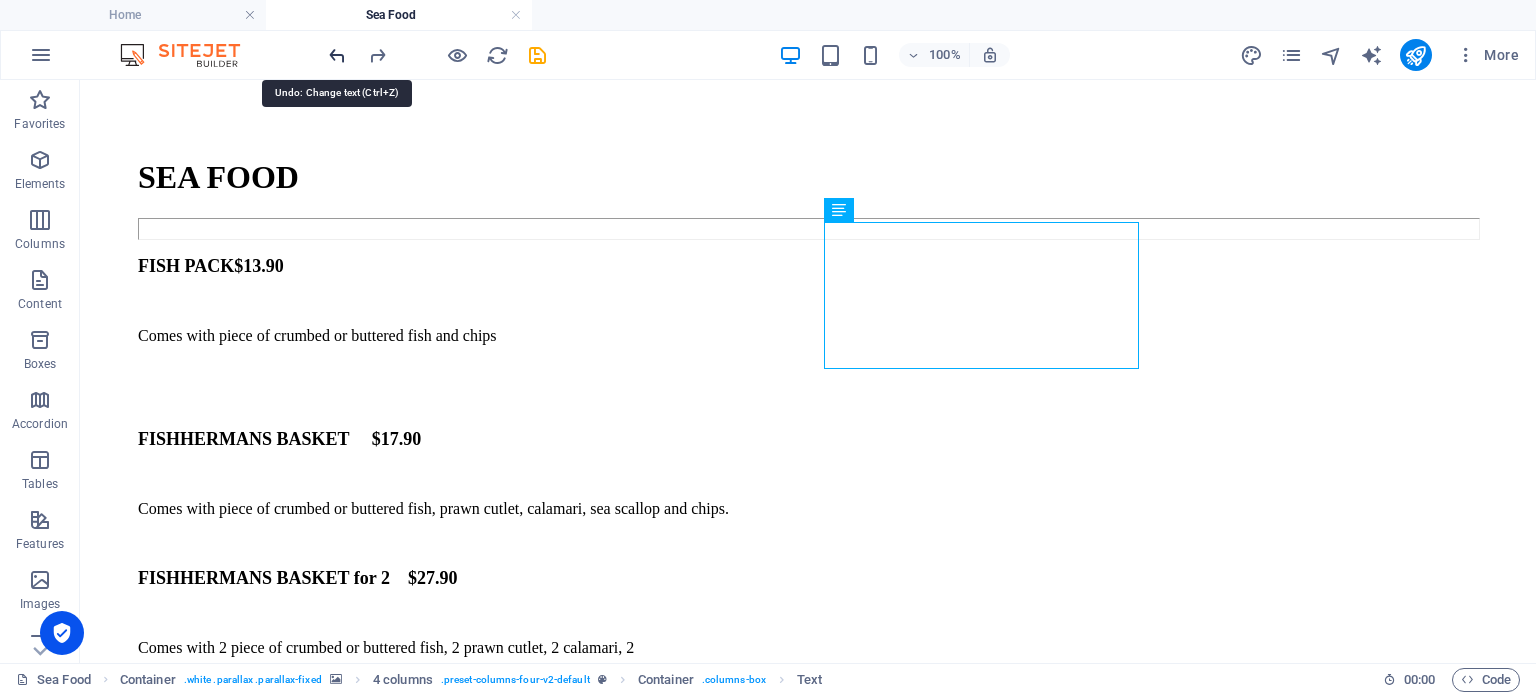 click at bounding box center [337, 55] 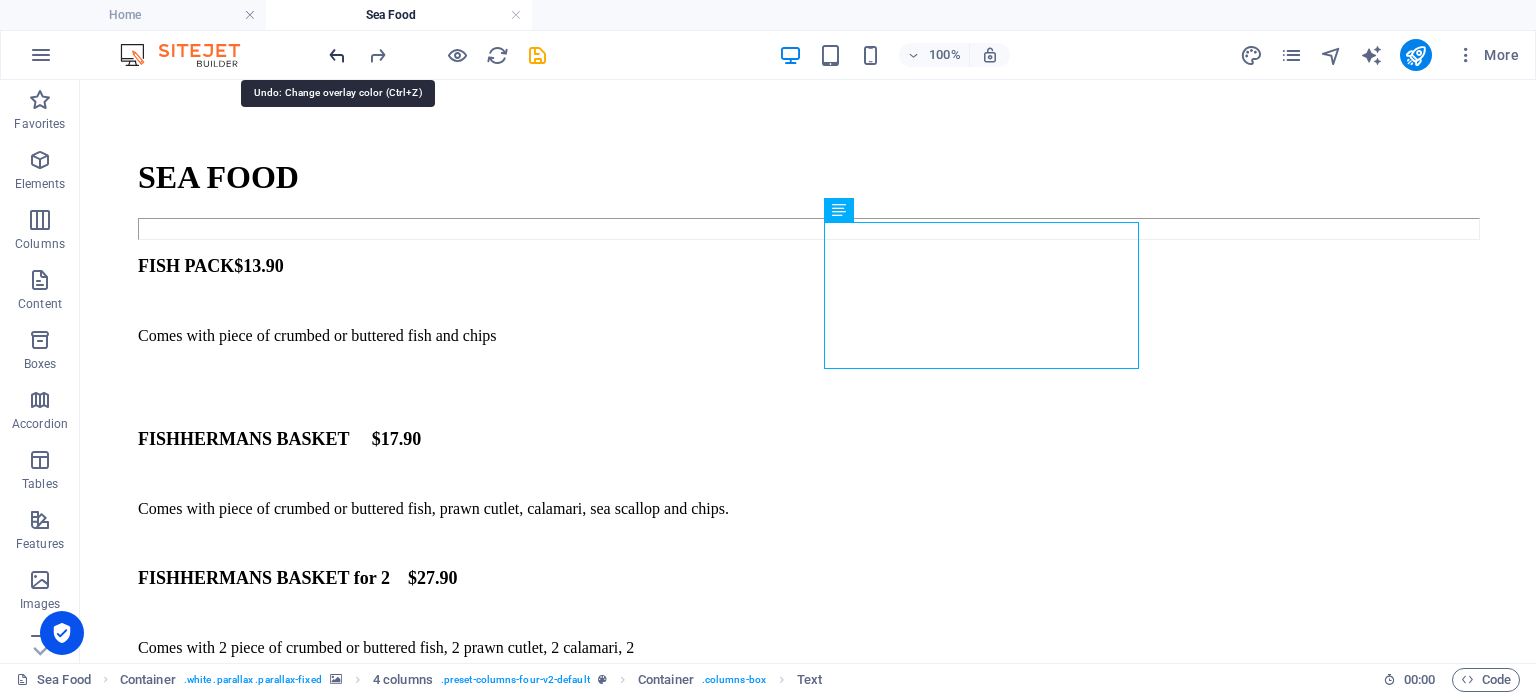 click at bounding box center [337, 55] 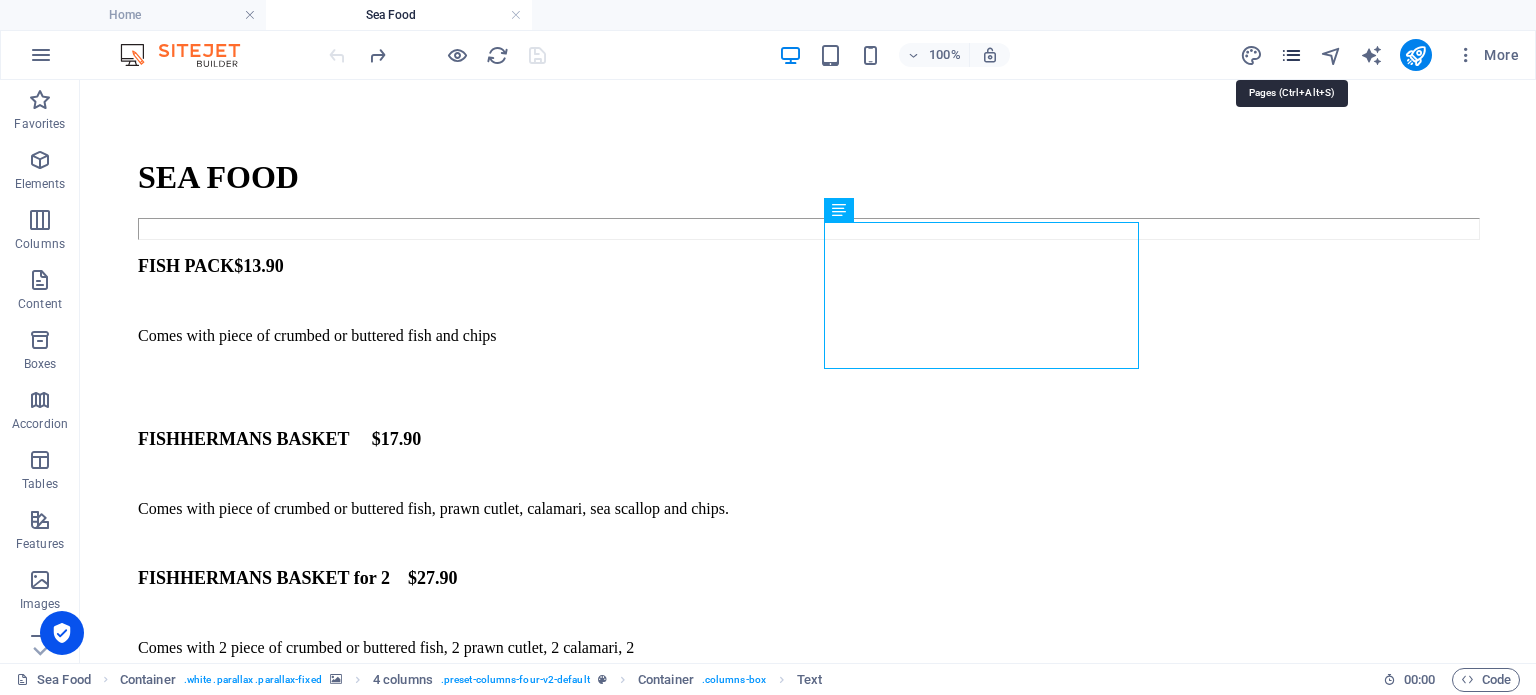click at bounding box center [1291, 55] 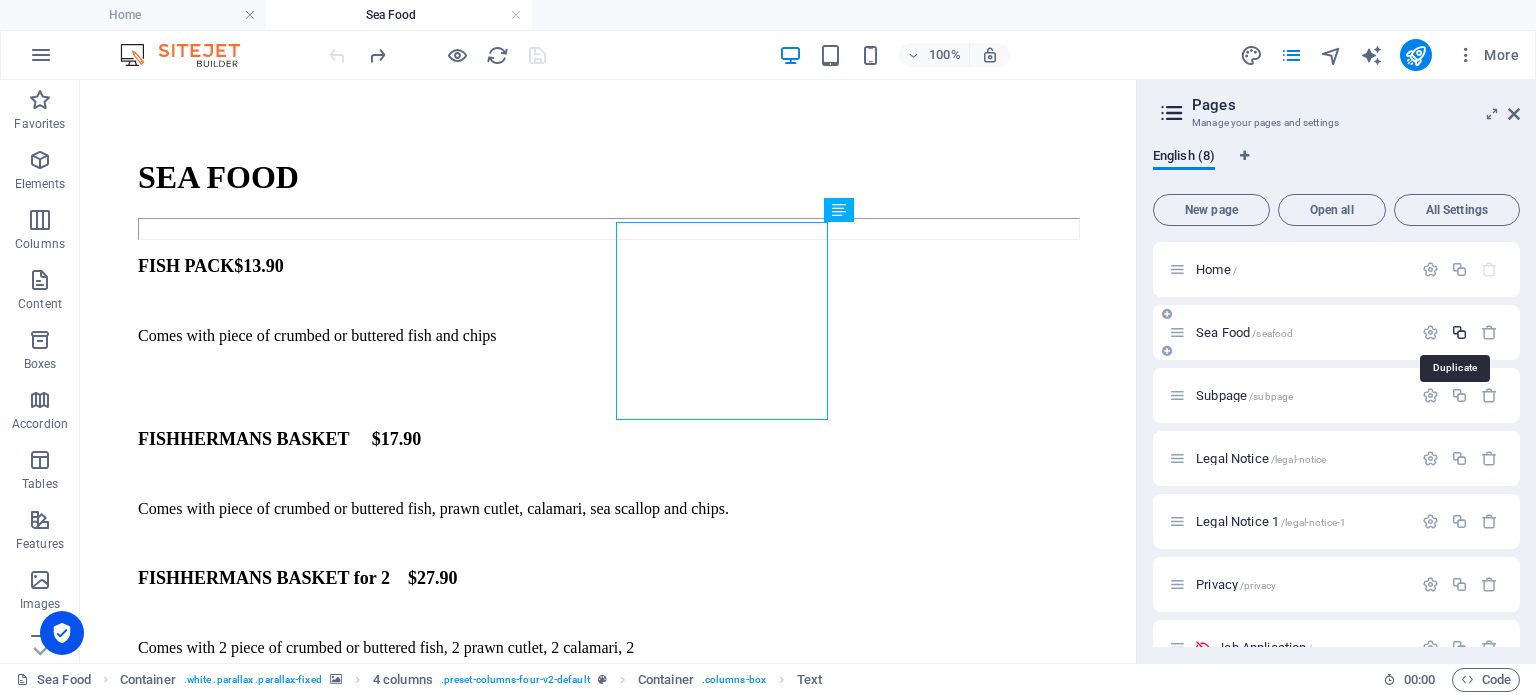 click at bounding box center (1459, 332) 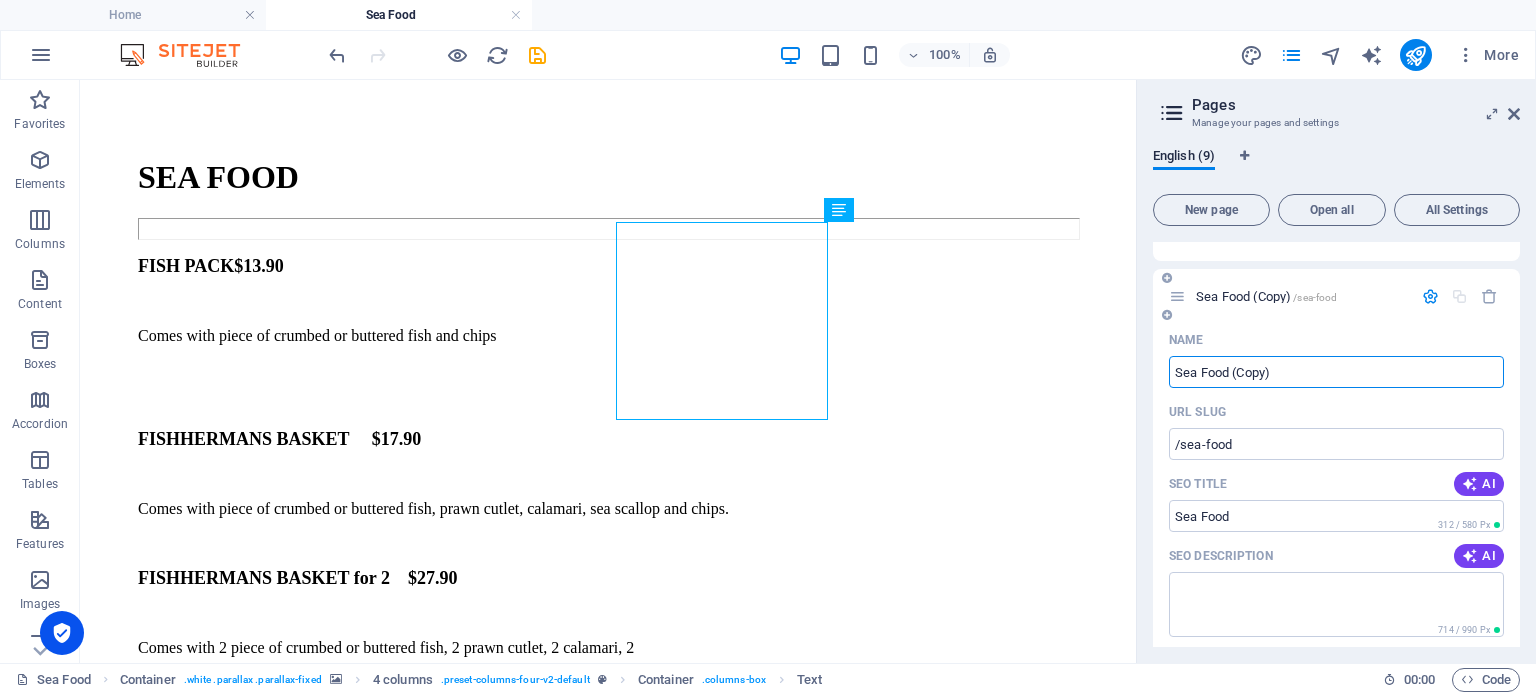 scroll, scrollTop: 100, scrollLeft: 0, axis: vertical 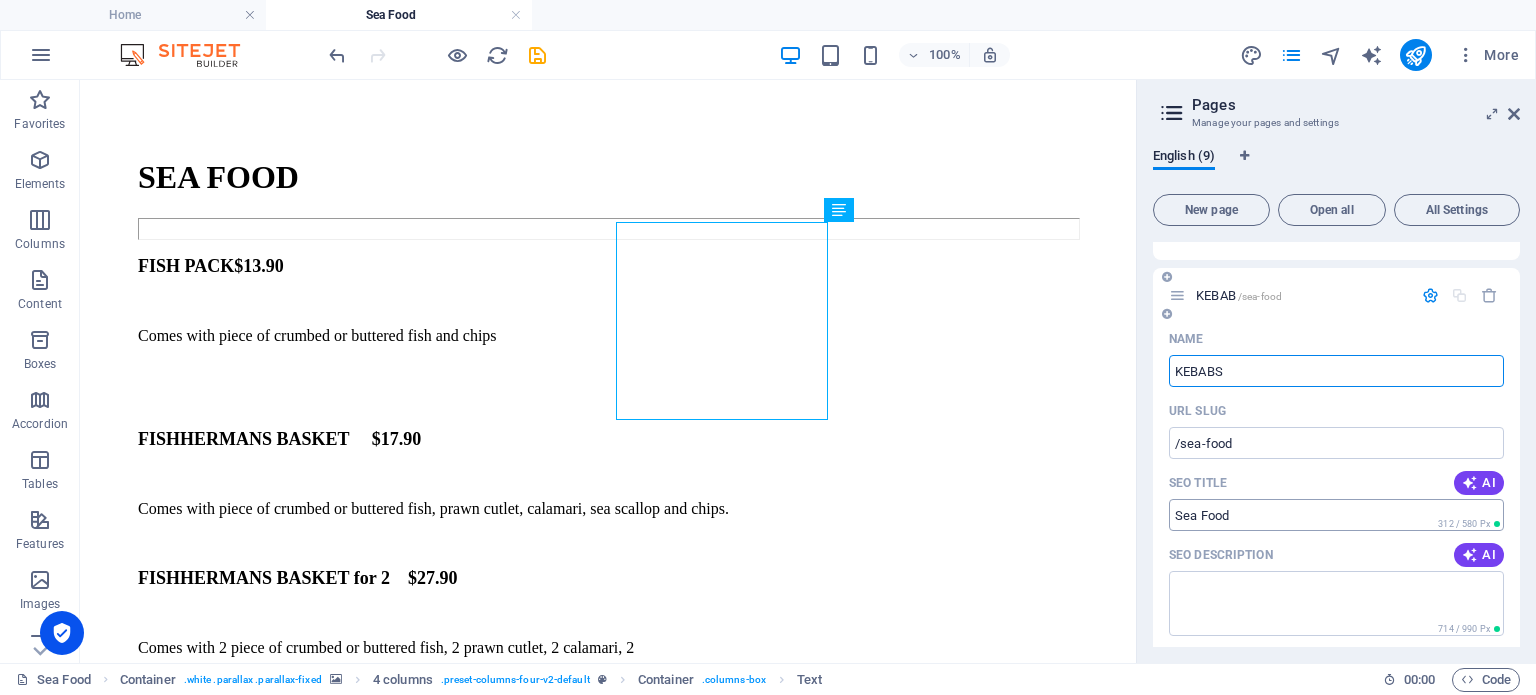 type on "KEBABS" 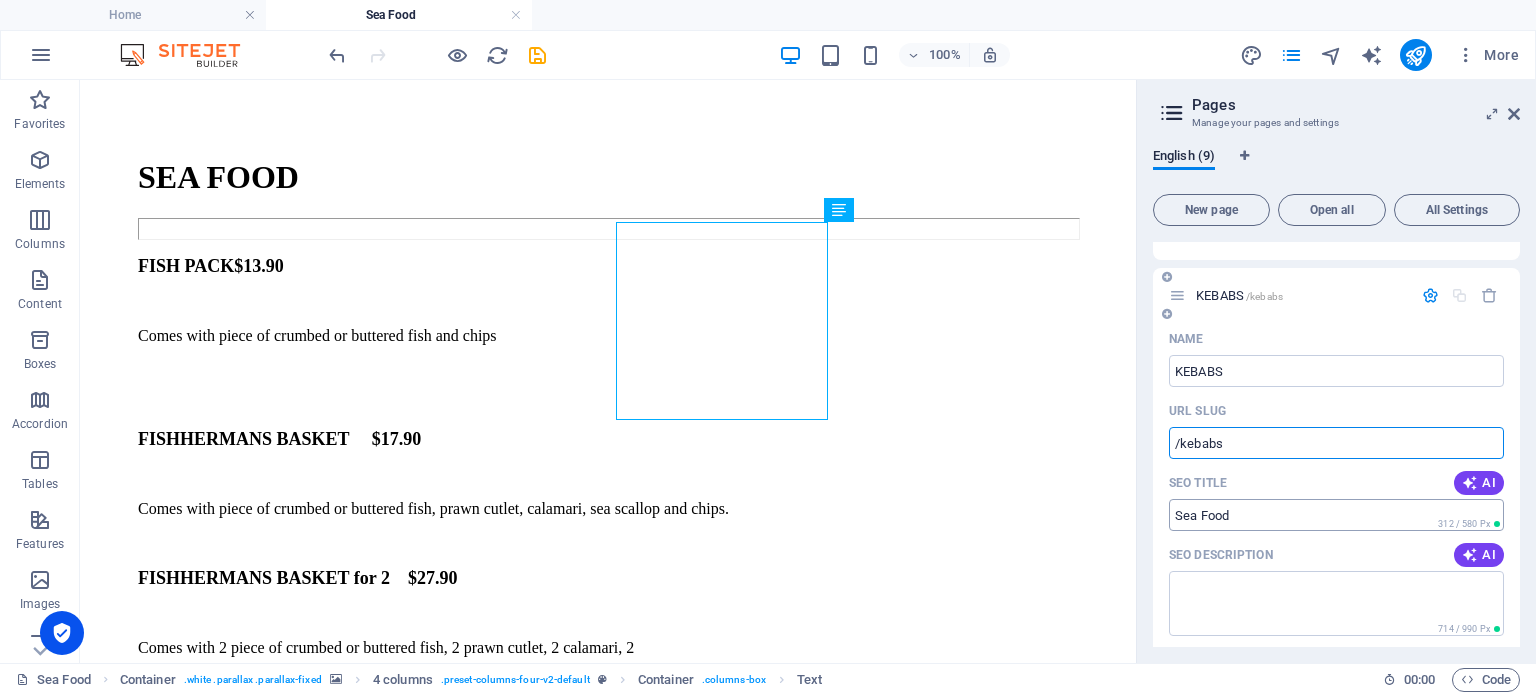 type on "/kebabs" 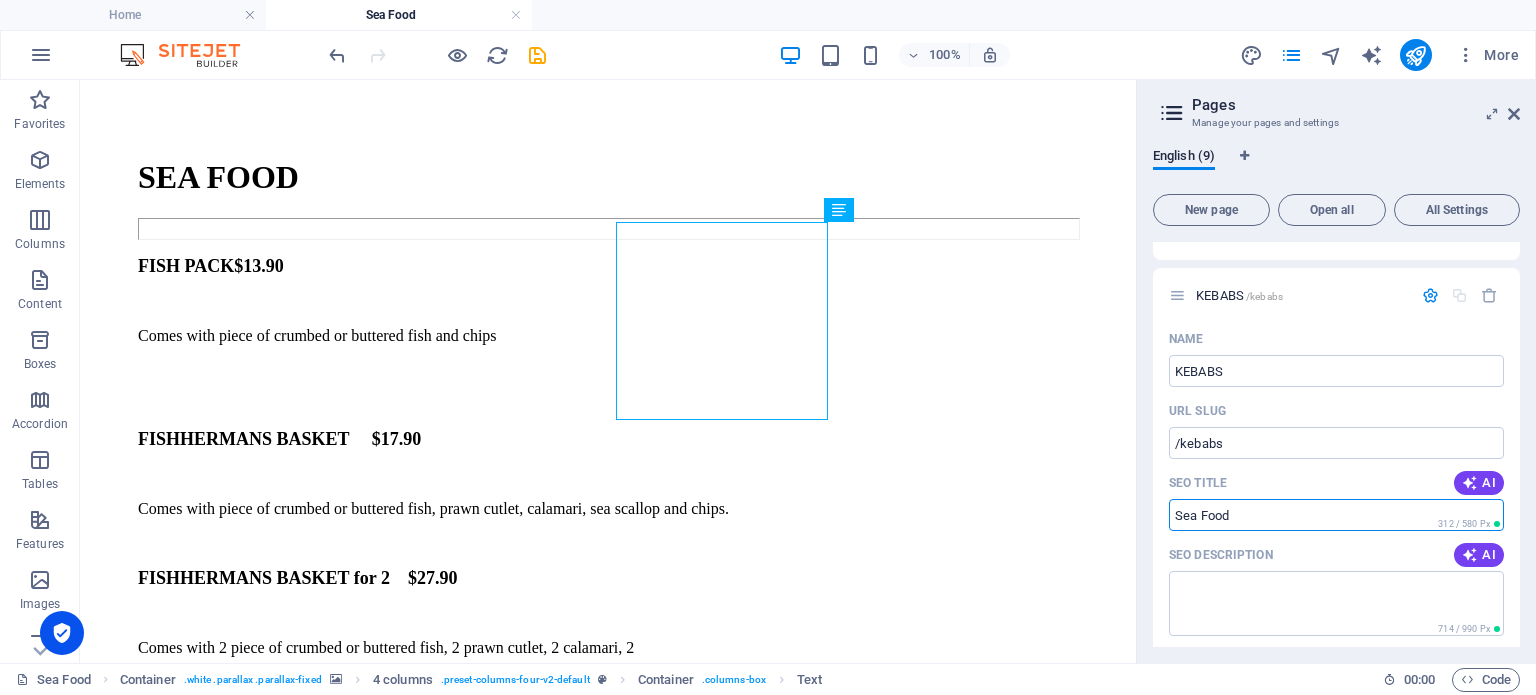 drag, startPoint x: 1344, startPoint y: 583, endPoint x: 1125, endPoint y: 525, distance: 226.55022 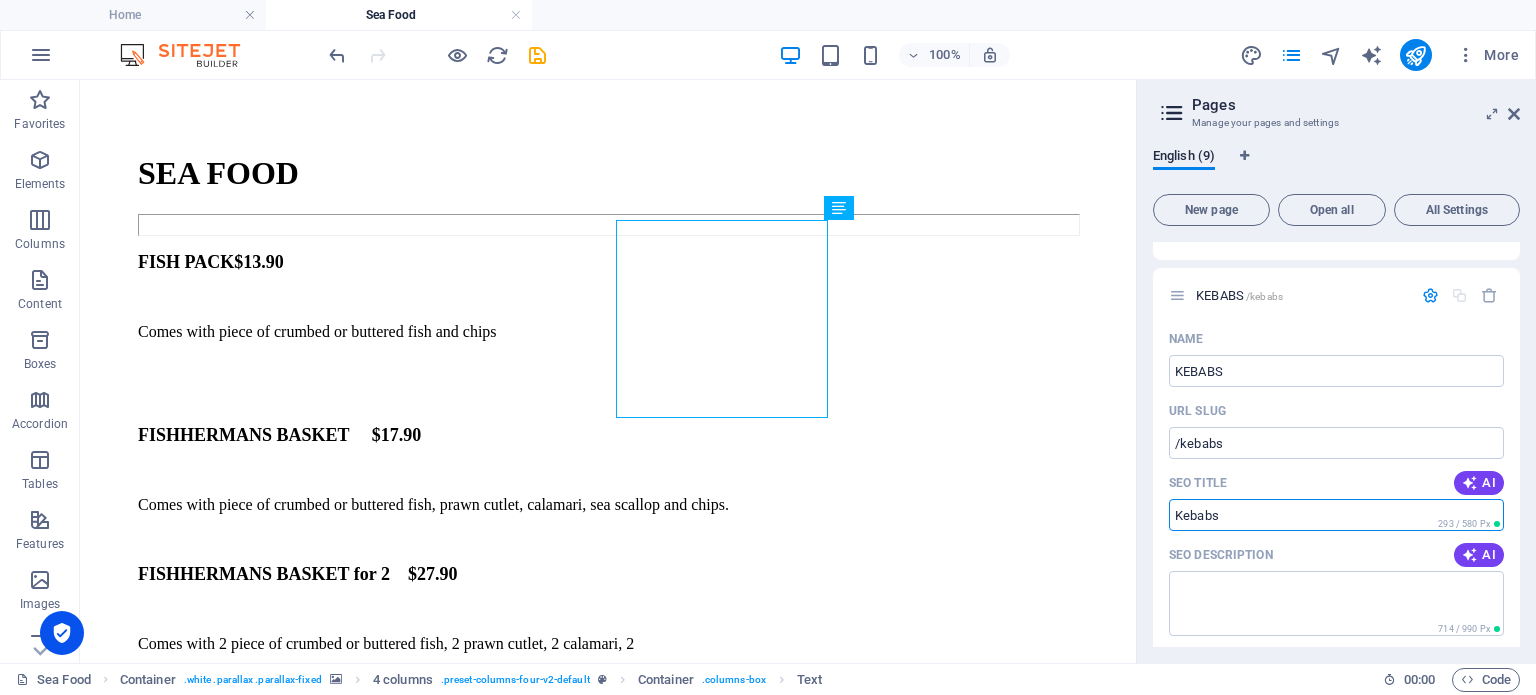 scroll, scrollTop: 5, scrollLeft: 0, axis: vertical 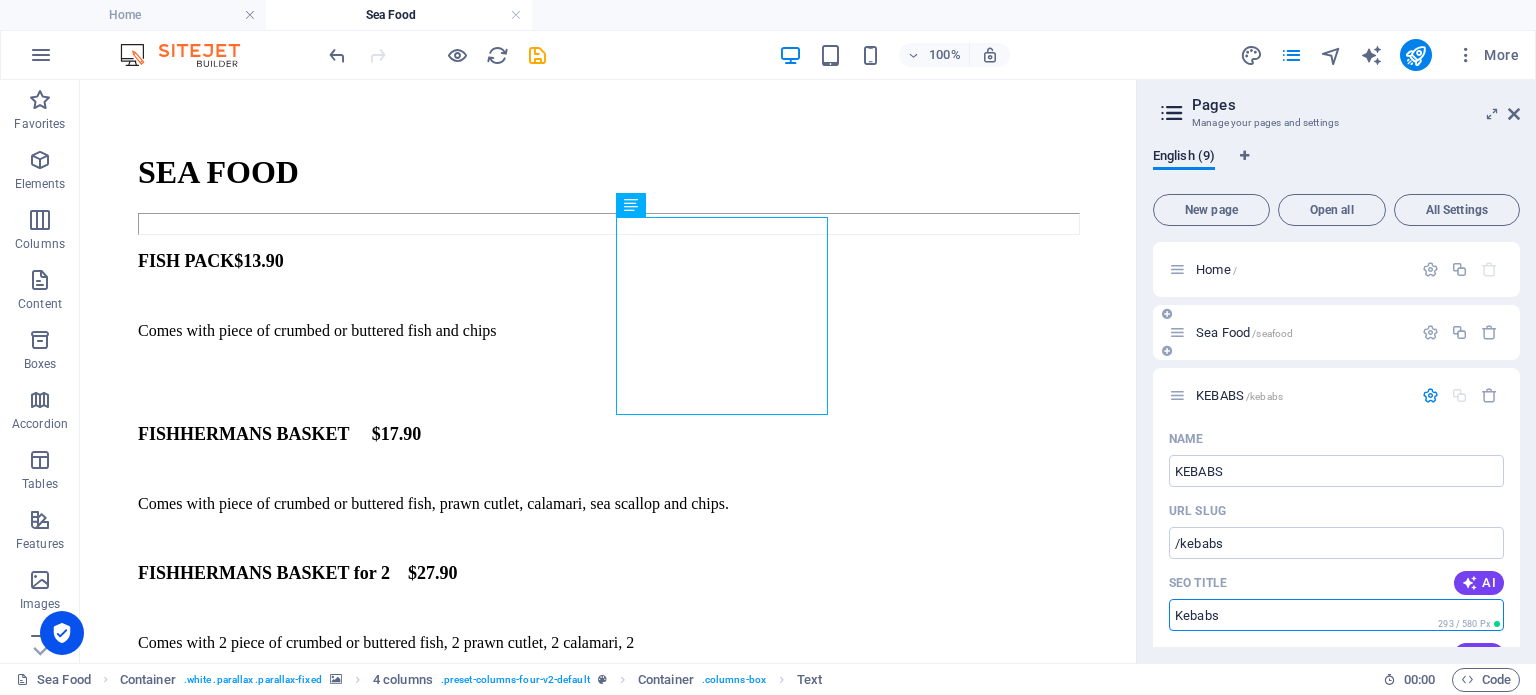 type on "Kebabs" 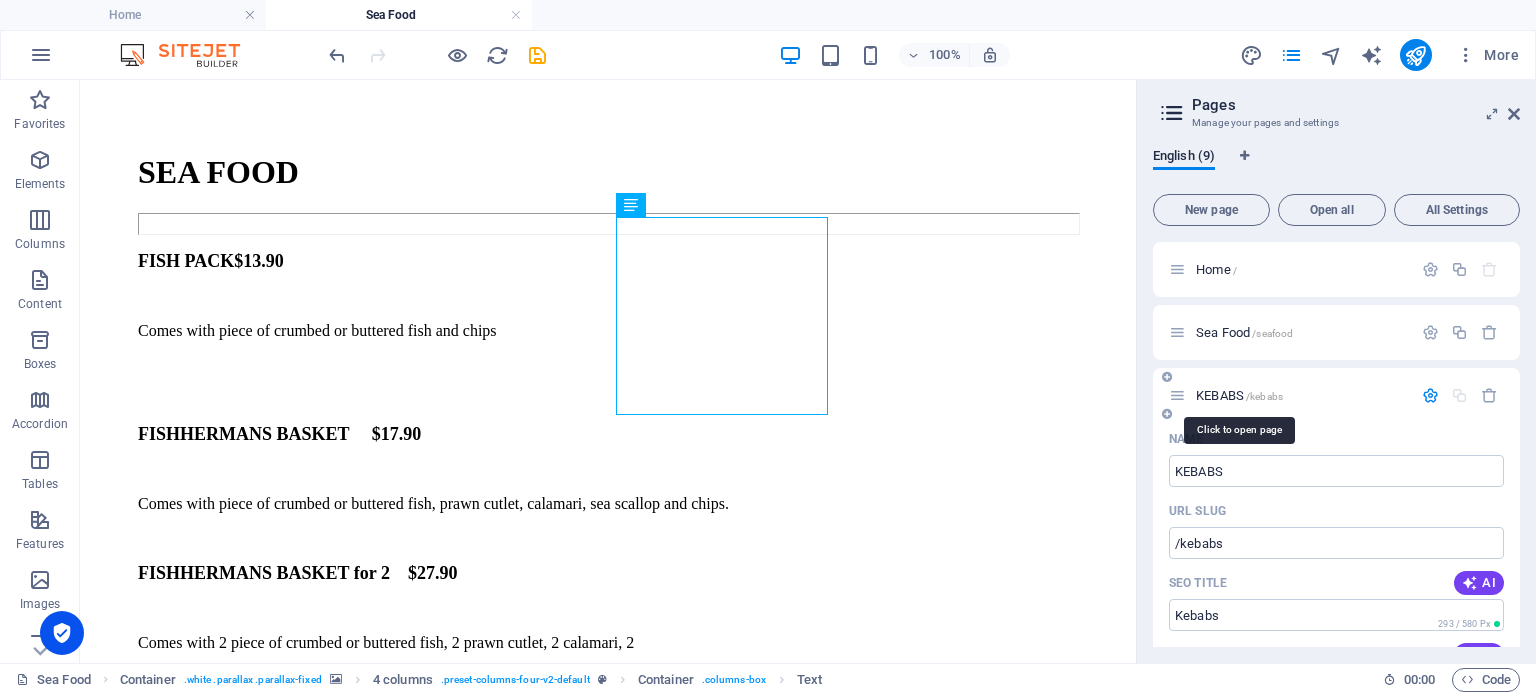 click on "/kebabs" at bounding box center (1264, 396) 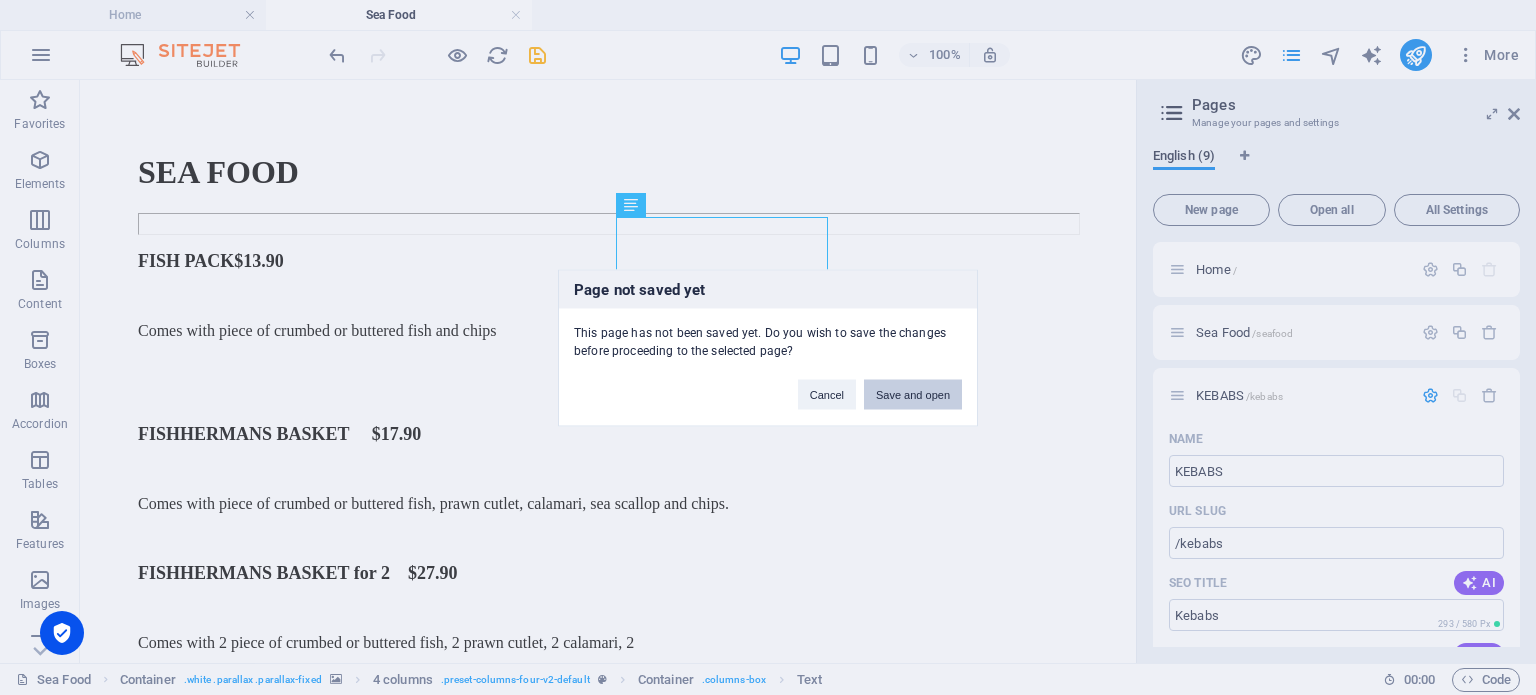click on "Save and open" at bounding box center (913, 394) 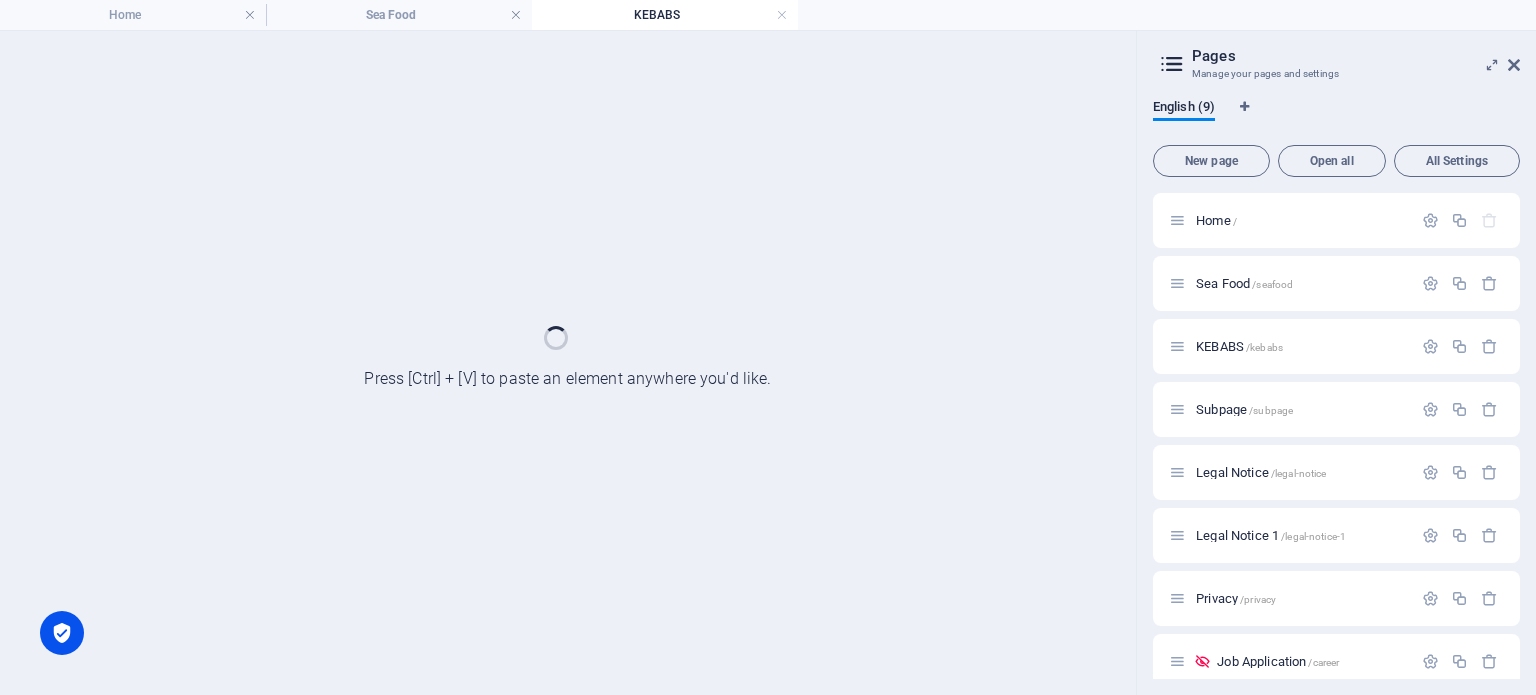 scroll, scrollTop: 0, scrollLeft: 0, axis: both 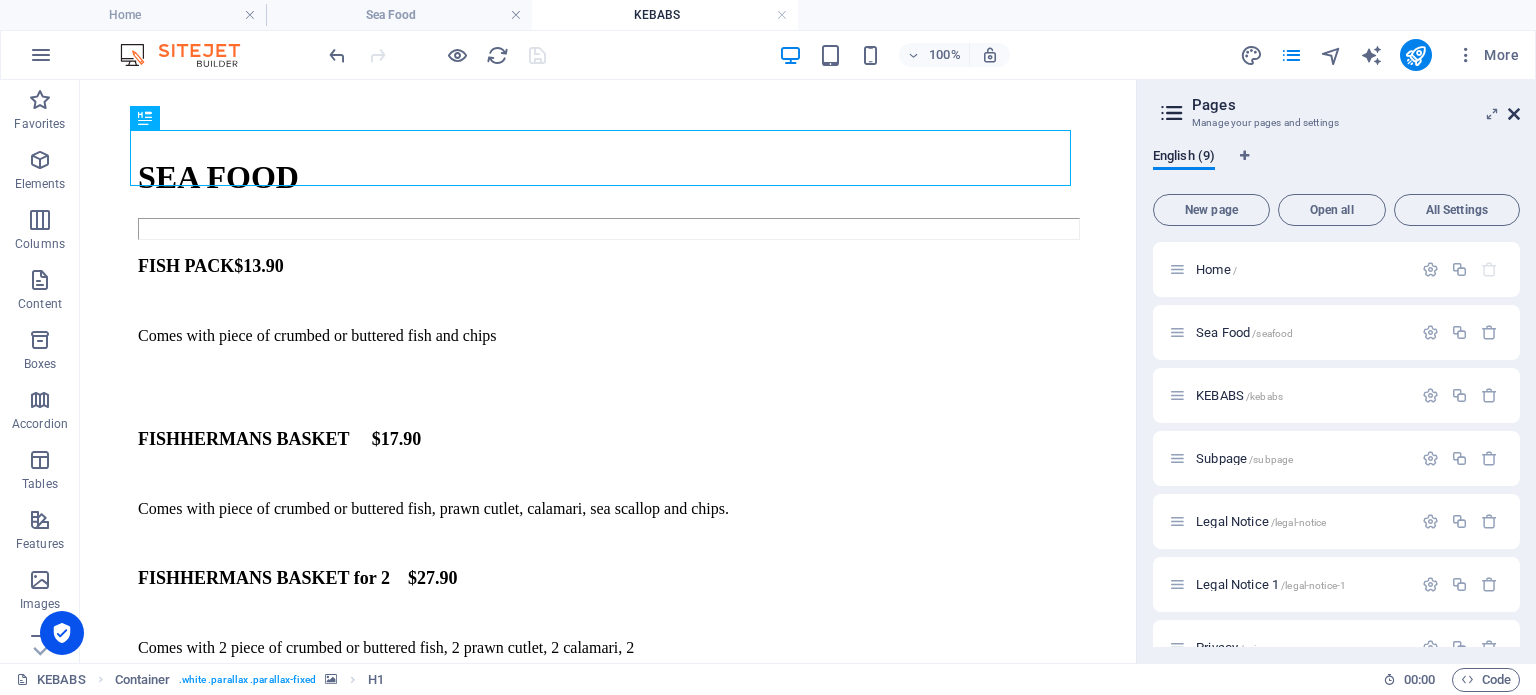 click at bounding box center [1514, 114] 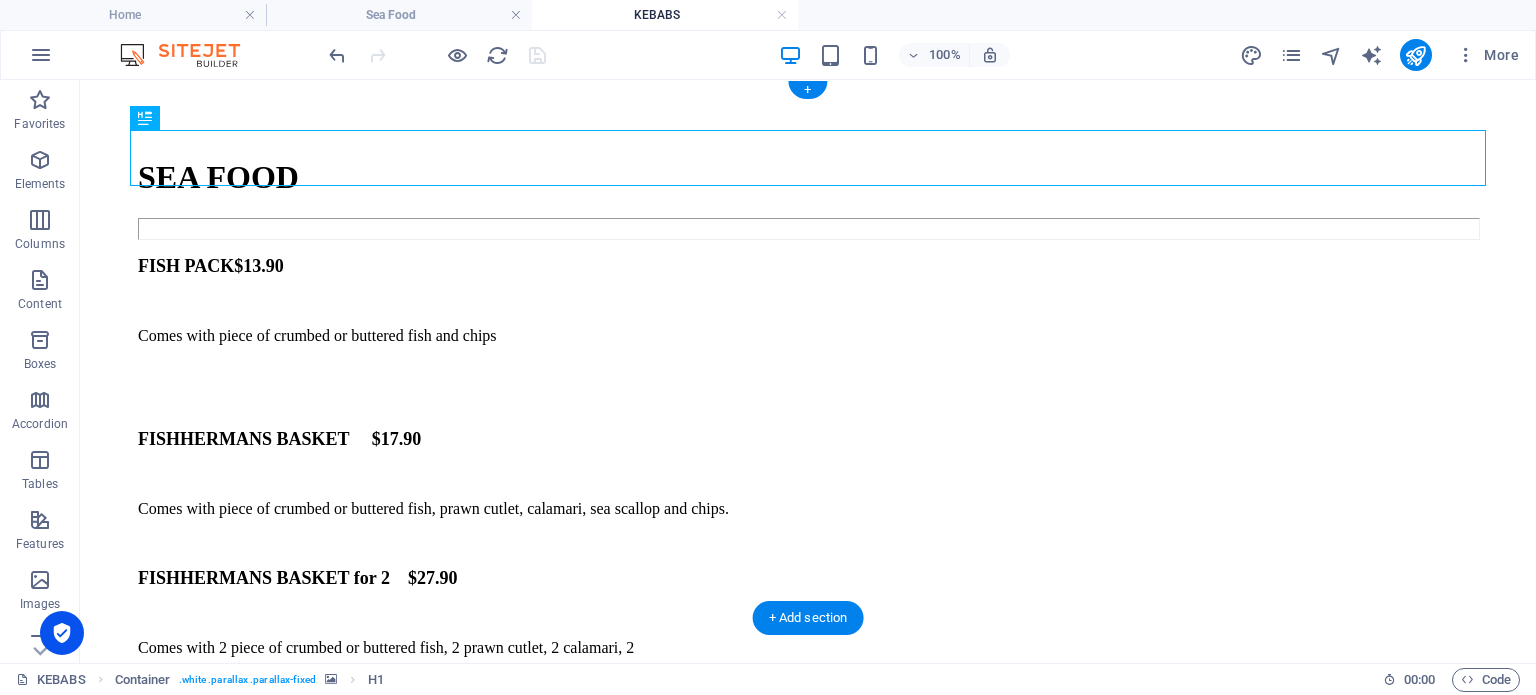 click at bounding box center [808, 88] 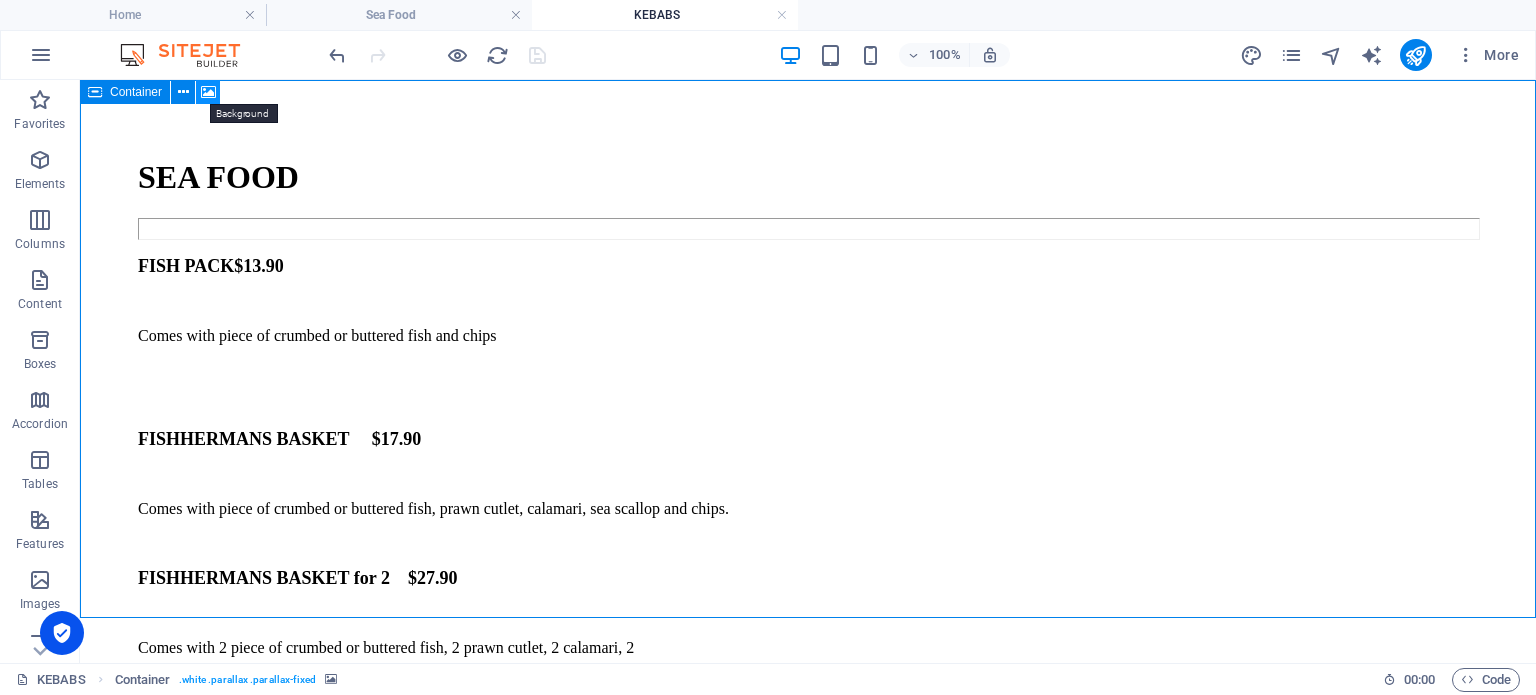 click at bounding box center (208, 92) 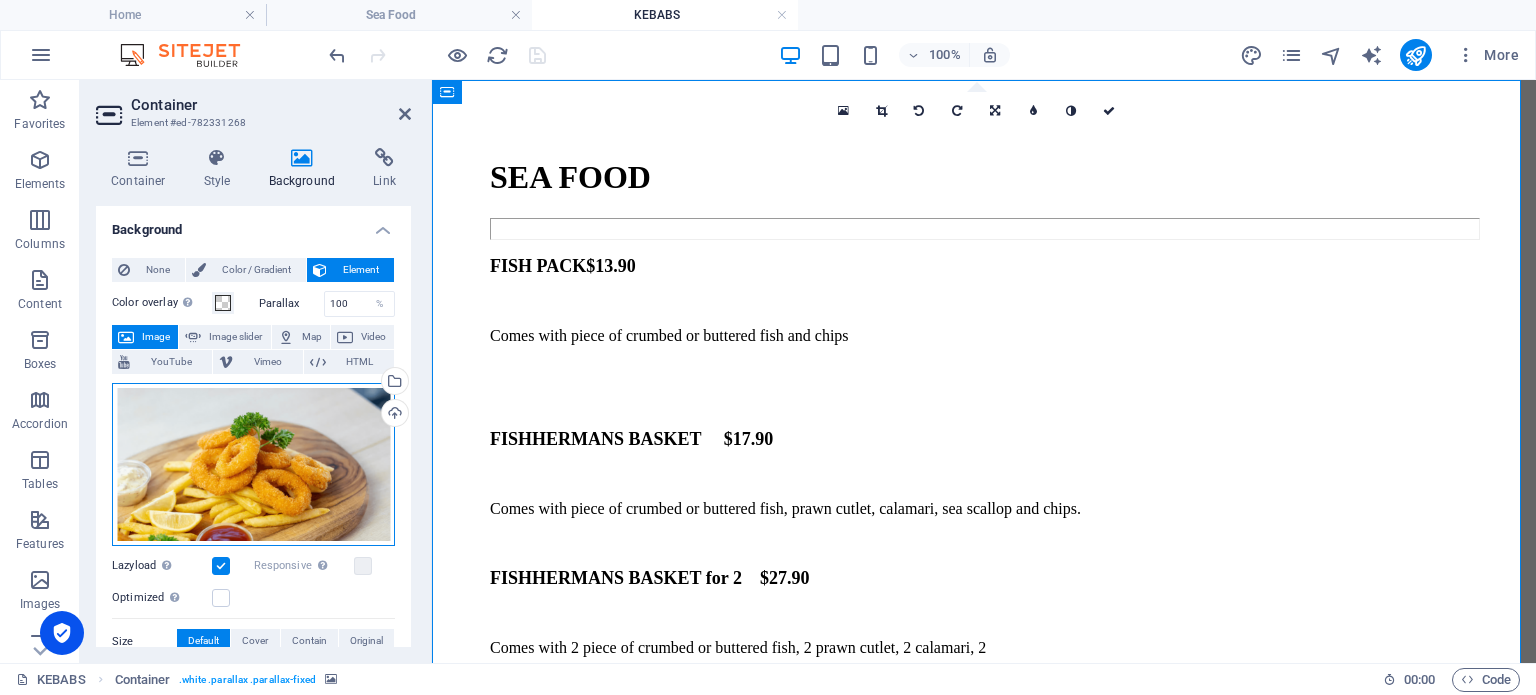 click on "Drag files here, click to choose files or select files from Files or our free stock photos & videos" at bounding box center [253, 465] 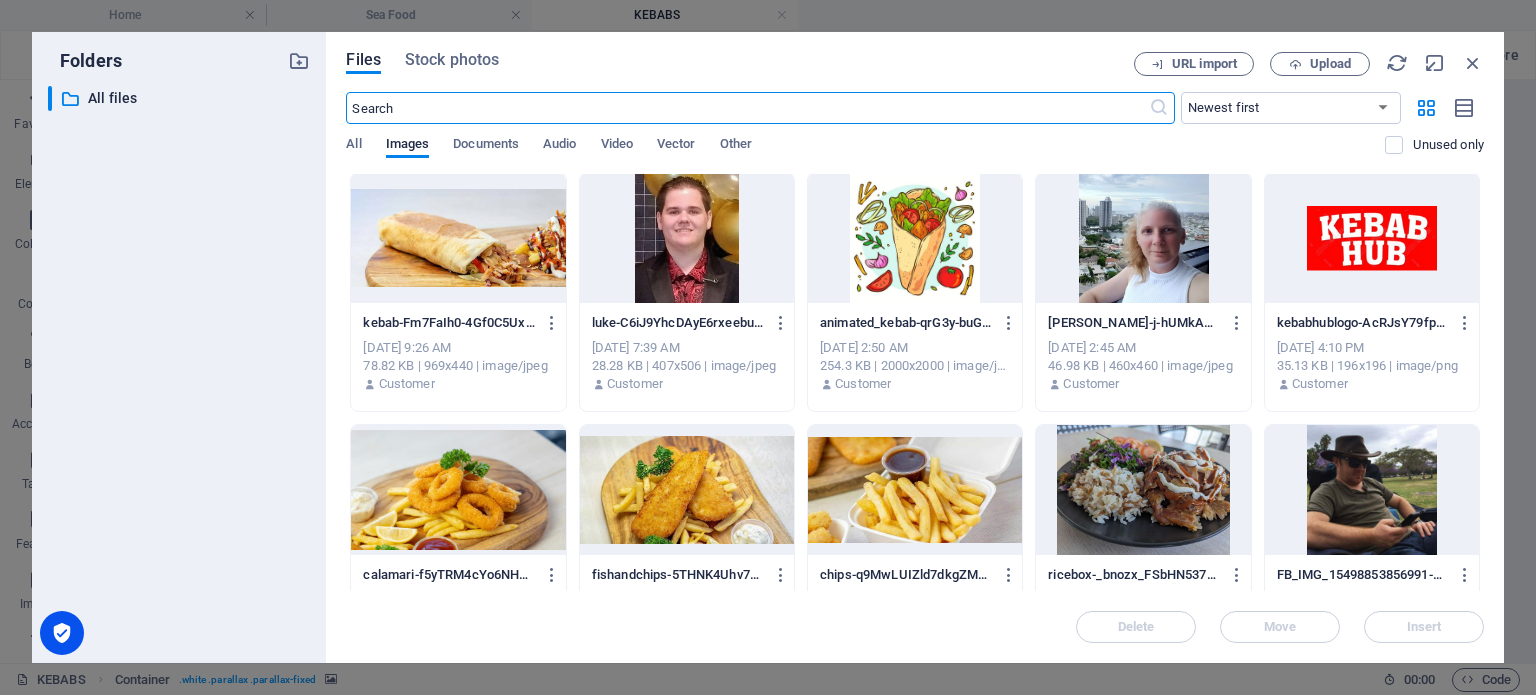 scroll, scrollTop: 0, scrollLeft: 0, axis: both 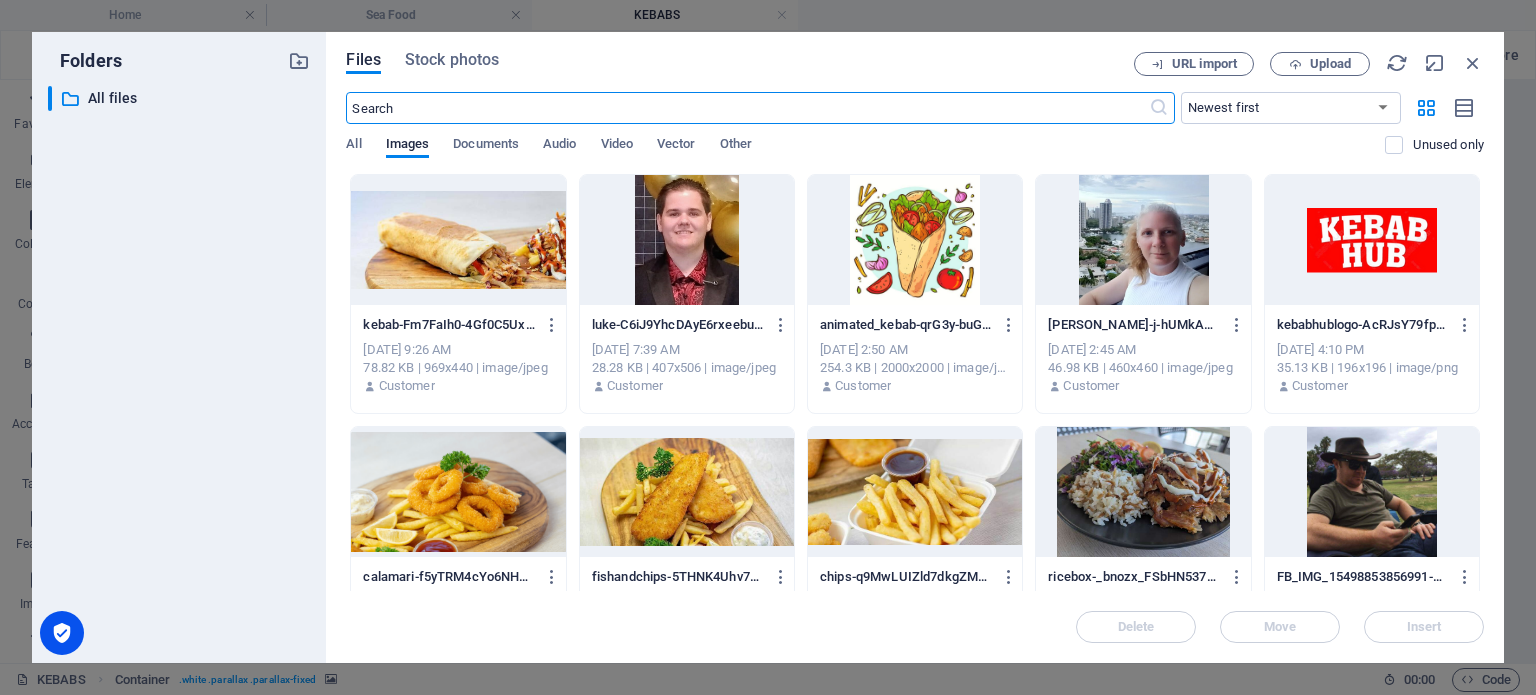 click at bounding box center [458, 240] 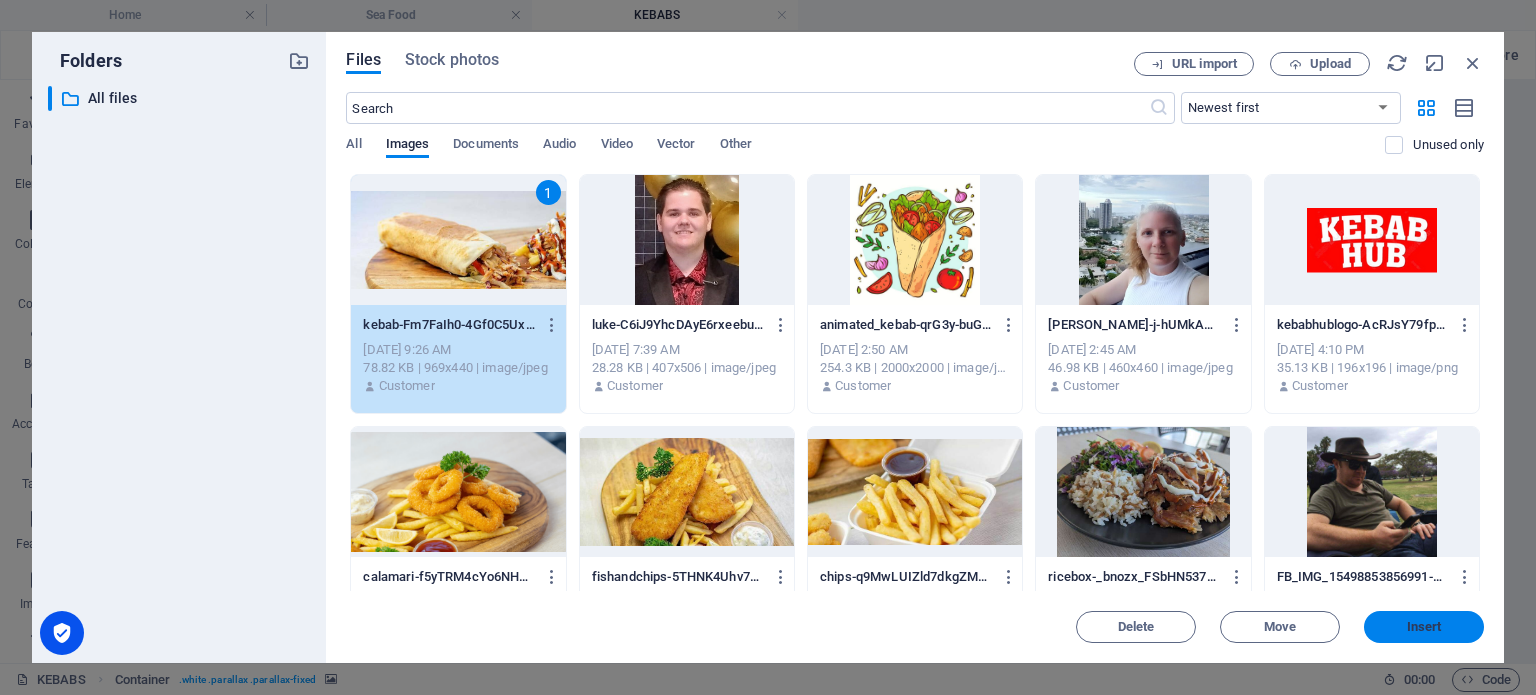 click on "Insert" at bounding box center (1424, 627) 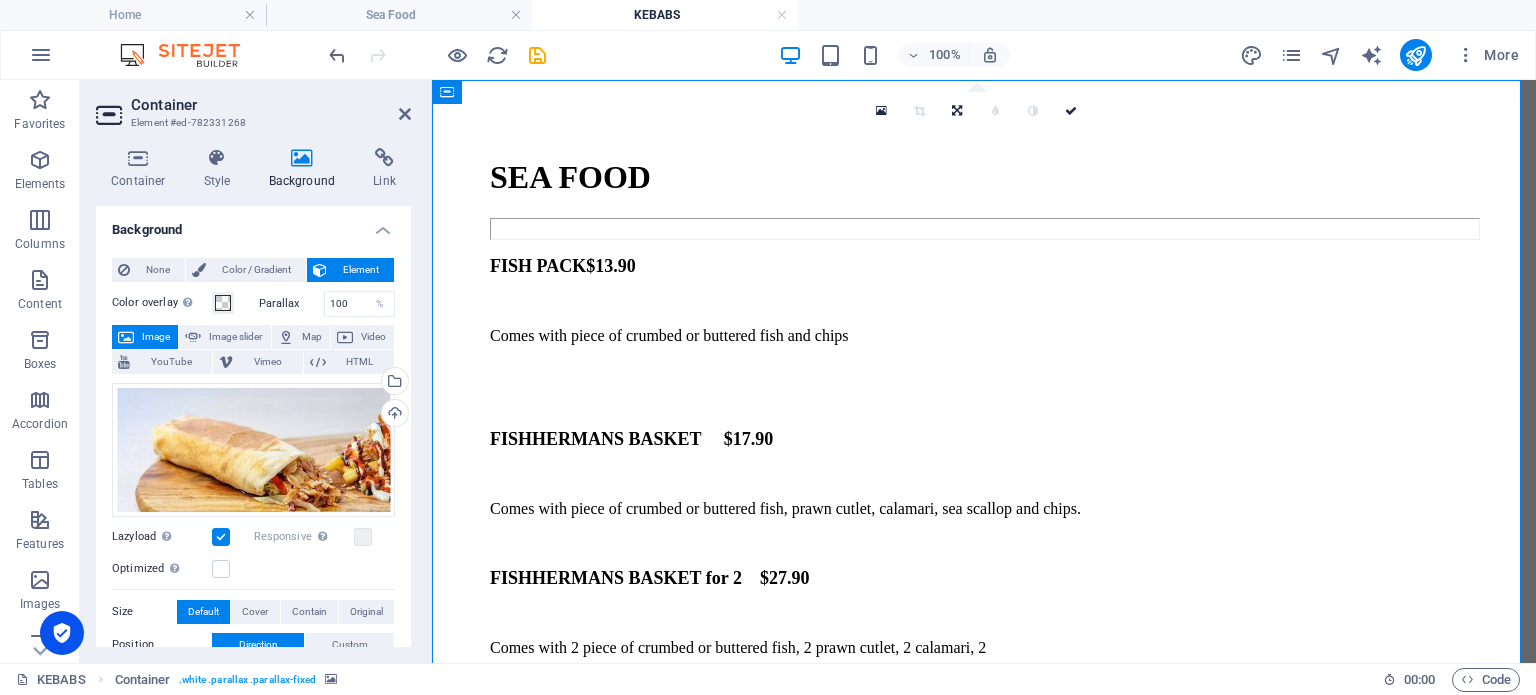 click on "Container Element #ed-782331268
Container Style Background Link Size Height Default px rem % vh vw Min. height None px rem % vh vw Width Default px rem % em vh vw Min. width None px rem % vh vw Content width Default Custom width Width Default px rem % em vh vw Min. width None px rem % vh vw Default padding Custom spacing Default content width and padding can be changed under Design. Edit design Layout (Flexbox) Alignment Determines the flex direction. Default Main axis Determine how elements should behave along the main axis inside this container (justify content). Default Side axis Control the vertical direction of the element inside of the container (align items). Default Wrap Default On Off Fill Controls the distances and direction of elements on the y-axis across several lines (align content). Default Accessibility ARIA helps assistive technologies (like screen readers) to understand the role, state, and behavior of web elements Role The ARIA role defines the purpose of an element.  None" at bounding box center (256, 371) 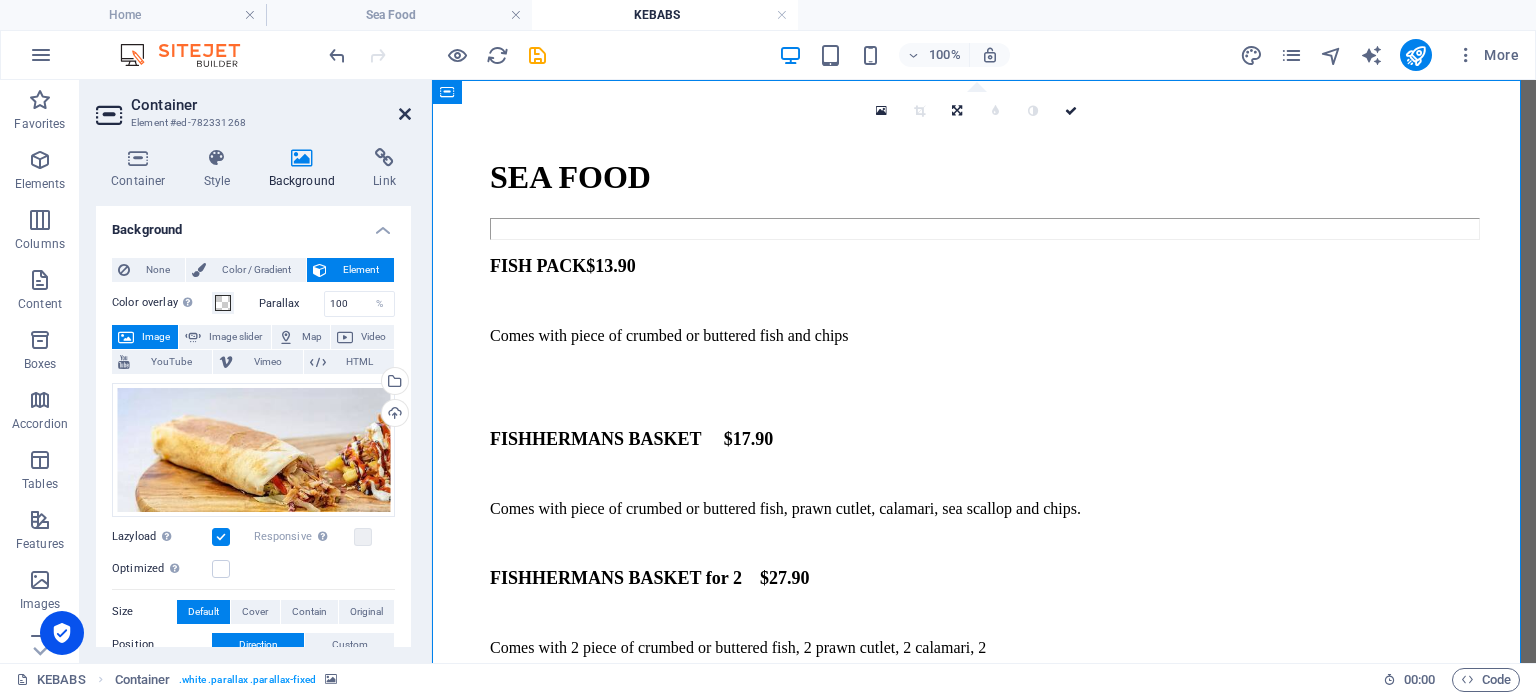 click at bounding box center [405, 114] 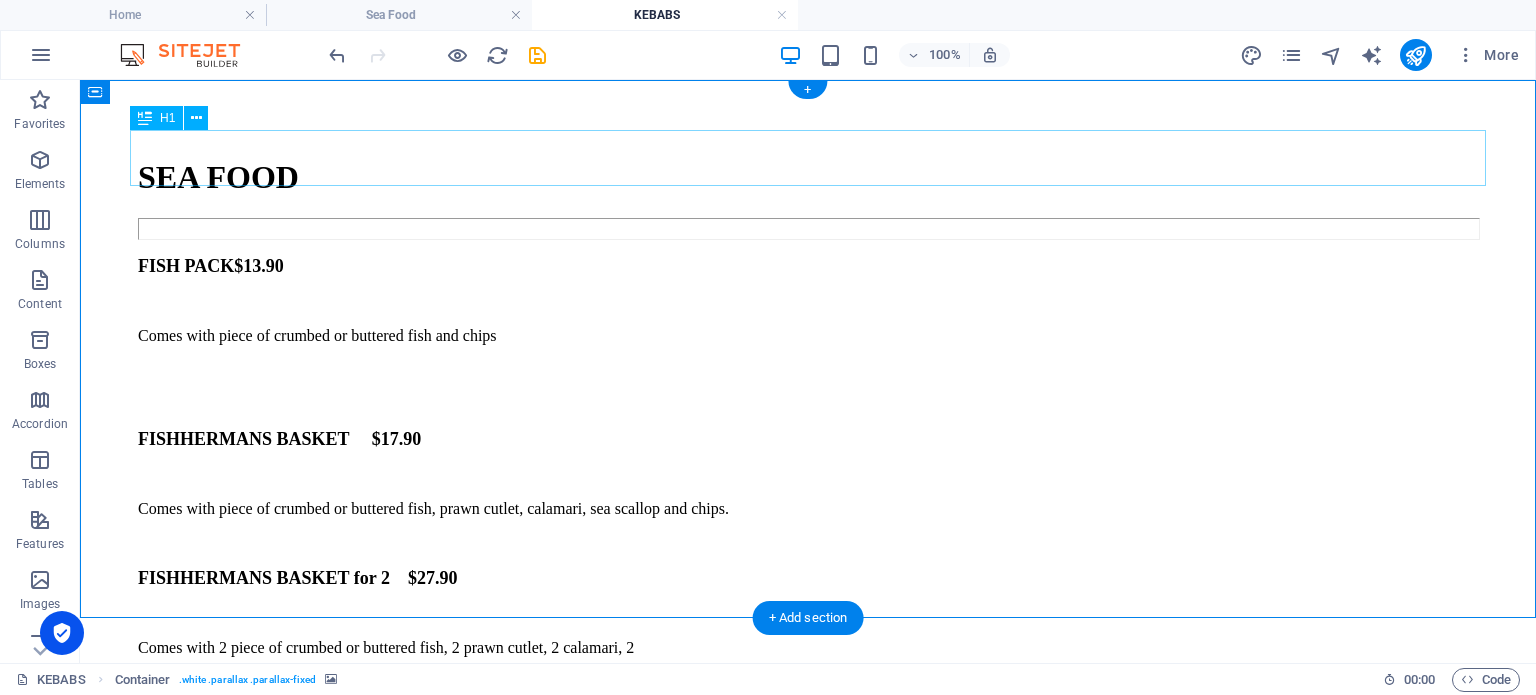 click on "SEA FOOD" at bounding box center [808, 177] 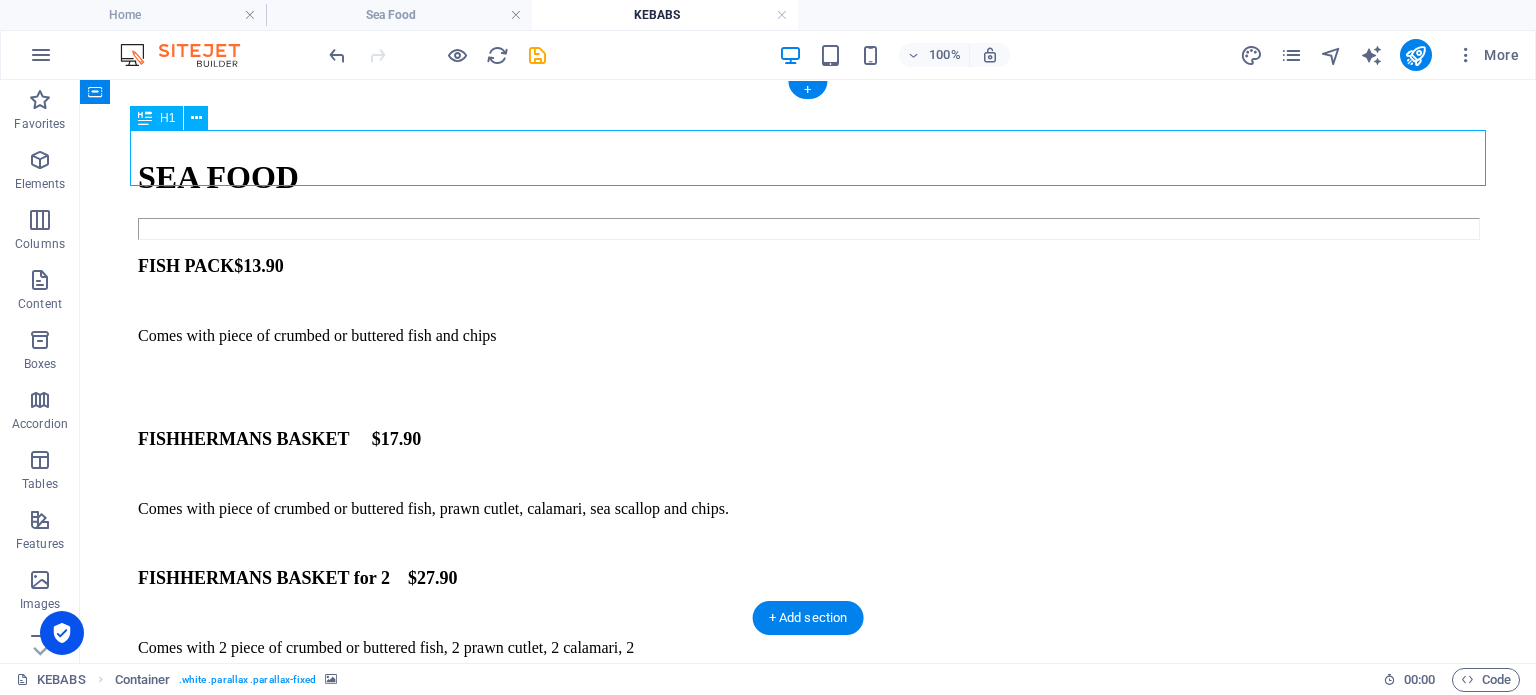click on "SEA FOOD" at bounding box center (808, 177) 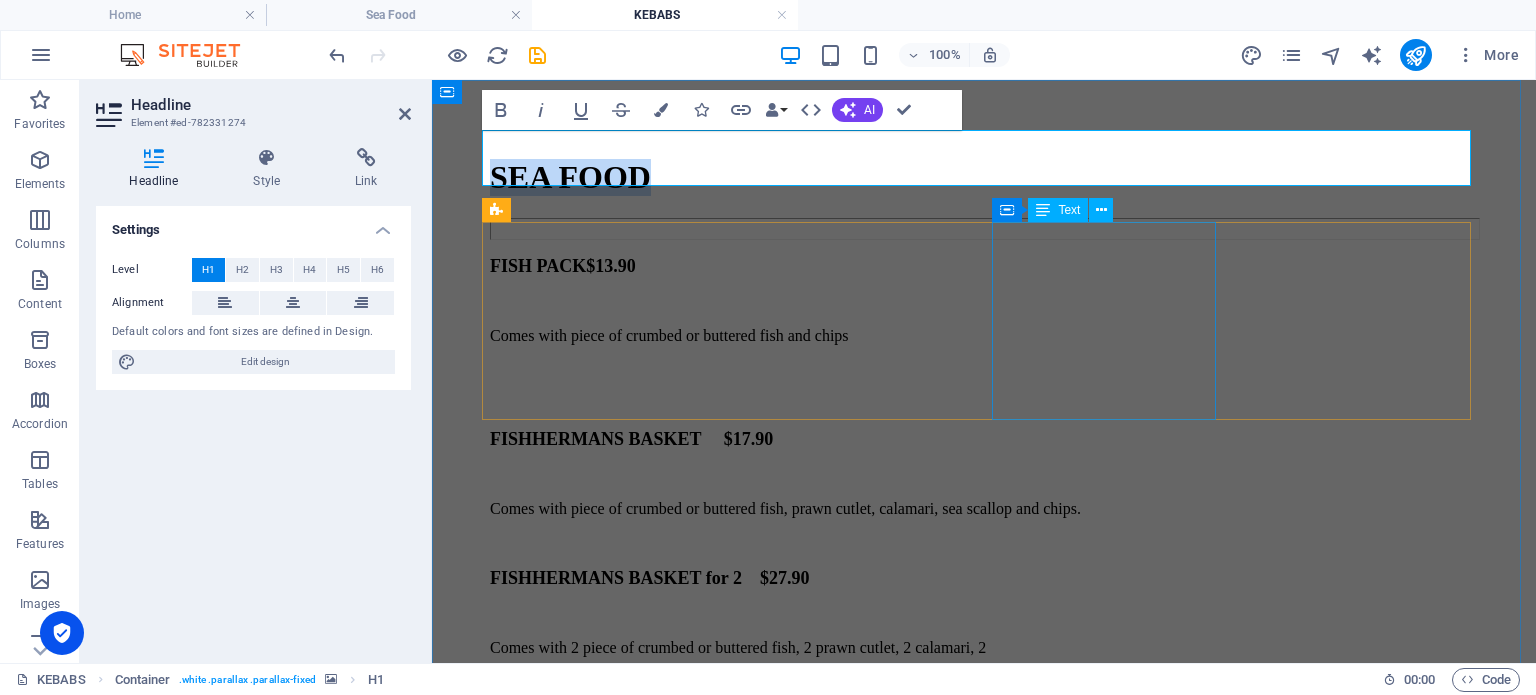 type 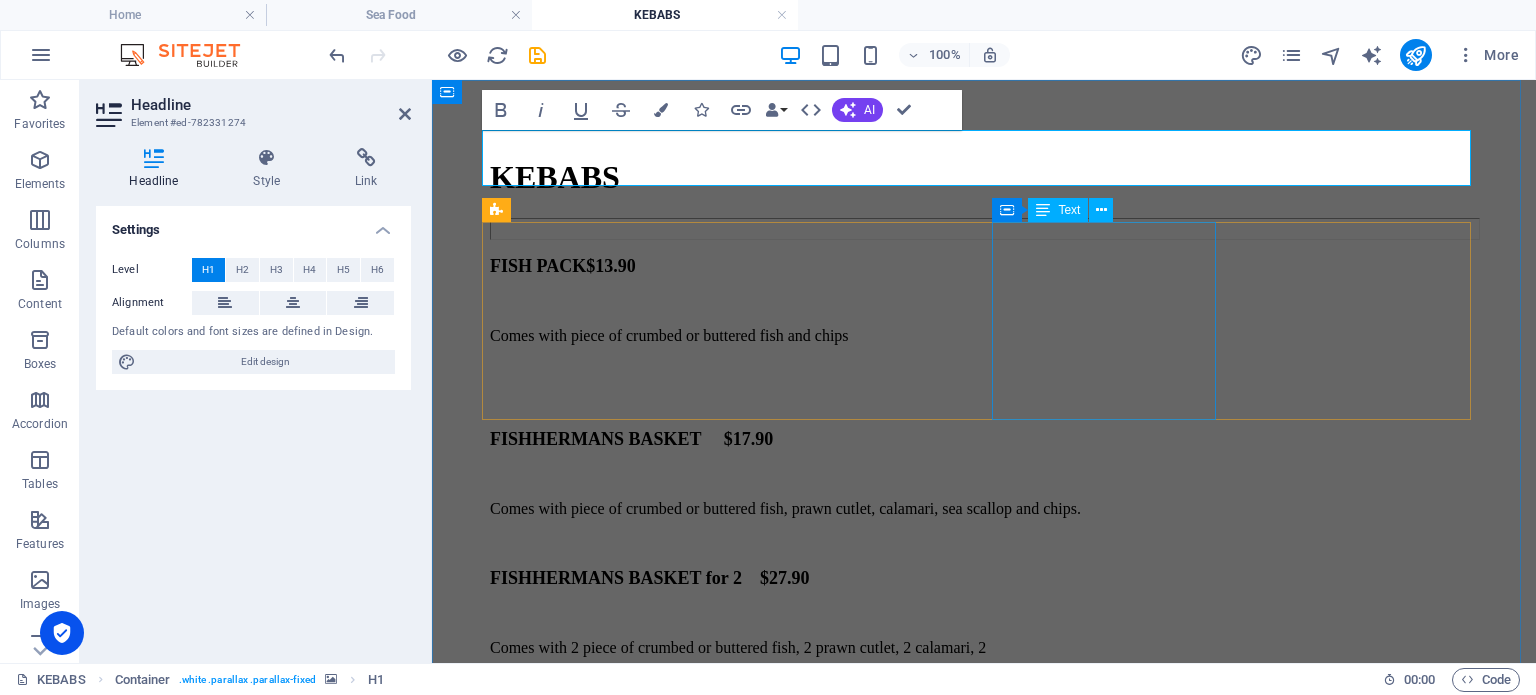 click on "FISHHERMANS BASKET for 2    $27.90 Comes with 2 piece of crumbed or buttered fish, 2 prawn cutlet, 2 calamari, 2  sea scallop and chips." at bounding box center [984, 646] 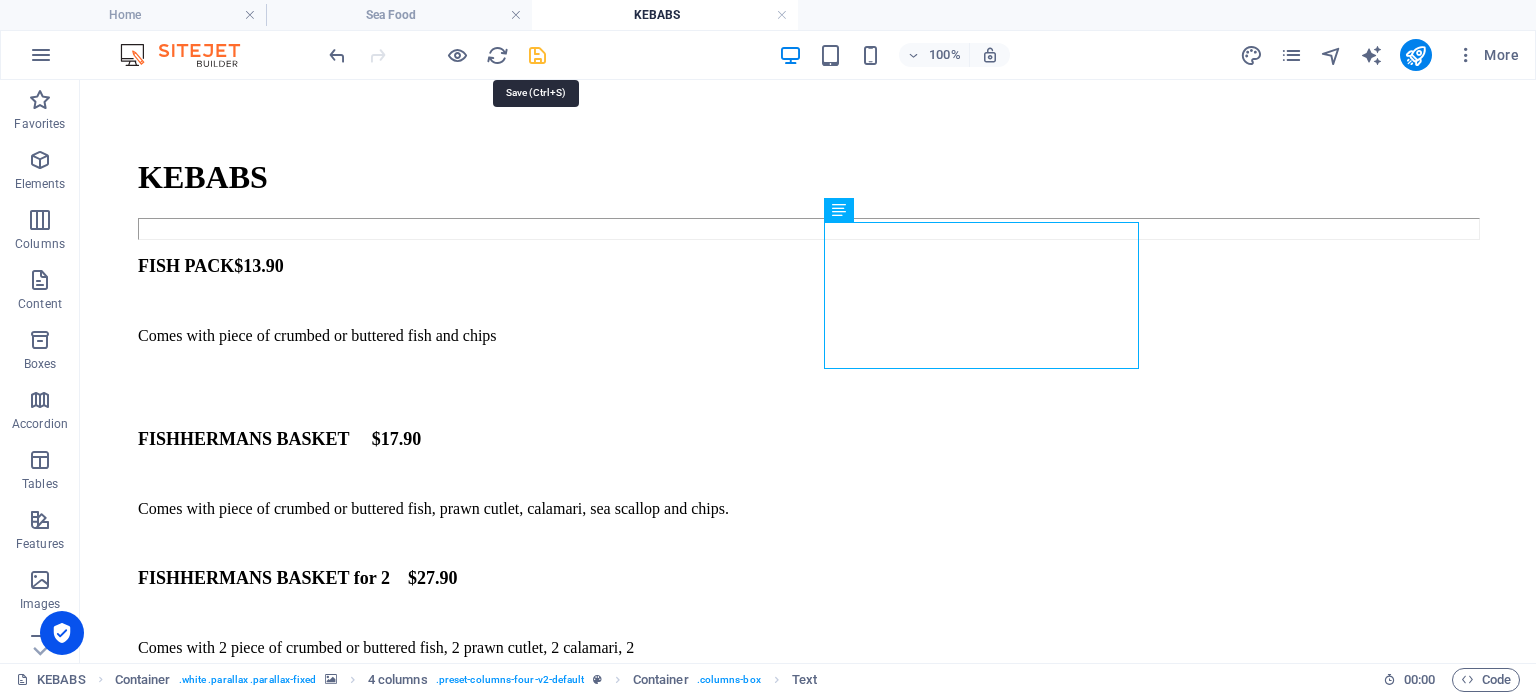 click at bounding box center [537, 55] 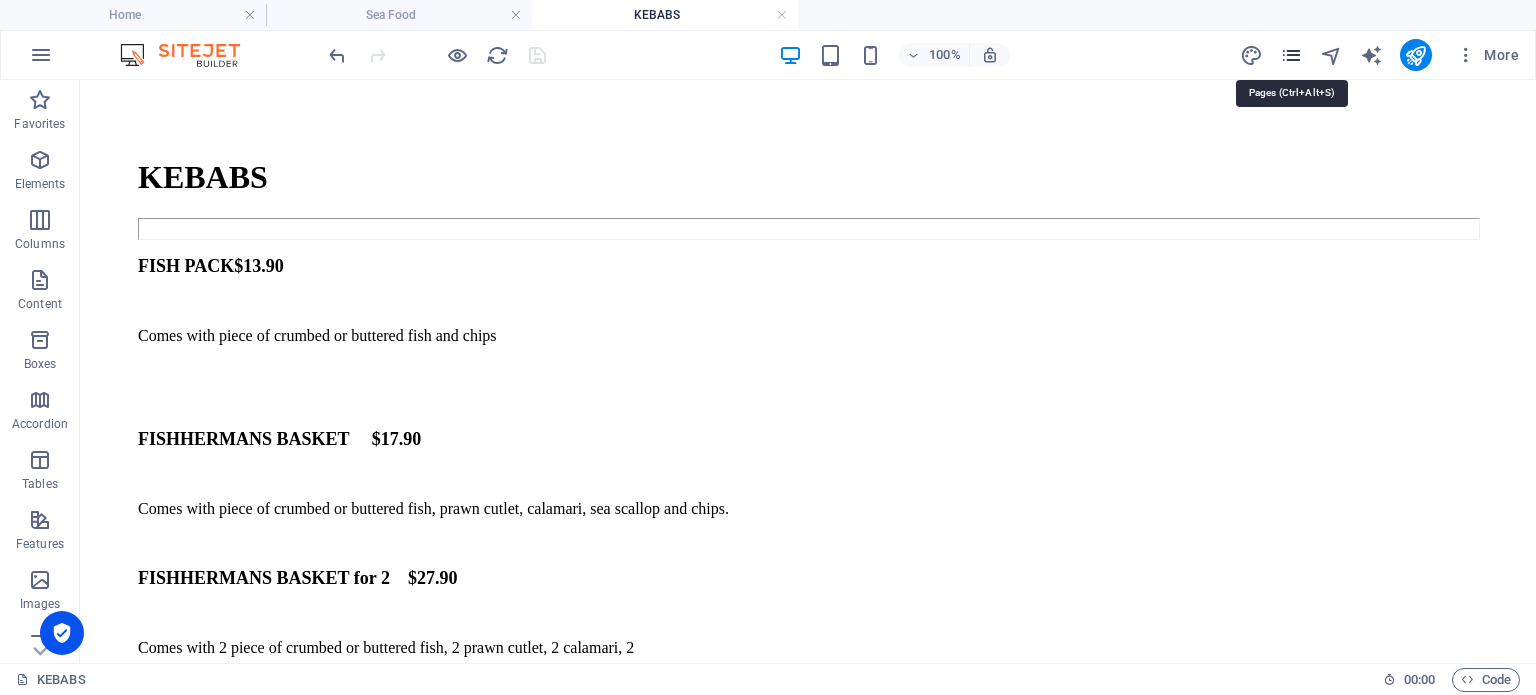 click at bounding box center [1291, 55] 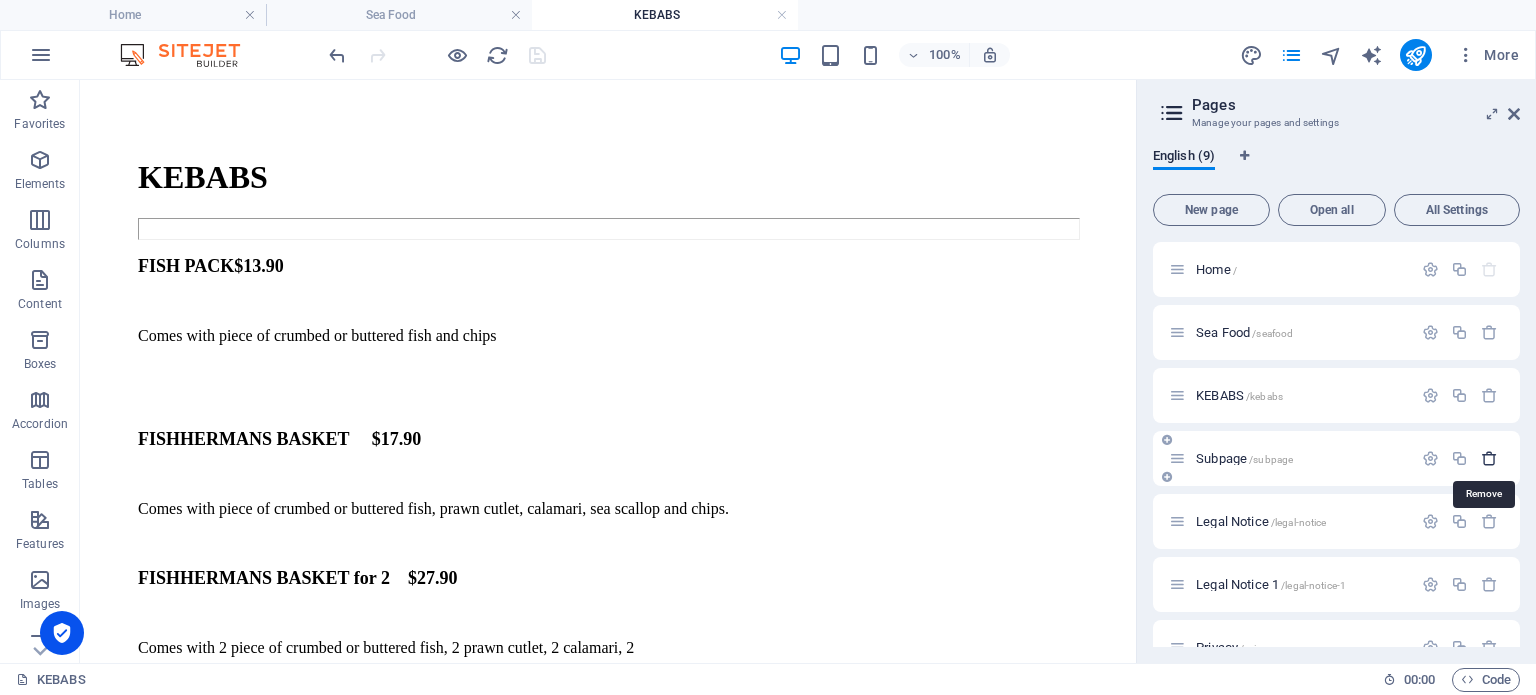 click at bounding box center (1489, 458) 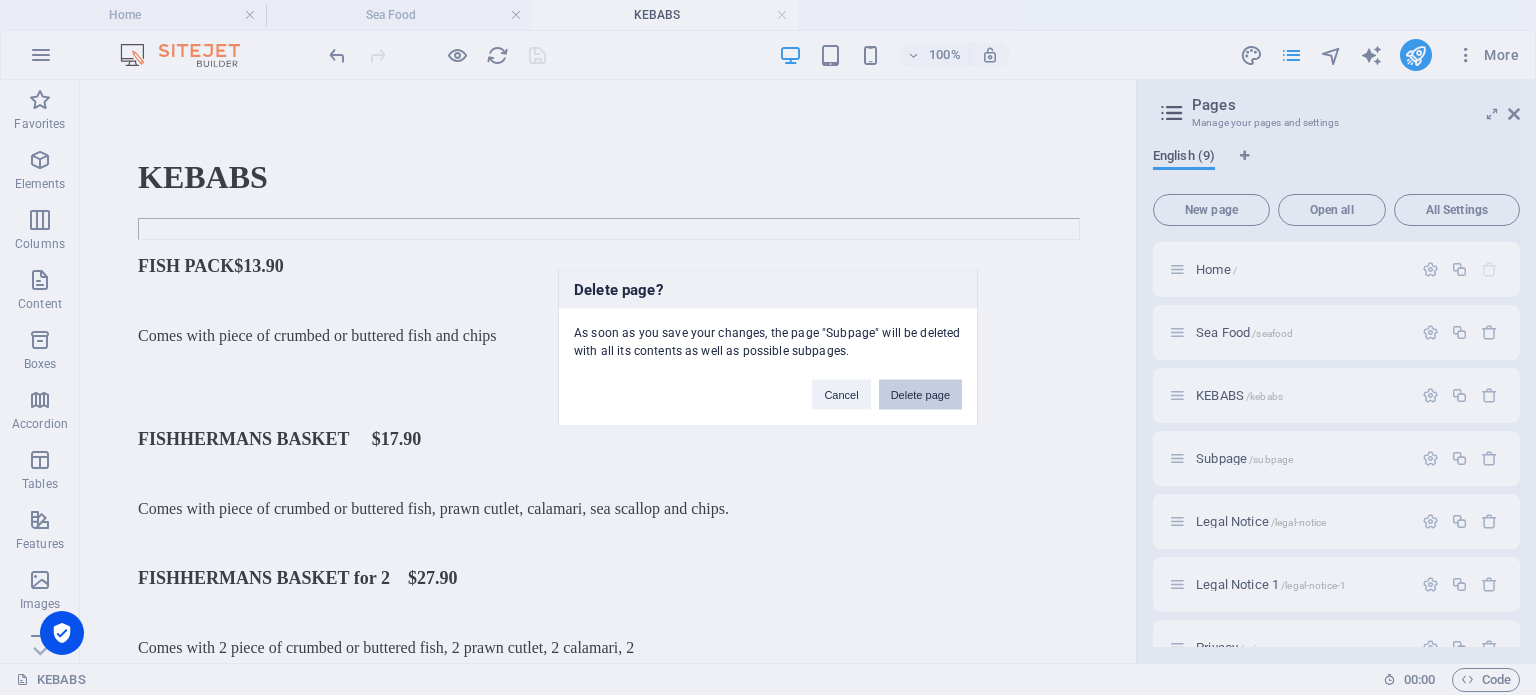 click on "Delete page" at bounding box center [920, 394] 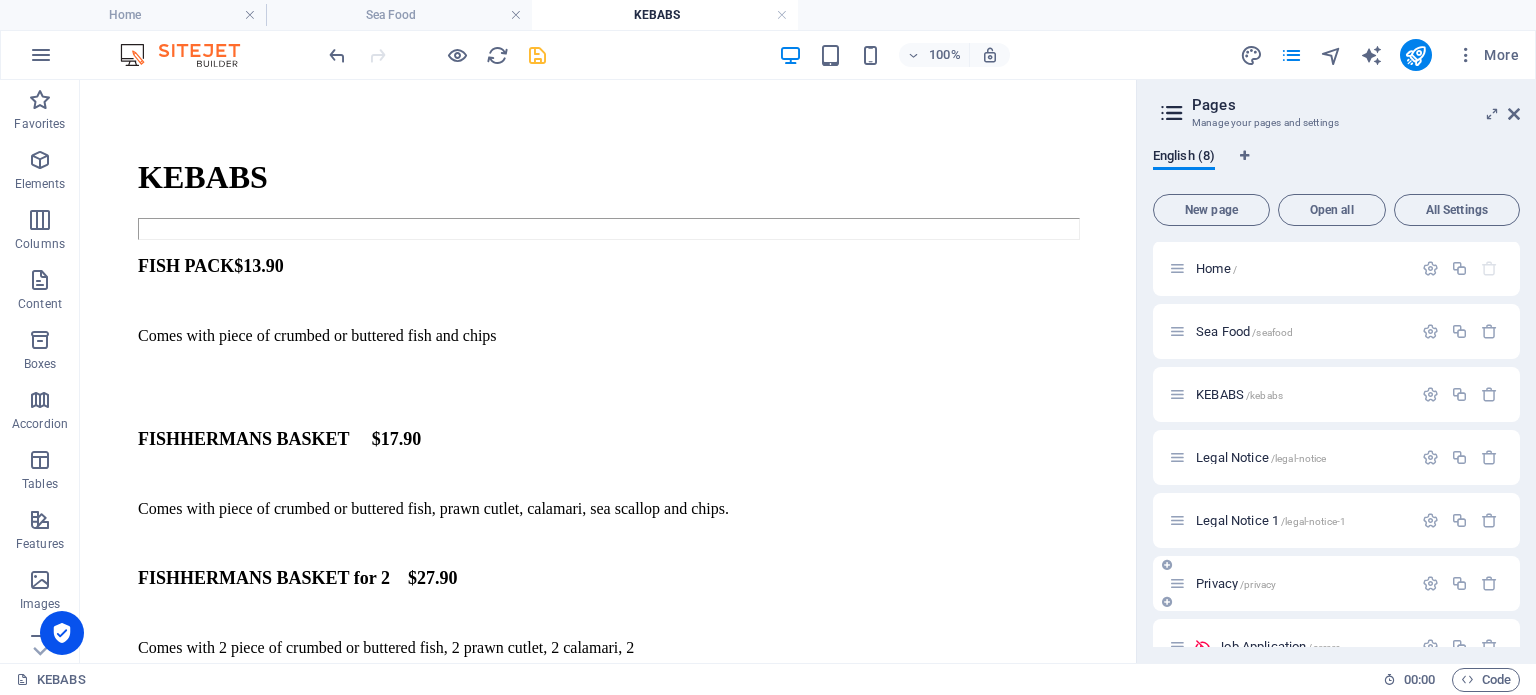 scroll, scrollTop: 0, scrollLeft: 0, axis: both 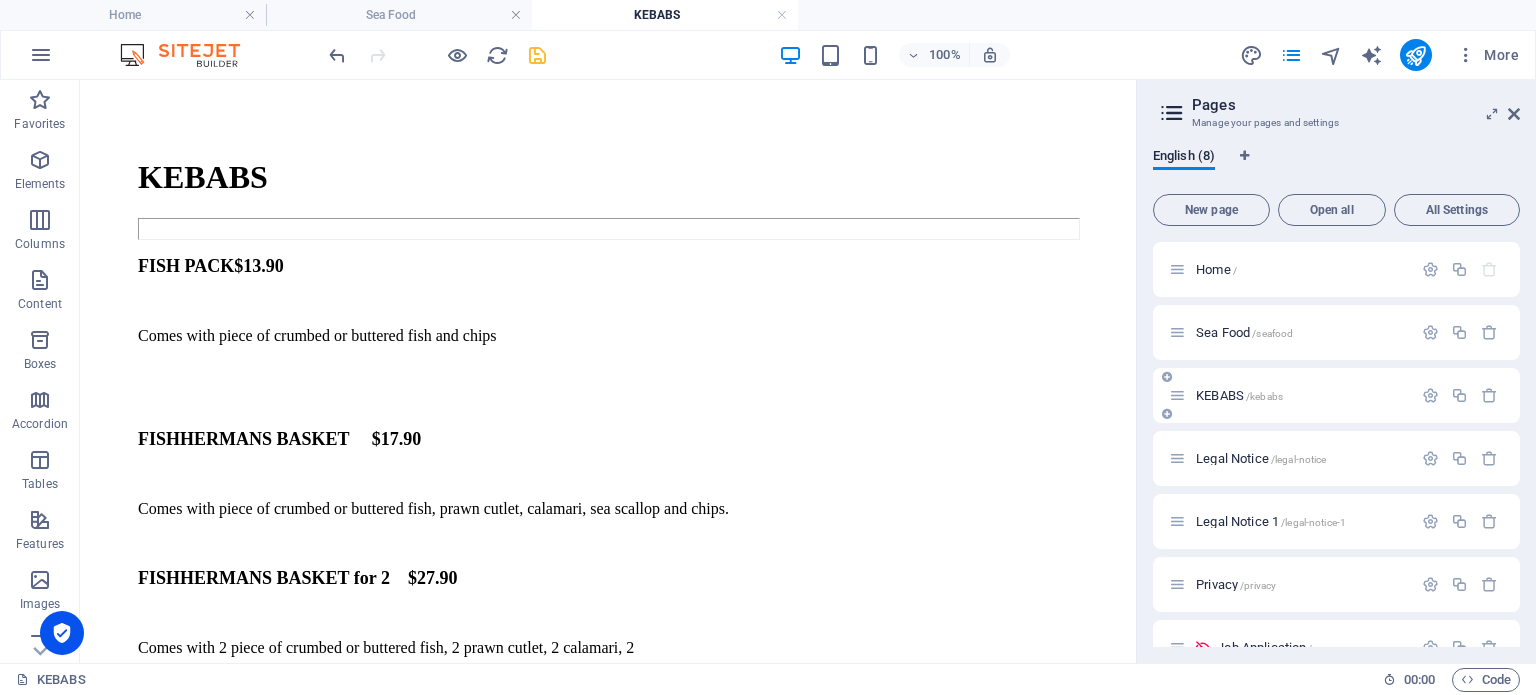 click on "KEBABS /kebabs" at bounding box center [1239, 395] 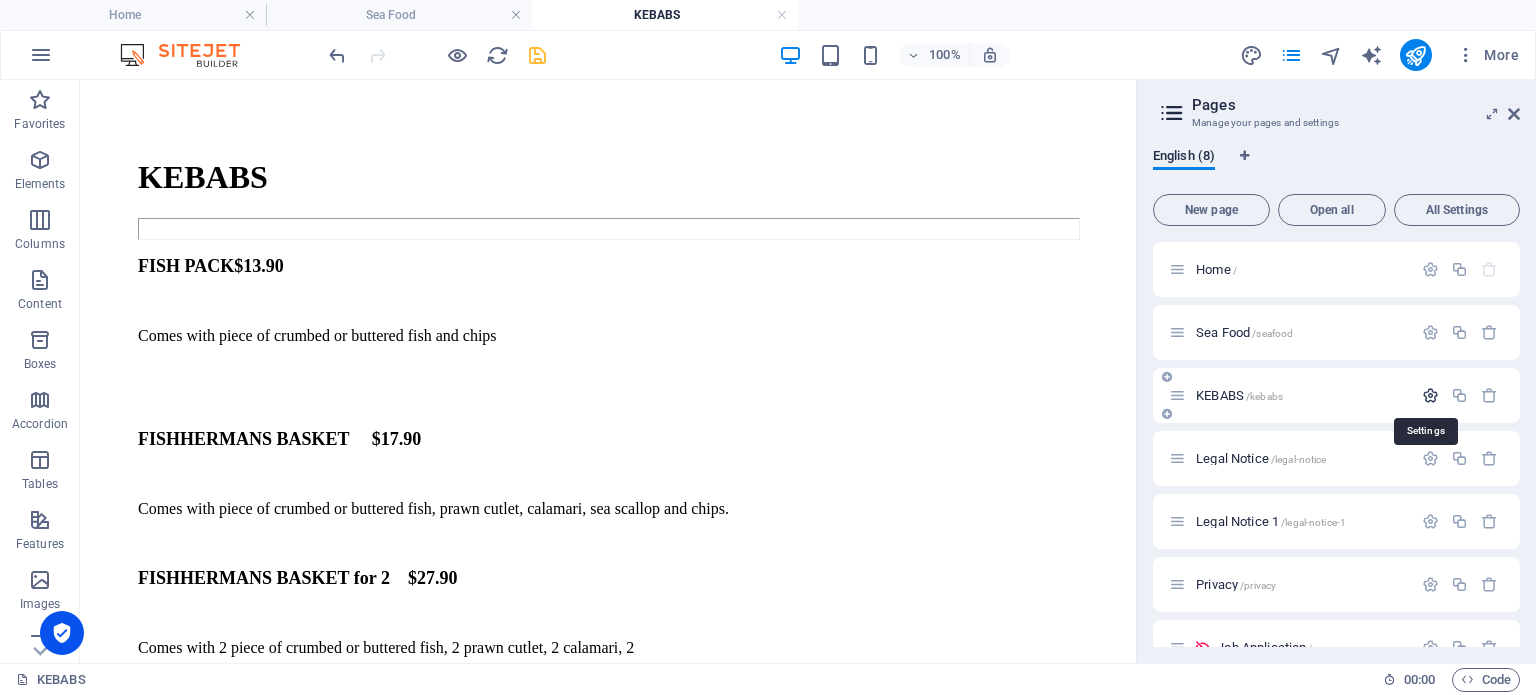 click at bounding box center [1430, 395] 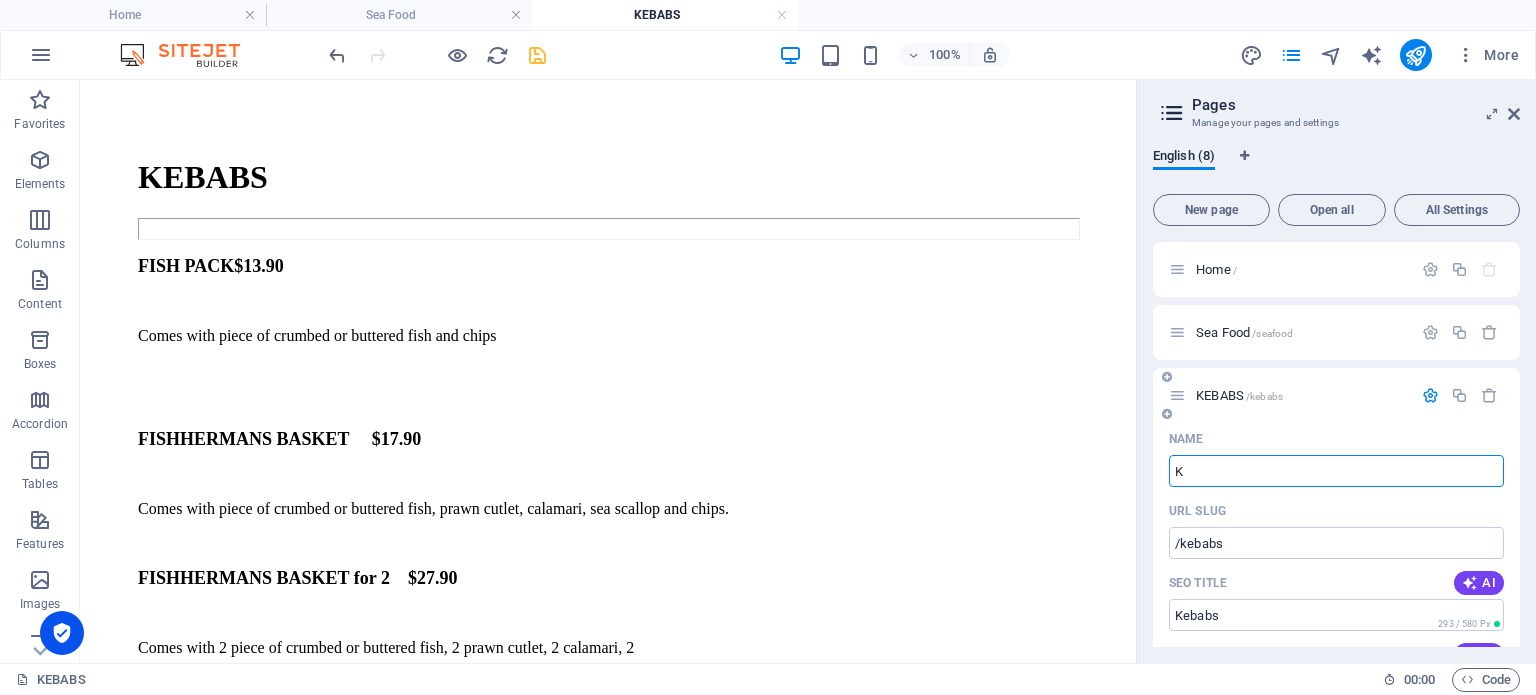 type on "K" 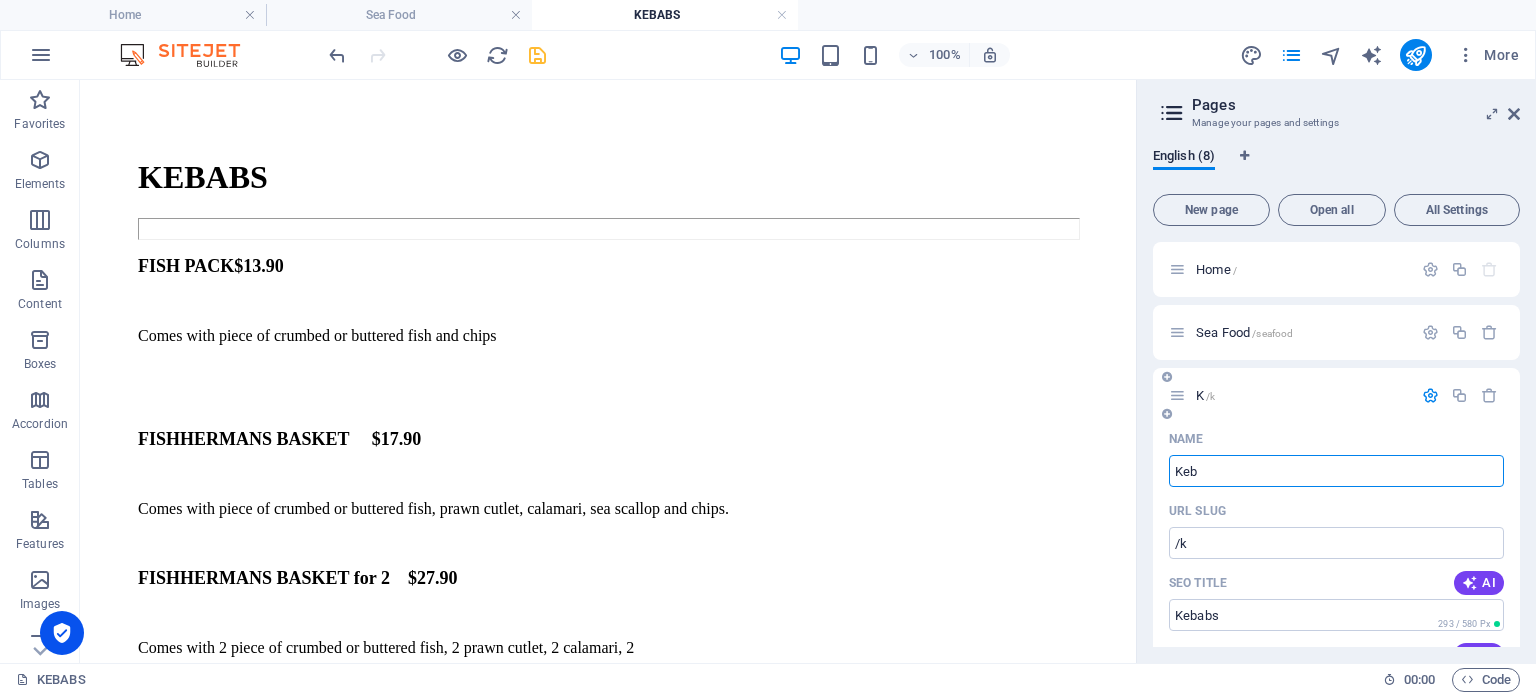type on "Keba" 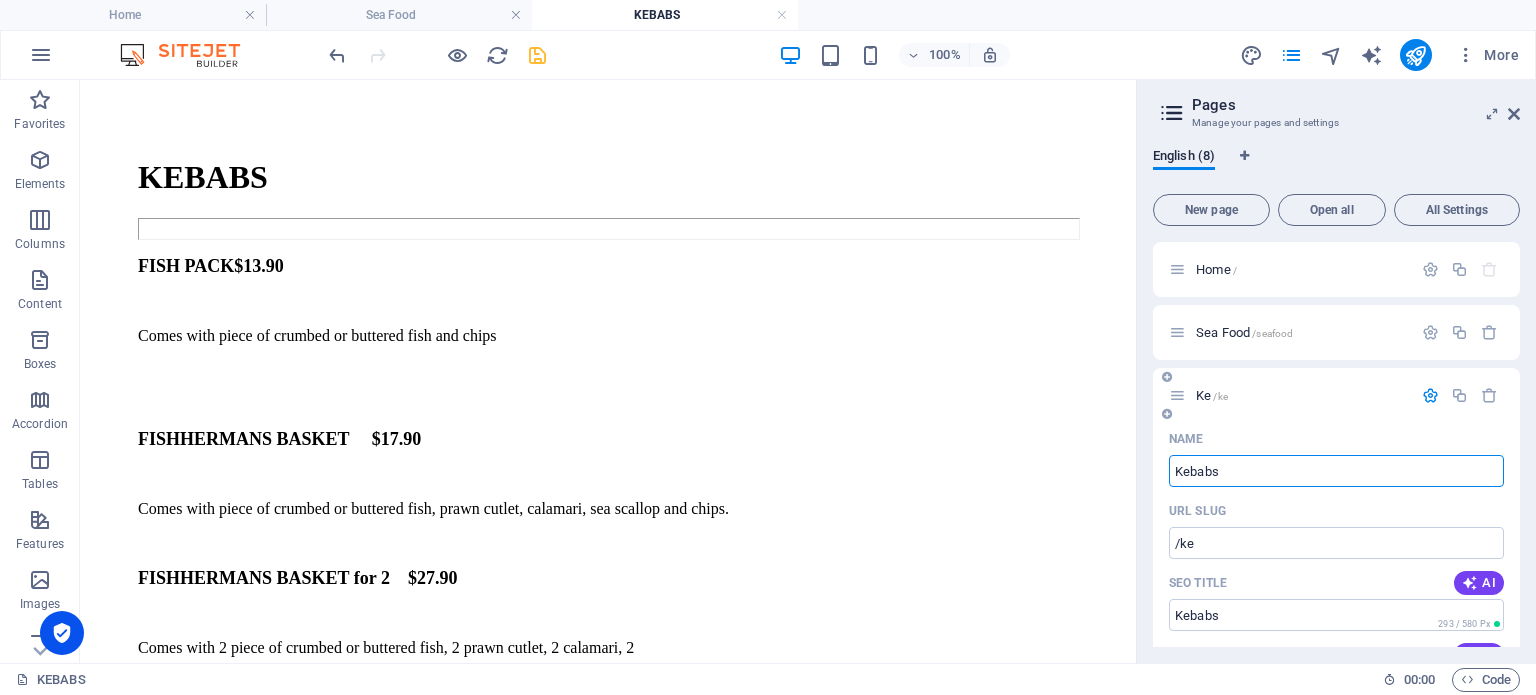 type on "Kebabs" 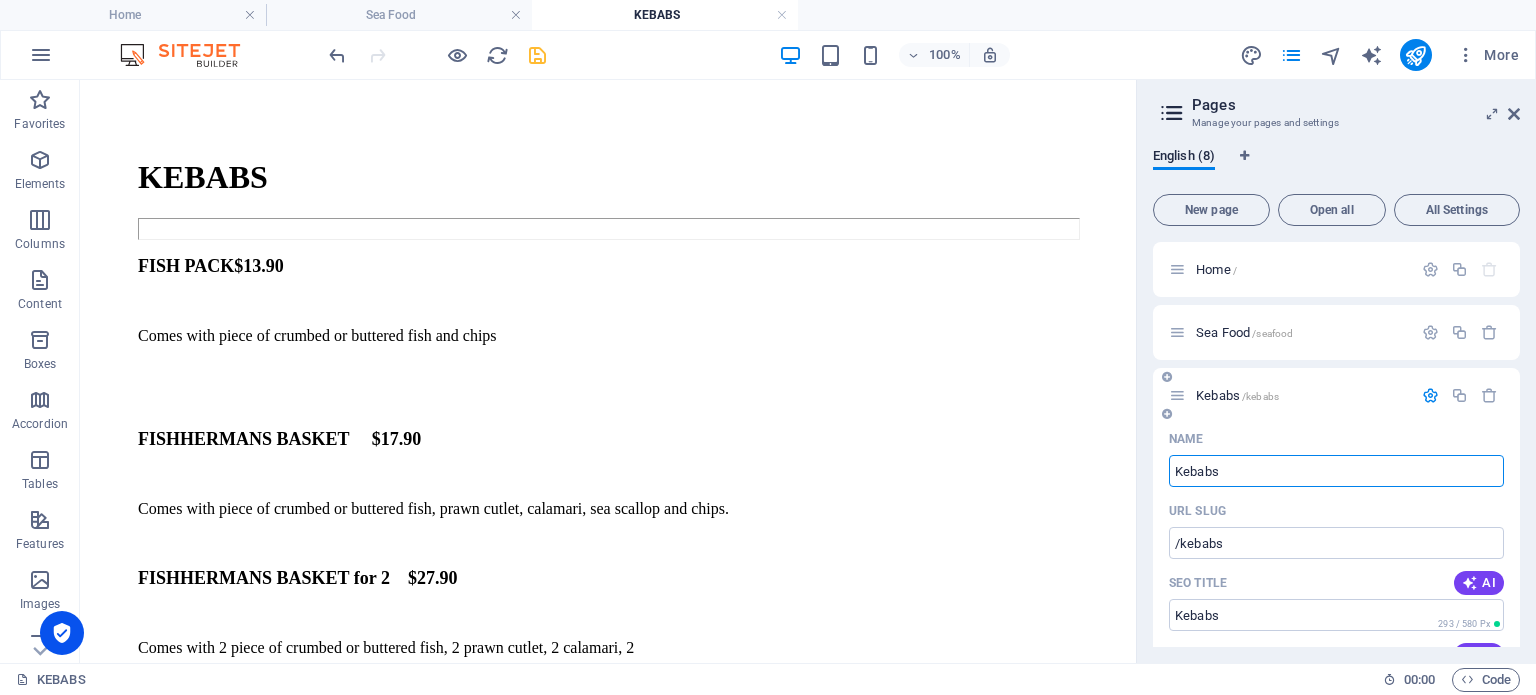 type on "Kebabs" 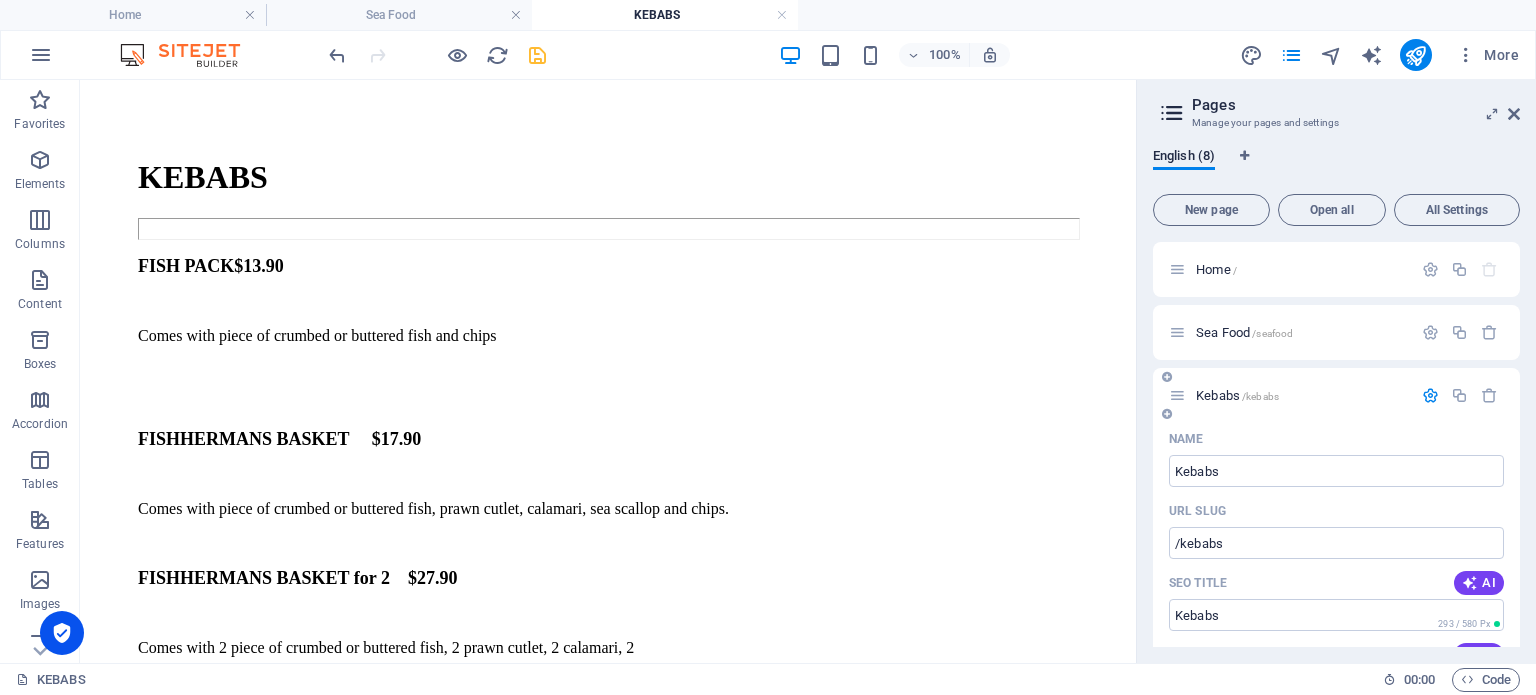 click on "Name" at bounding box center (1336, 439) 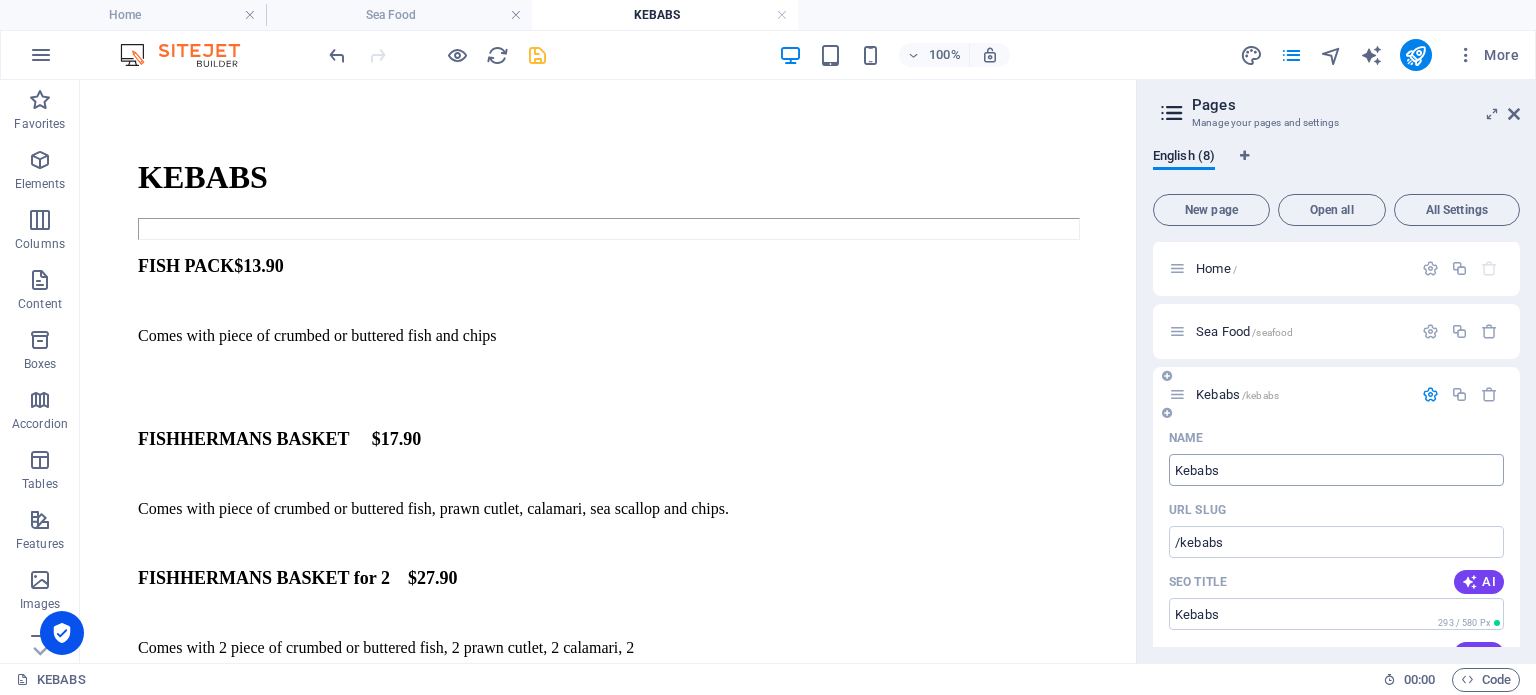 scroll, scrollTop: 0, scrollLeft: 0, axis: both 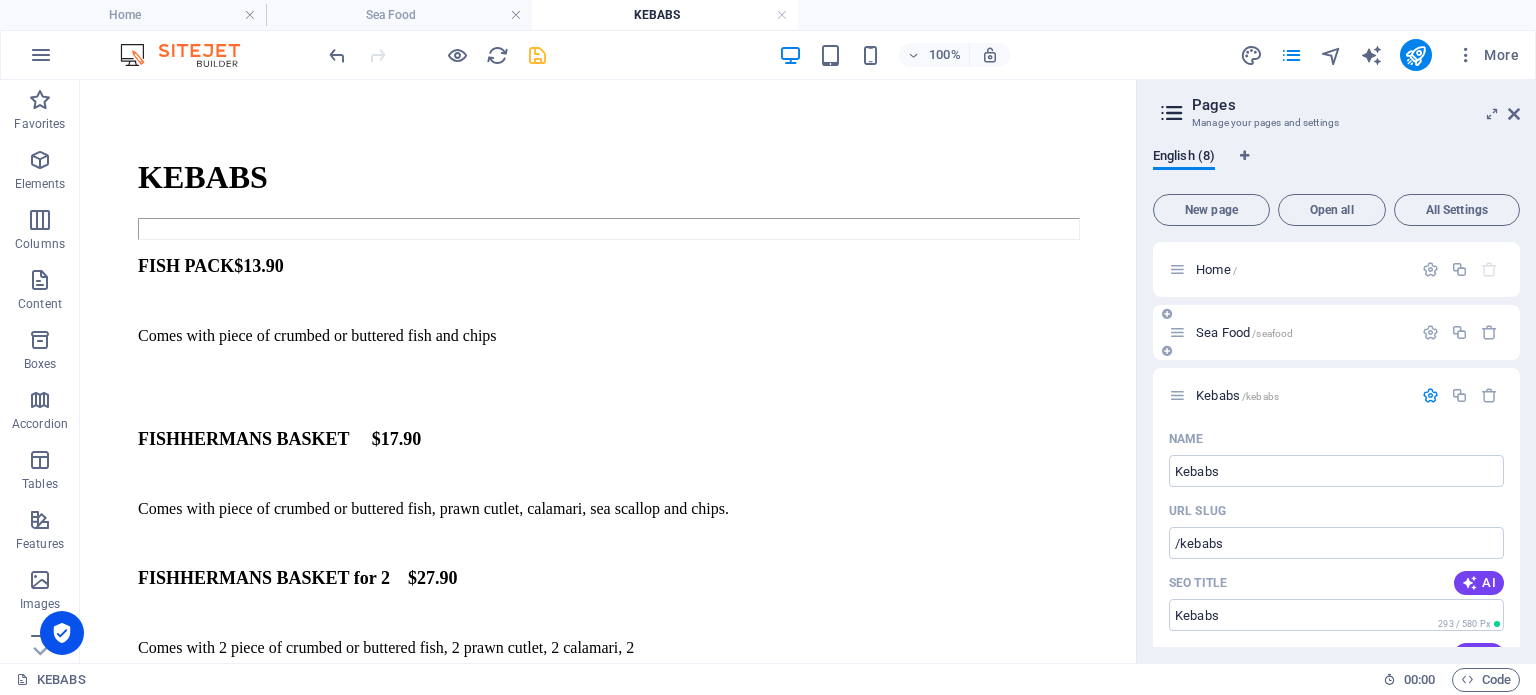 click on "Sea Food /seafood" at bounding box center [1244, 332] 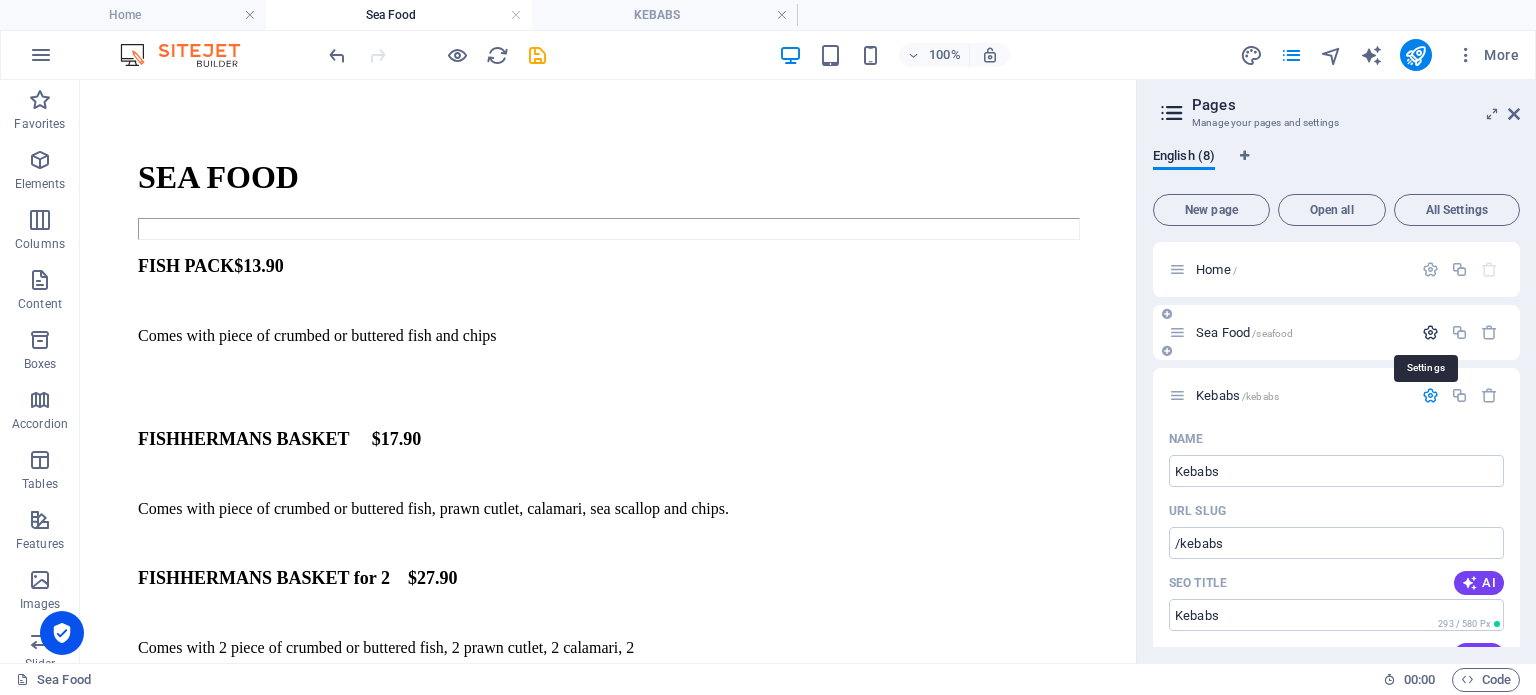 click at bounding box center [1430, 332] 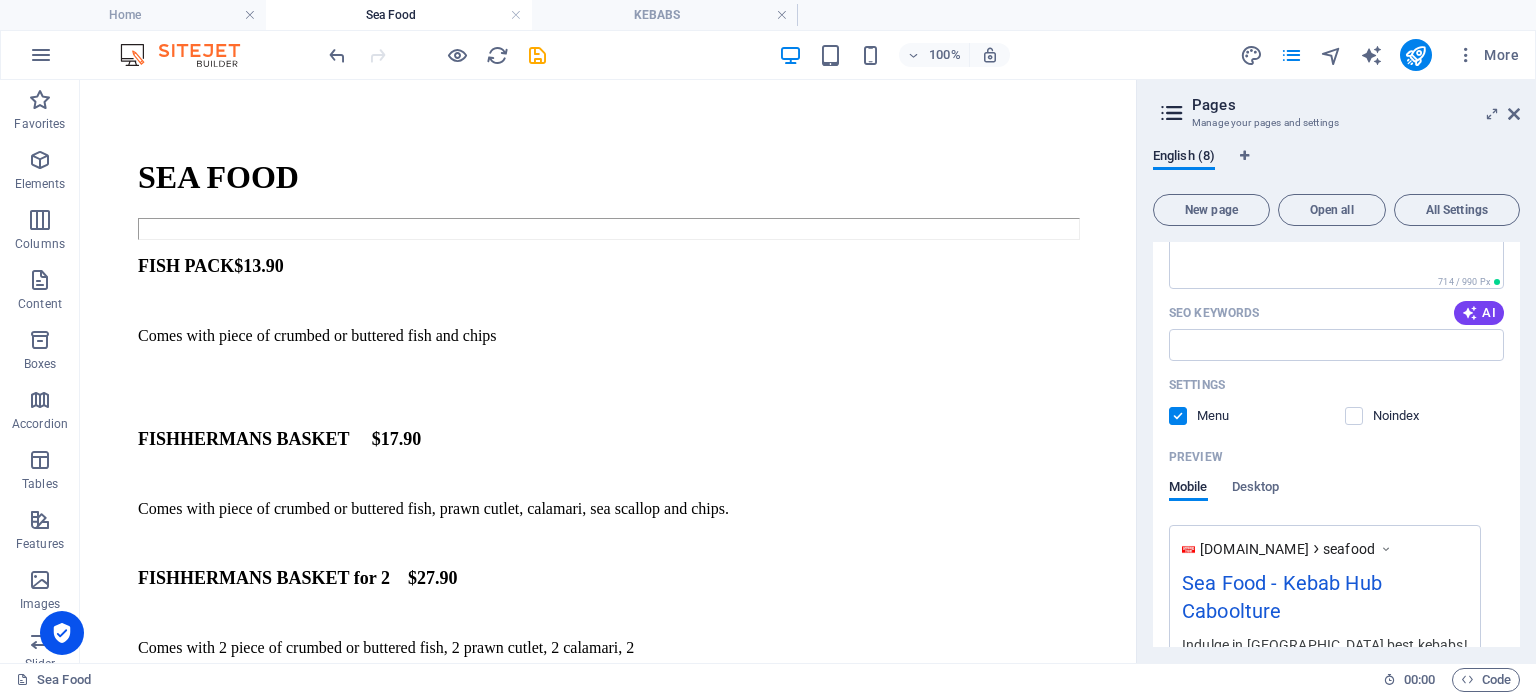 scroll, scrollTop: 400, scrollLeft: 0, axis: vertical 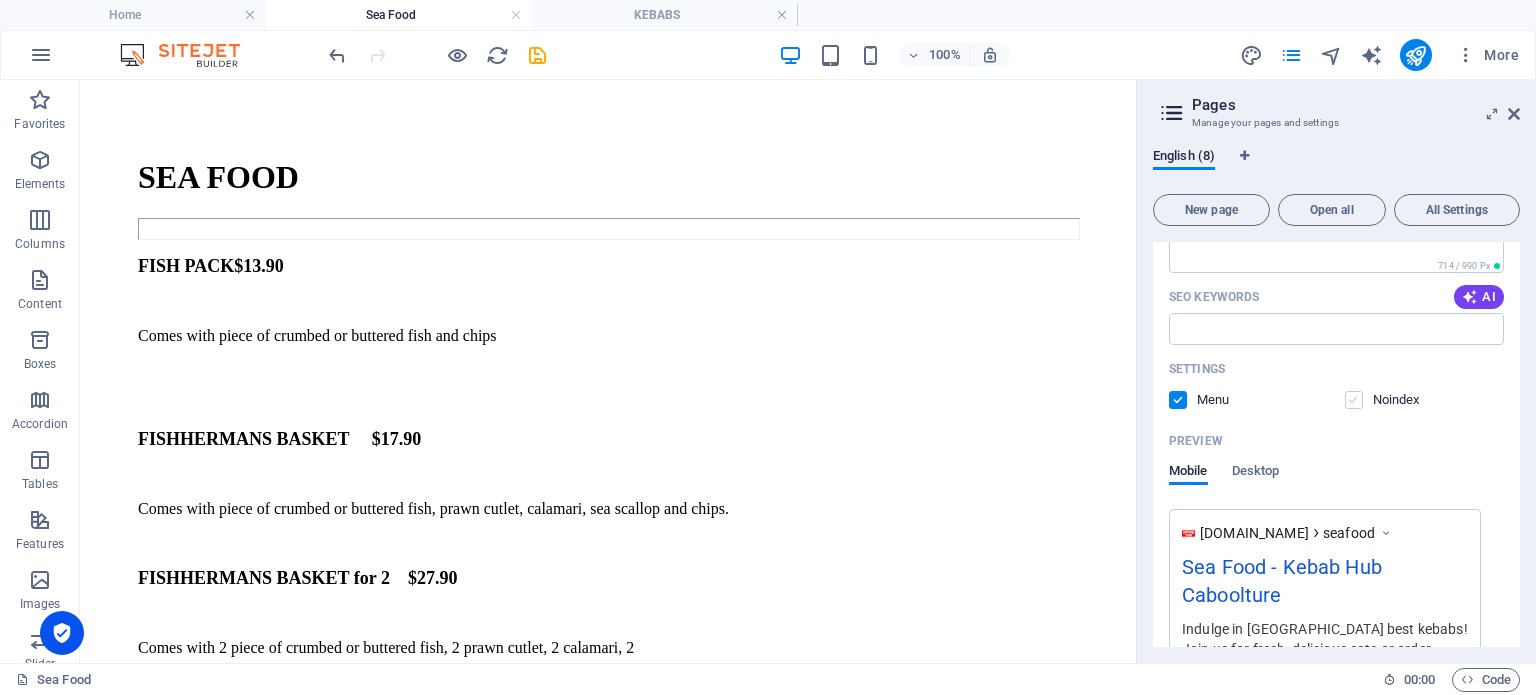 click at bounding box center [1354, 400] 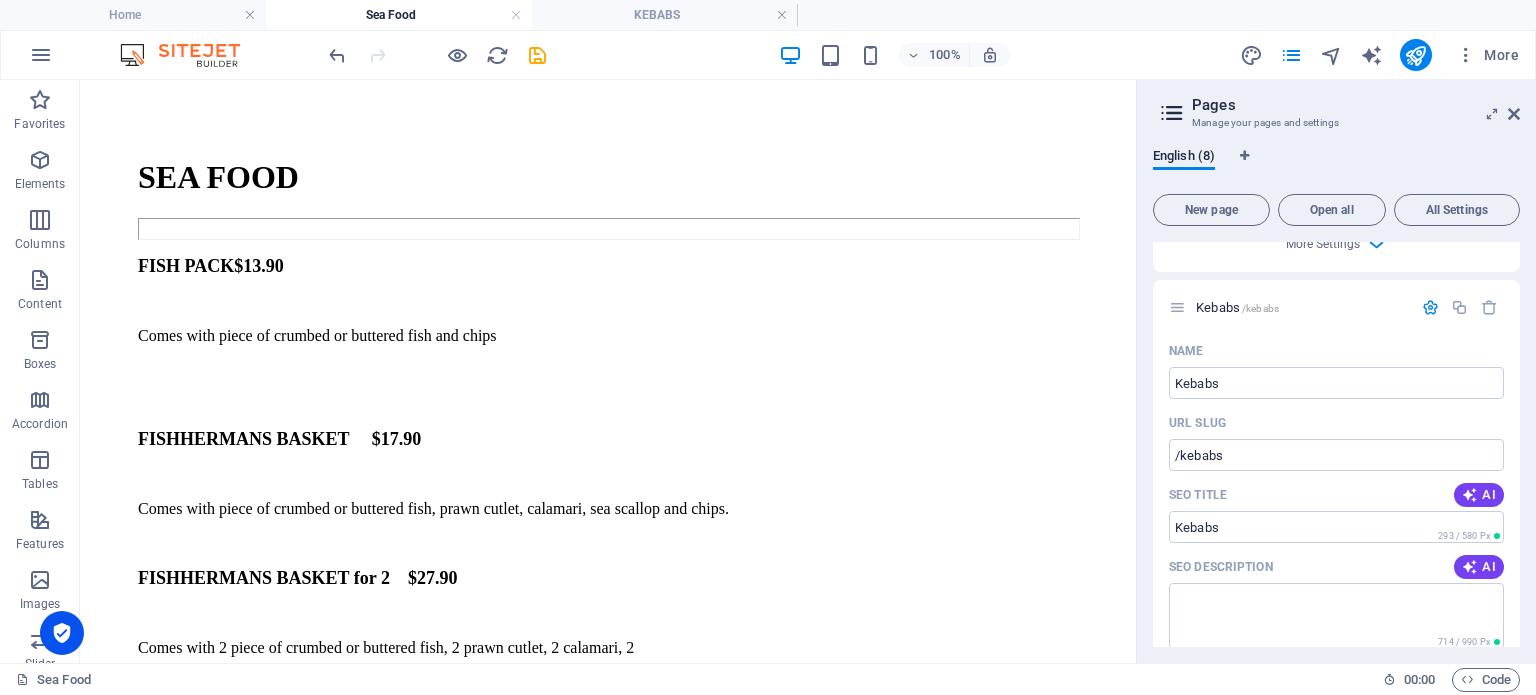 scroll, scrollTop: 900, scrollLeft: 0, axis: vertical 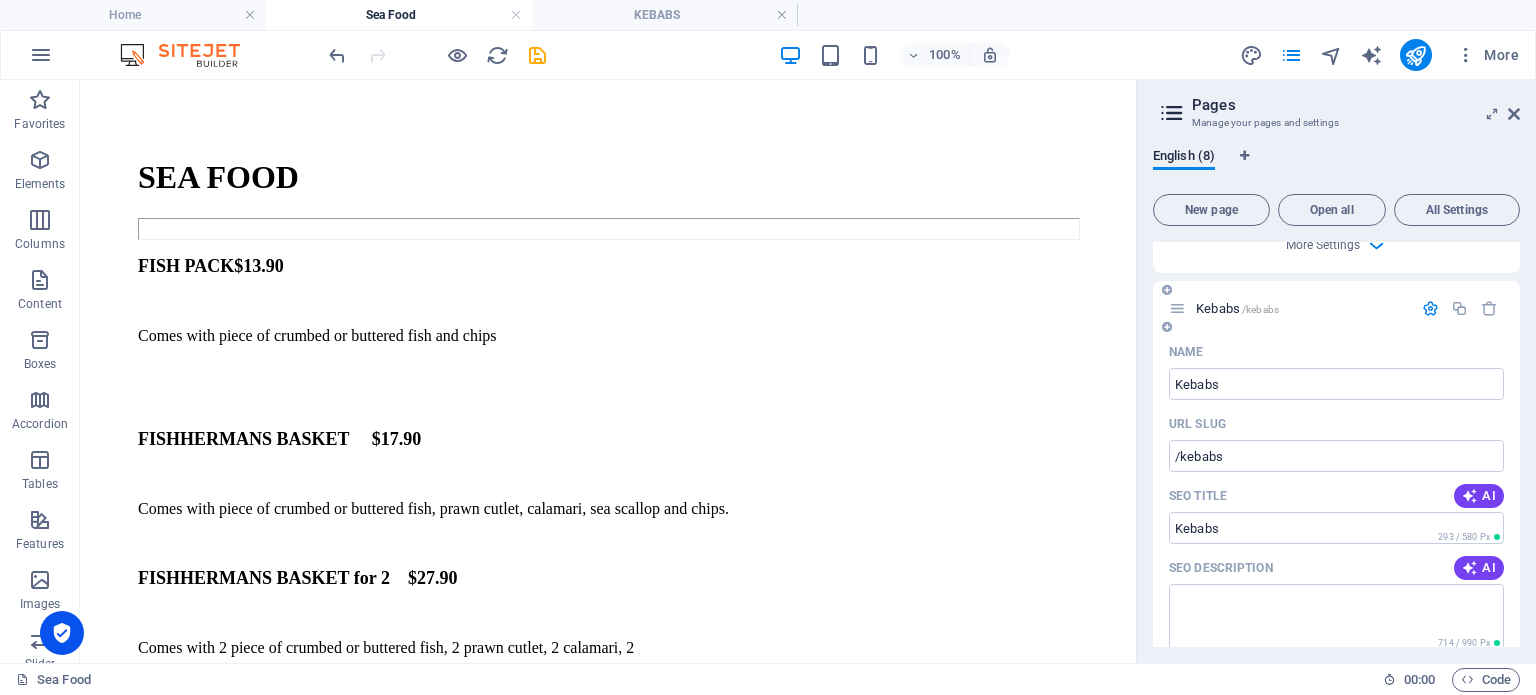 click at bounding box center [1430, 308] 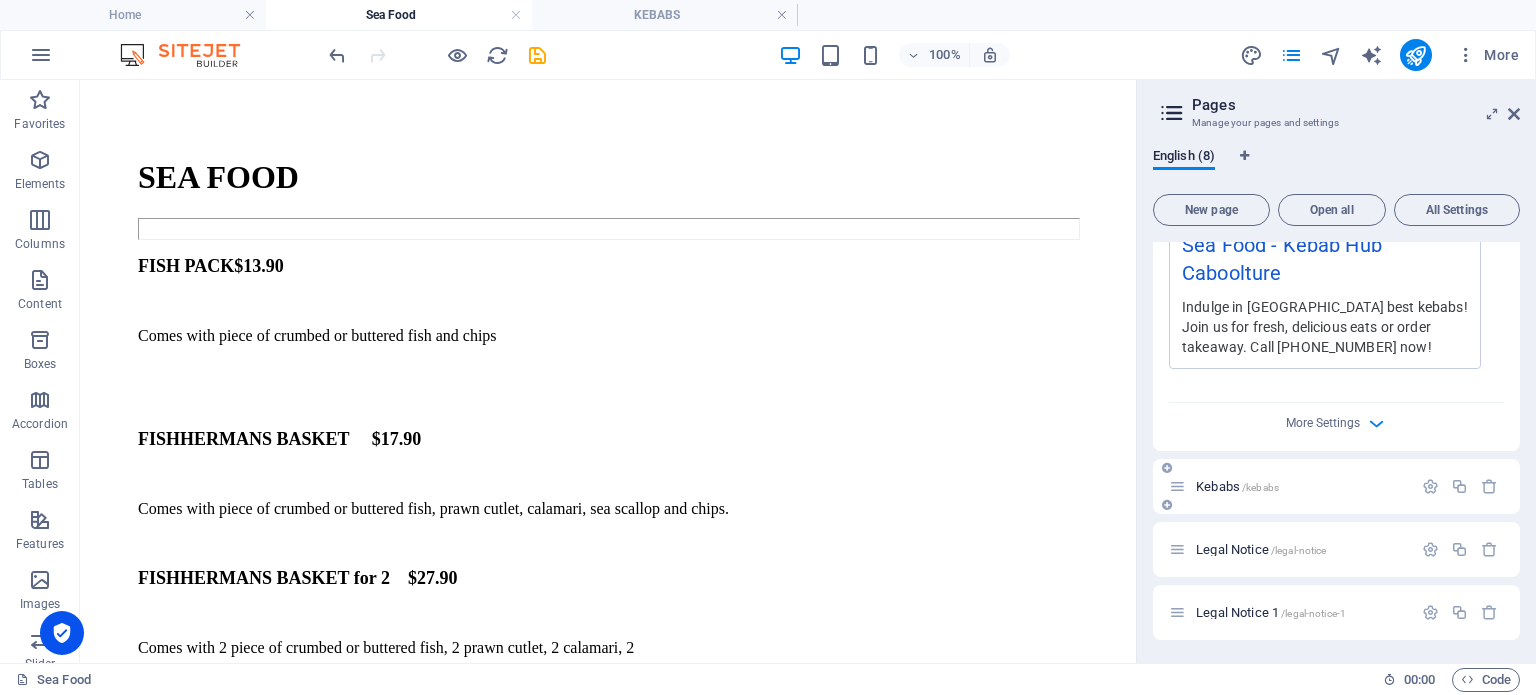 scroll, scrollTop: 800, scrollLeft: 0, axis: vertical 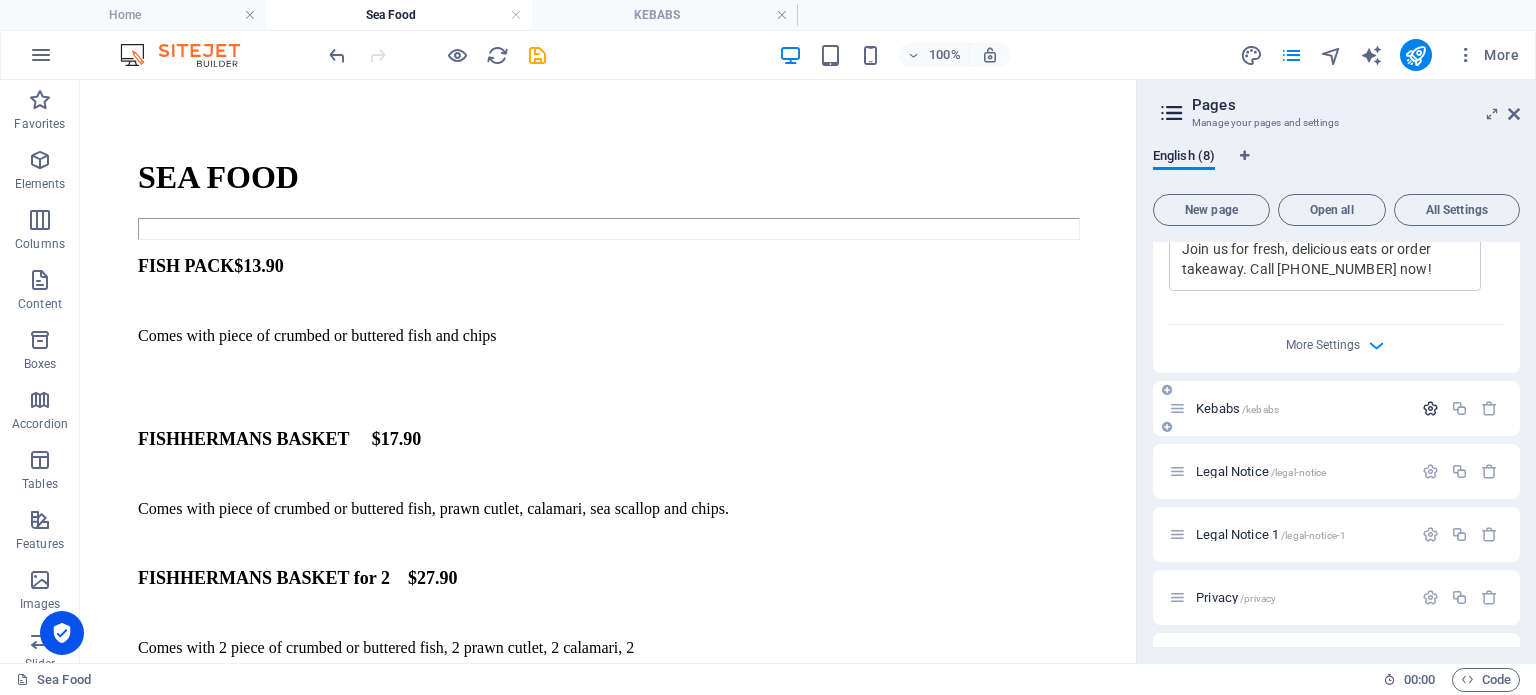 click at bounding box center (1430, 408) 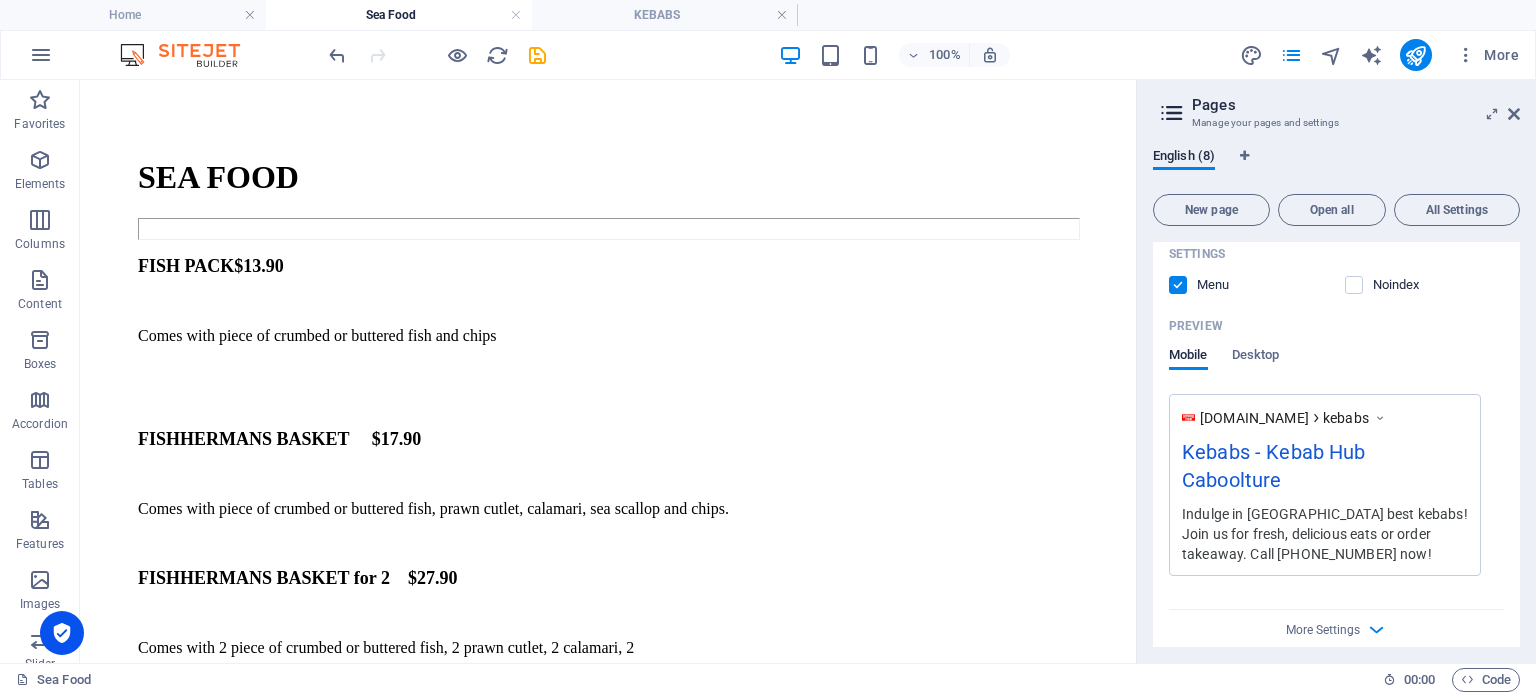 scroll, scrollTop: 1400, scrollLeft: 0, axis: vertical 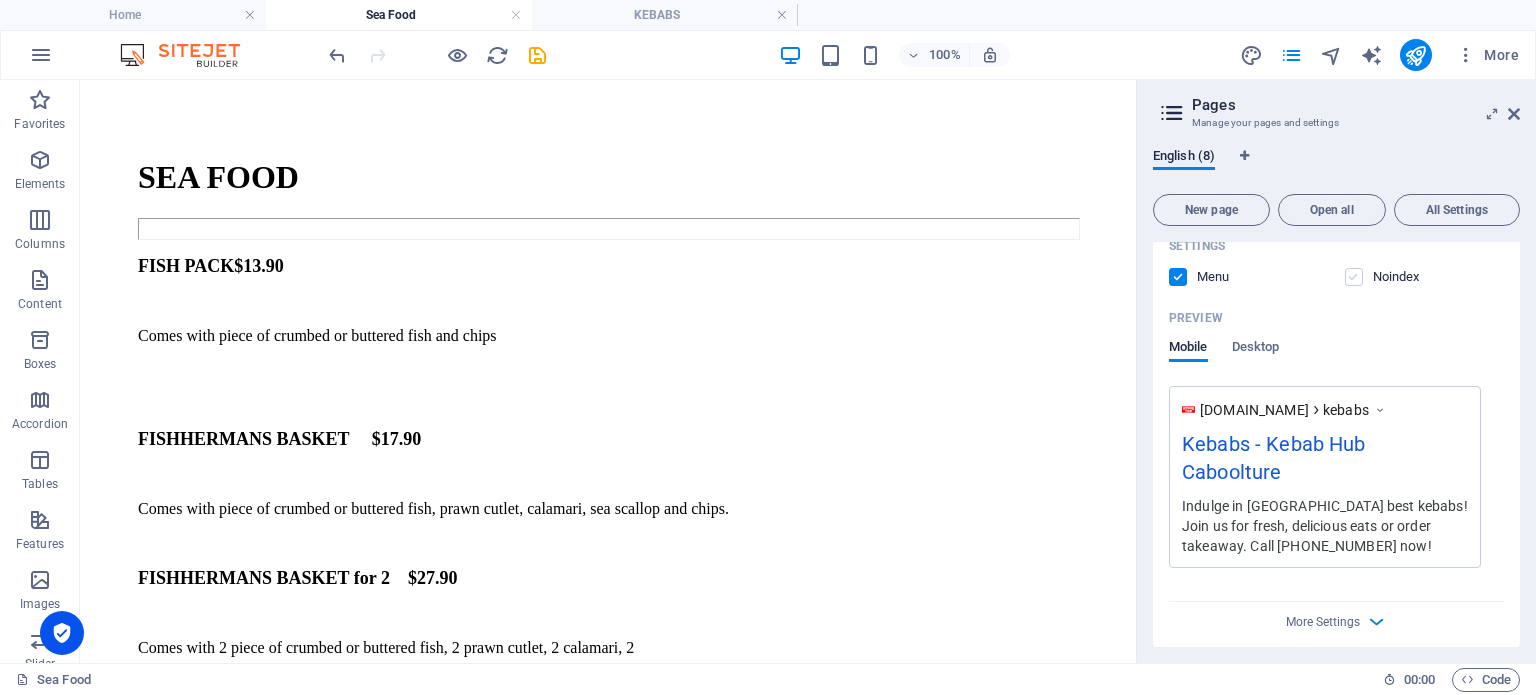 click at bounding box center (1354, 277) 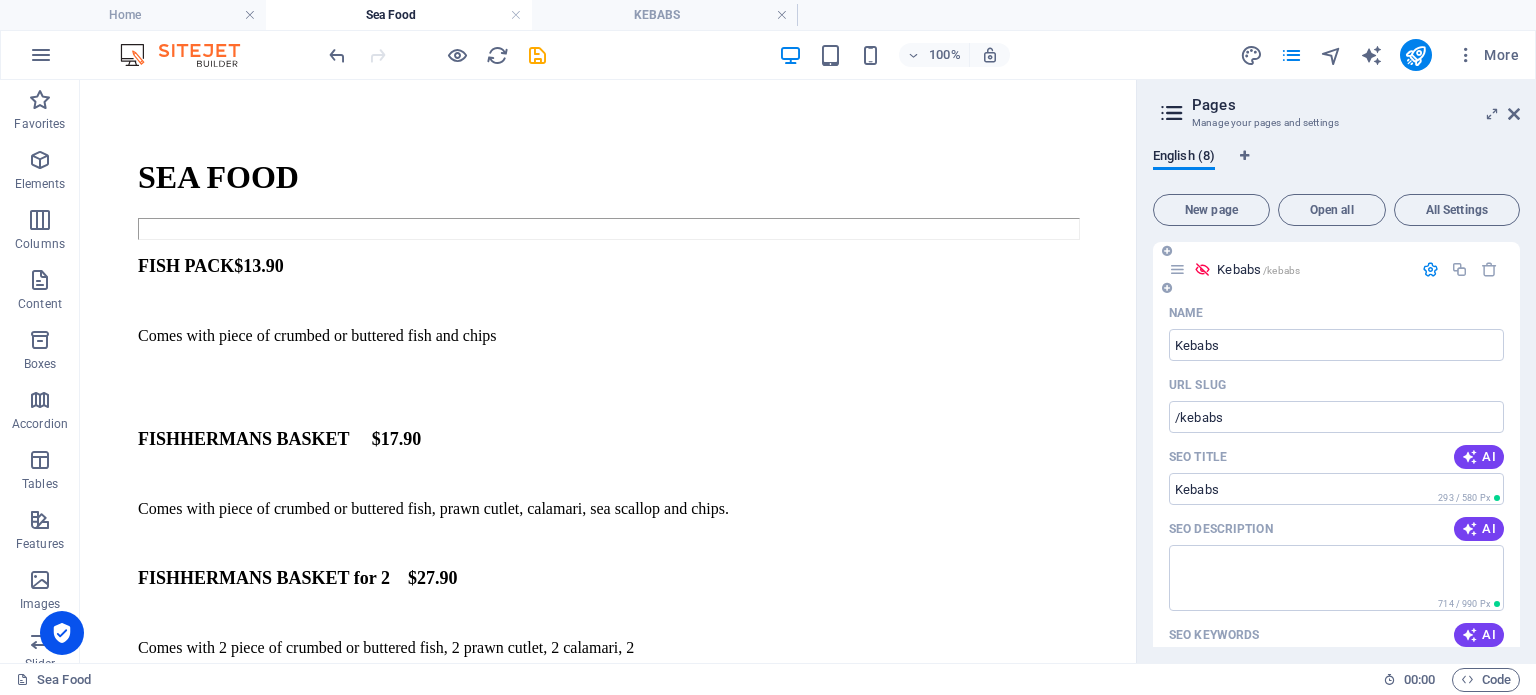 scroll, scrollTop: 796, scrollLeft: 0, axis: vertical 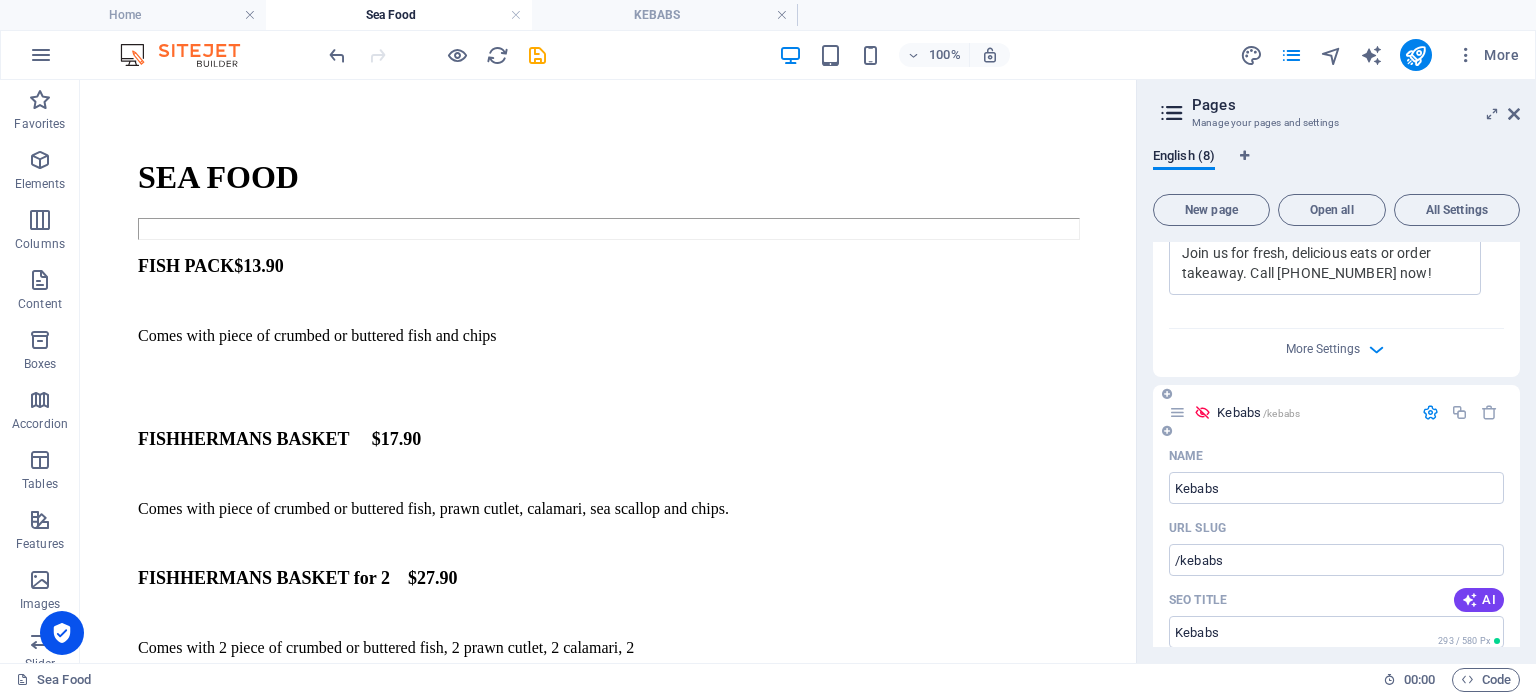 click at bounding box center [1430, 412] 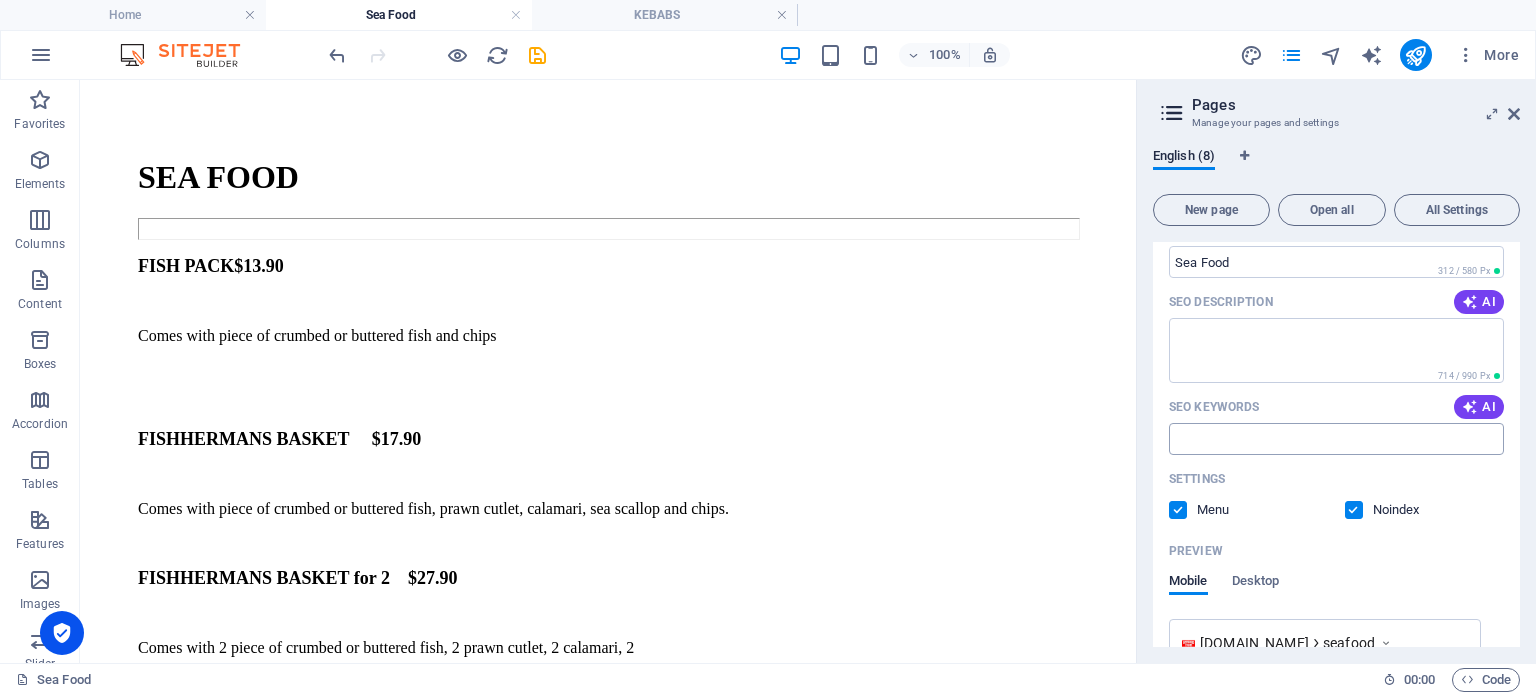 scroll, scrollTop: 0, scrollLeft: 0, axis: both 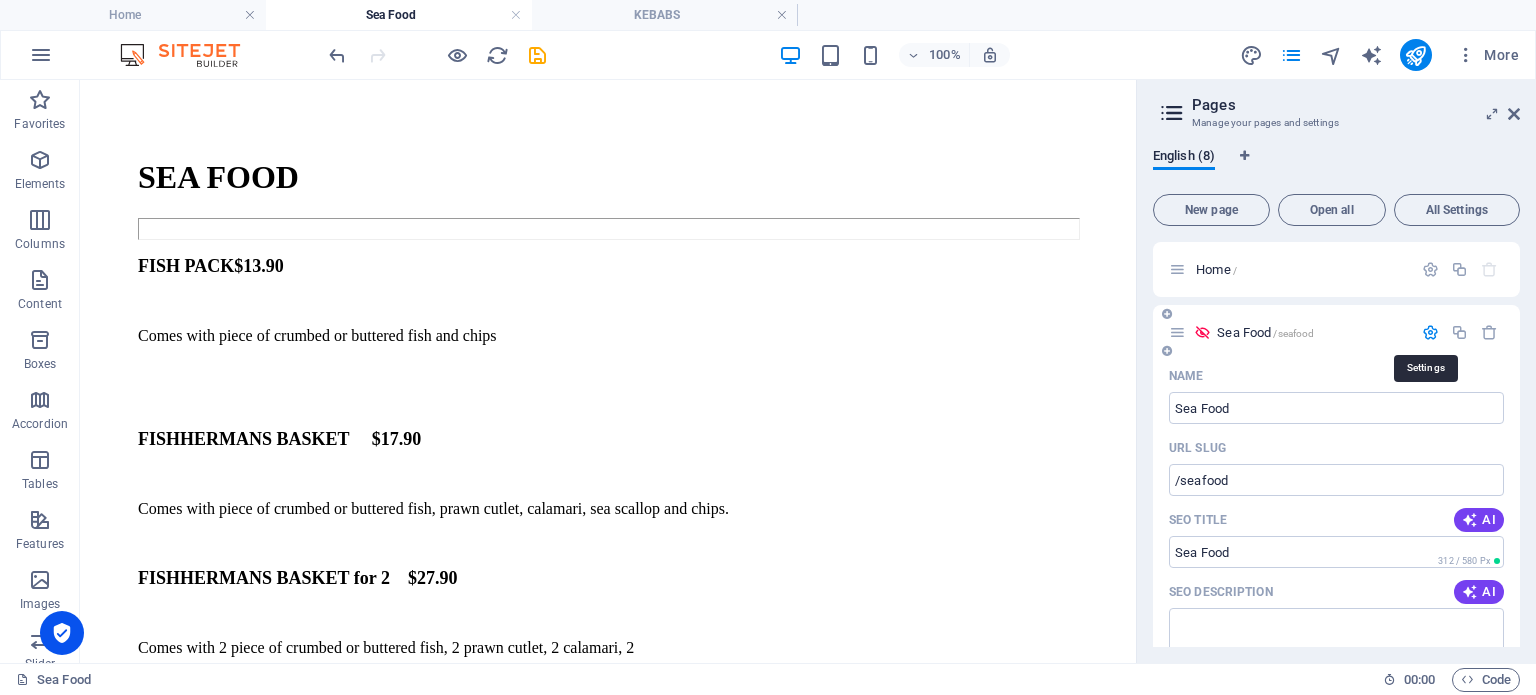 click at bounding box center [1430, 332] 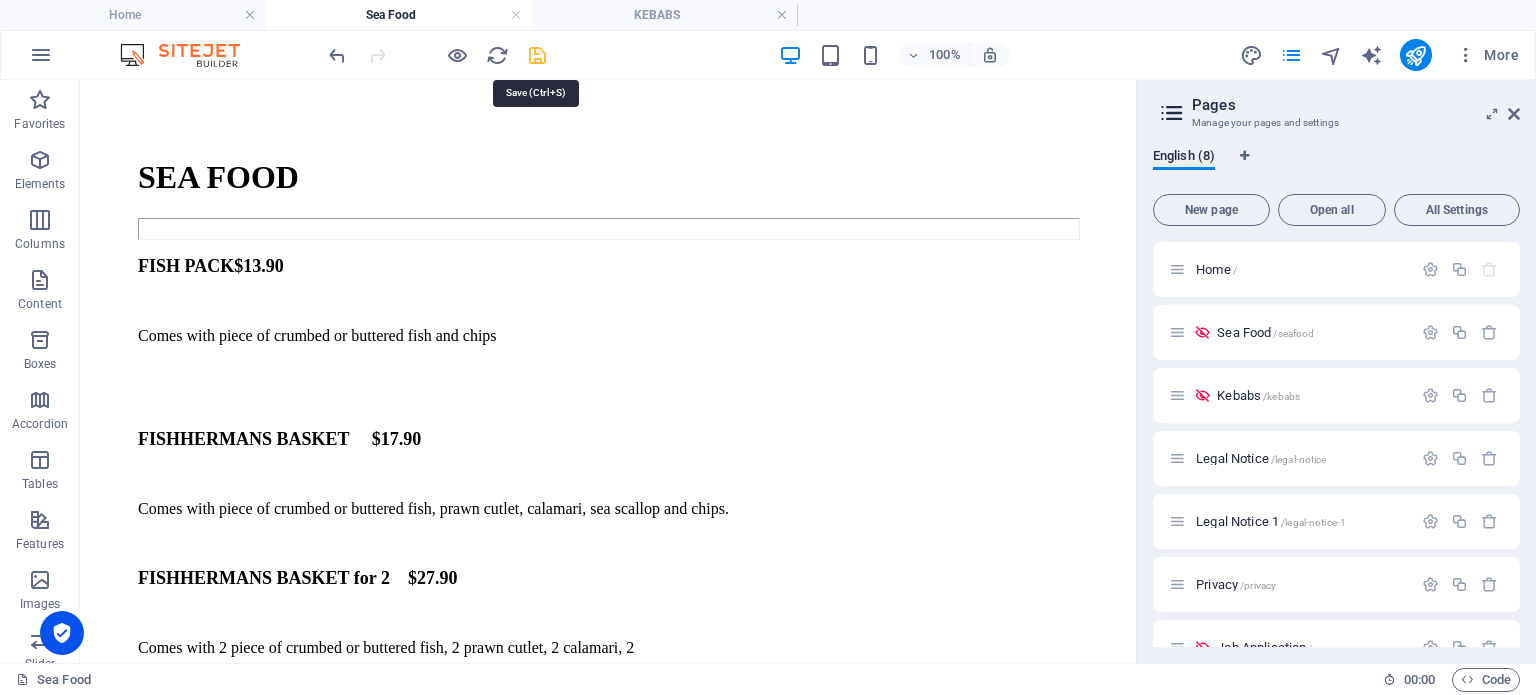 click at bounding box center (537, 55) 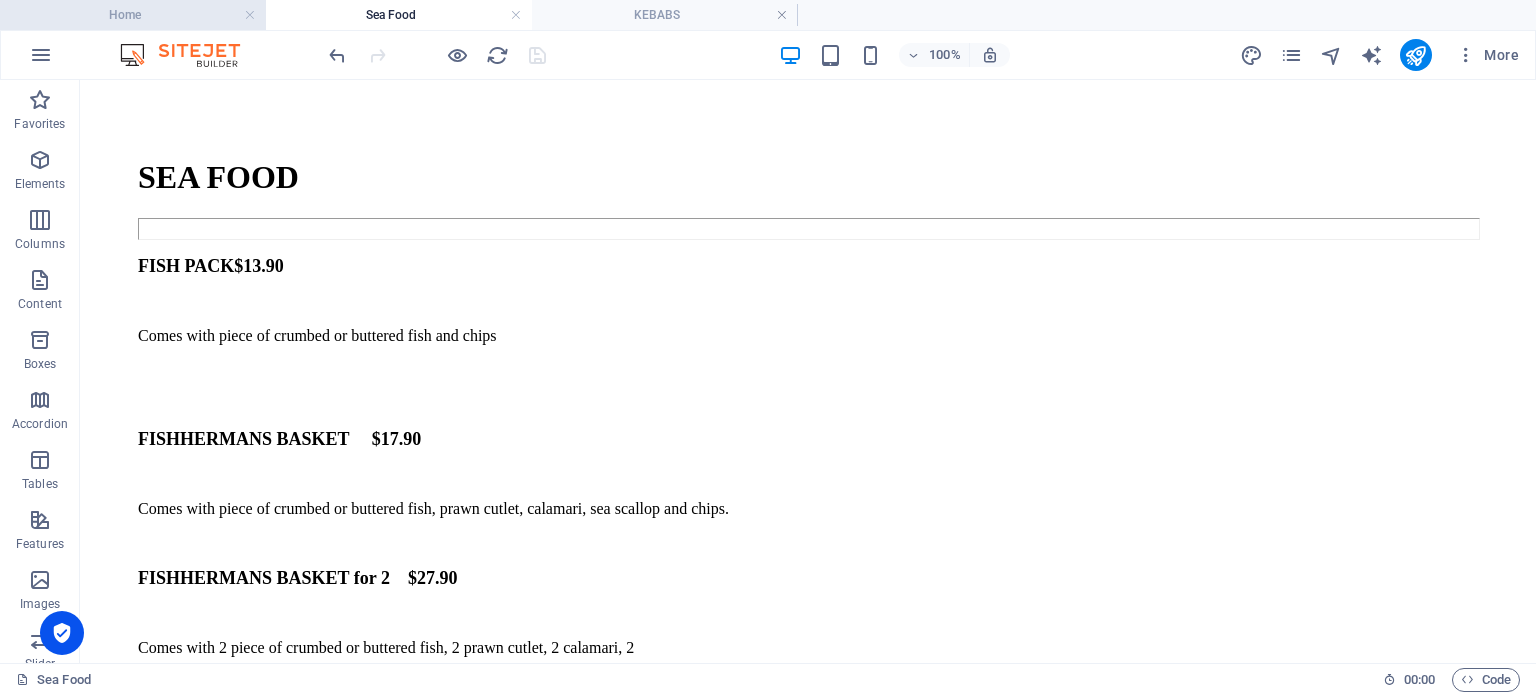 click on "Home" at bounding box center [133, 15] 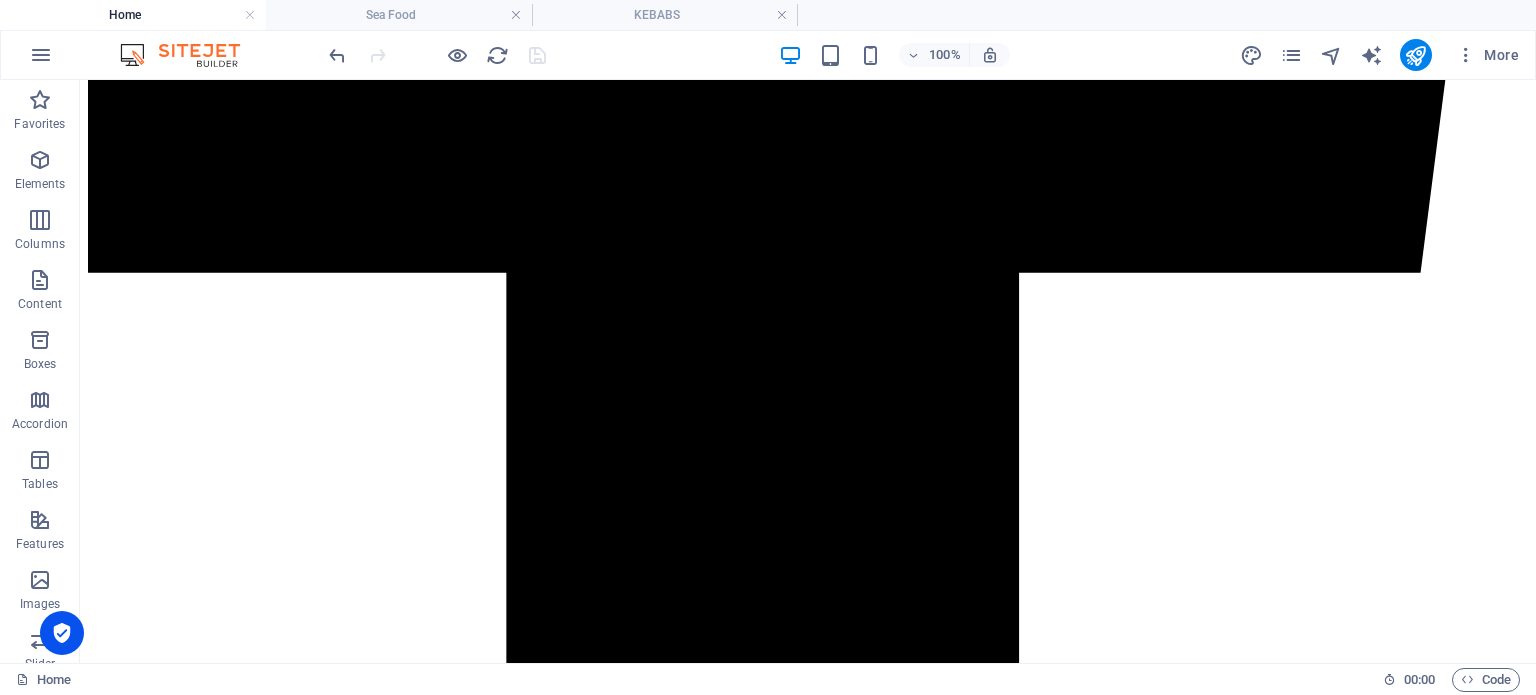 scroll, scrollTop: 6424, scrollLeft: 0, axis: vertical 